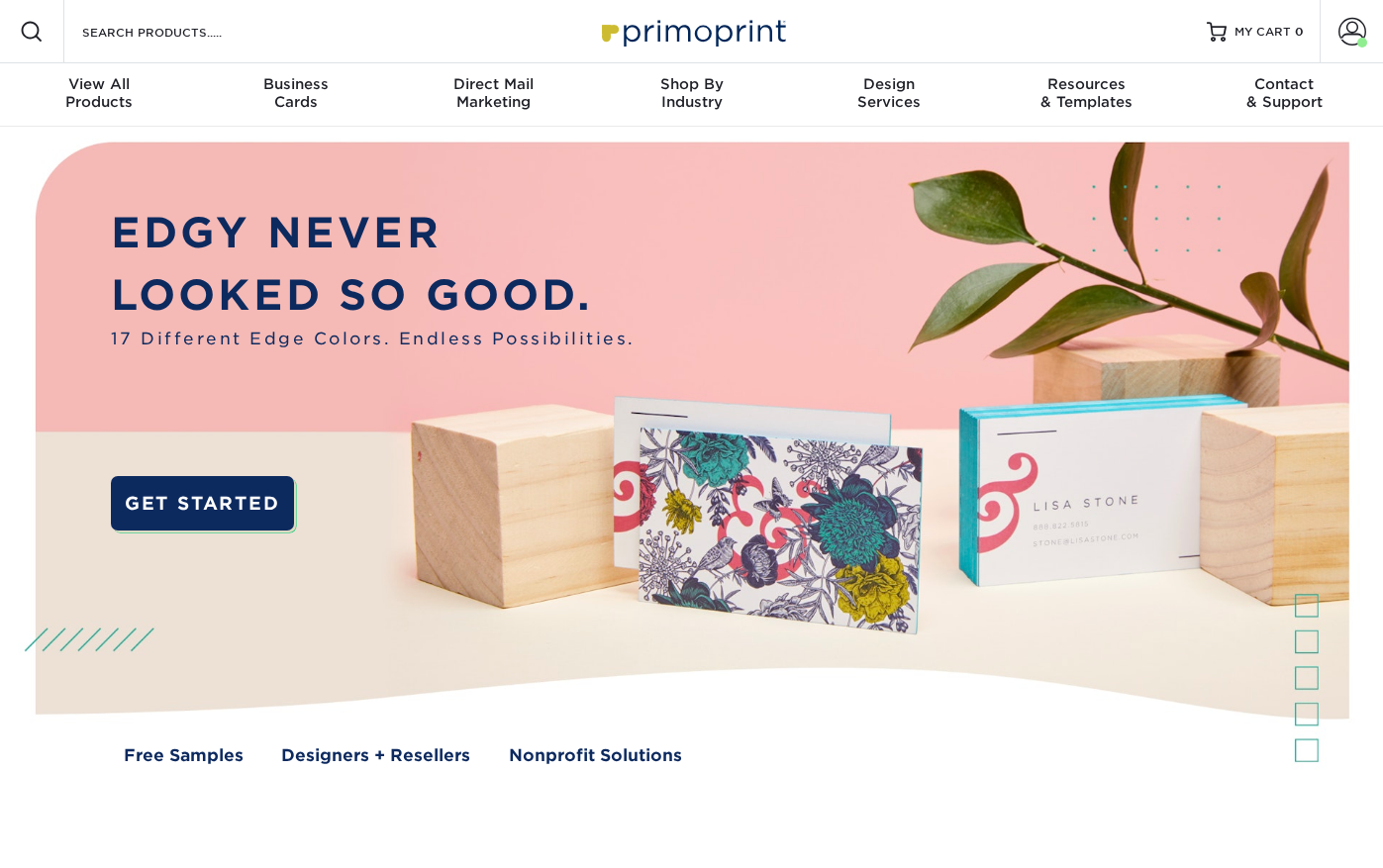 scroll, scrollTop: 0, scrollLeft: 0, axis: both 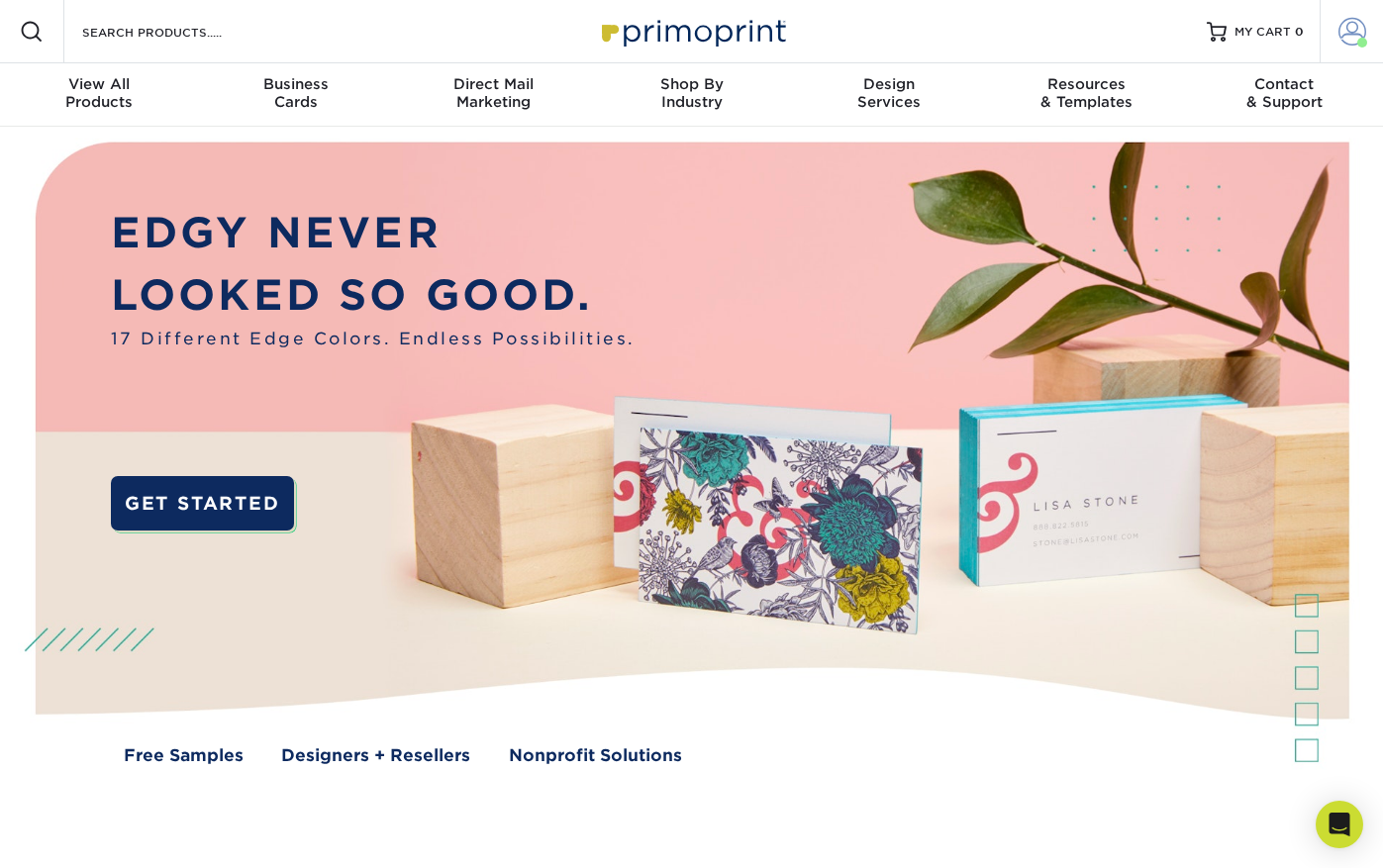 click at bounding box center [1352, 32] 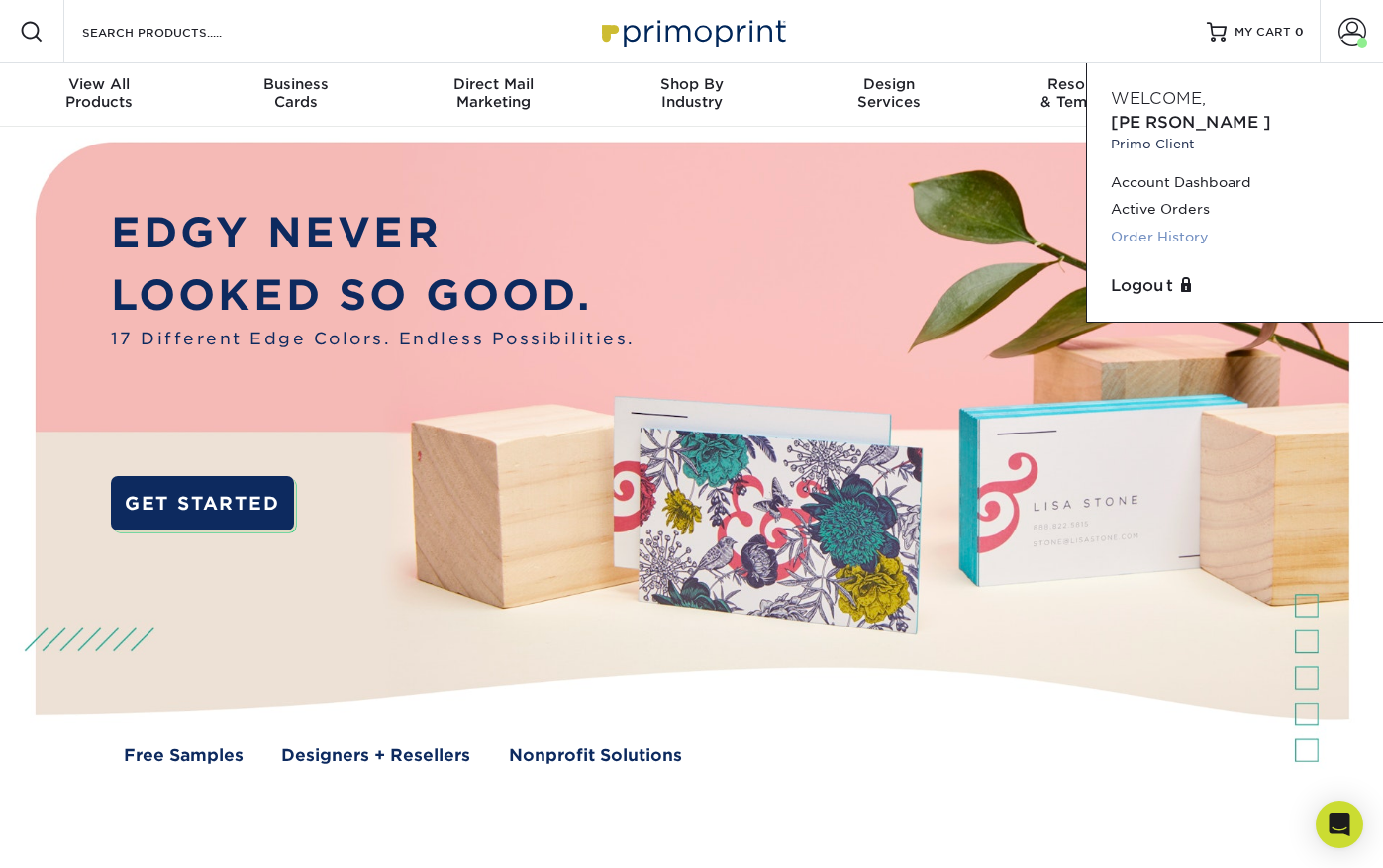 click on "Order History" at bounding box center (1235, 237) 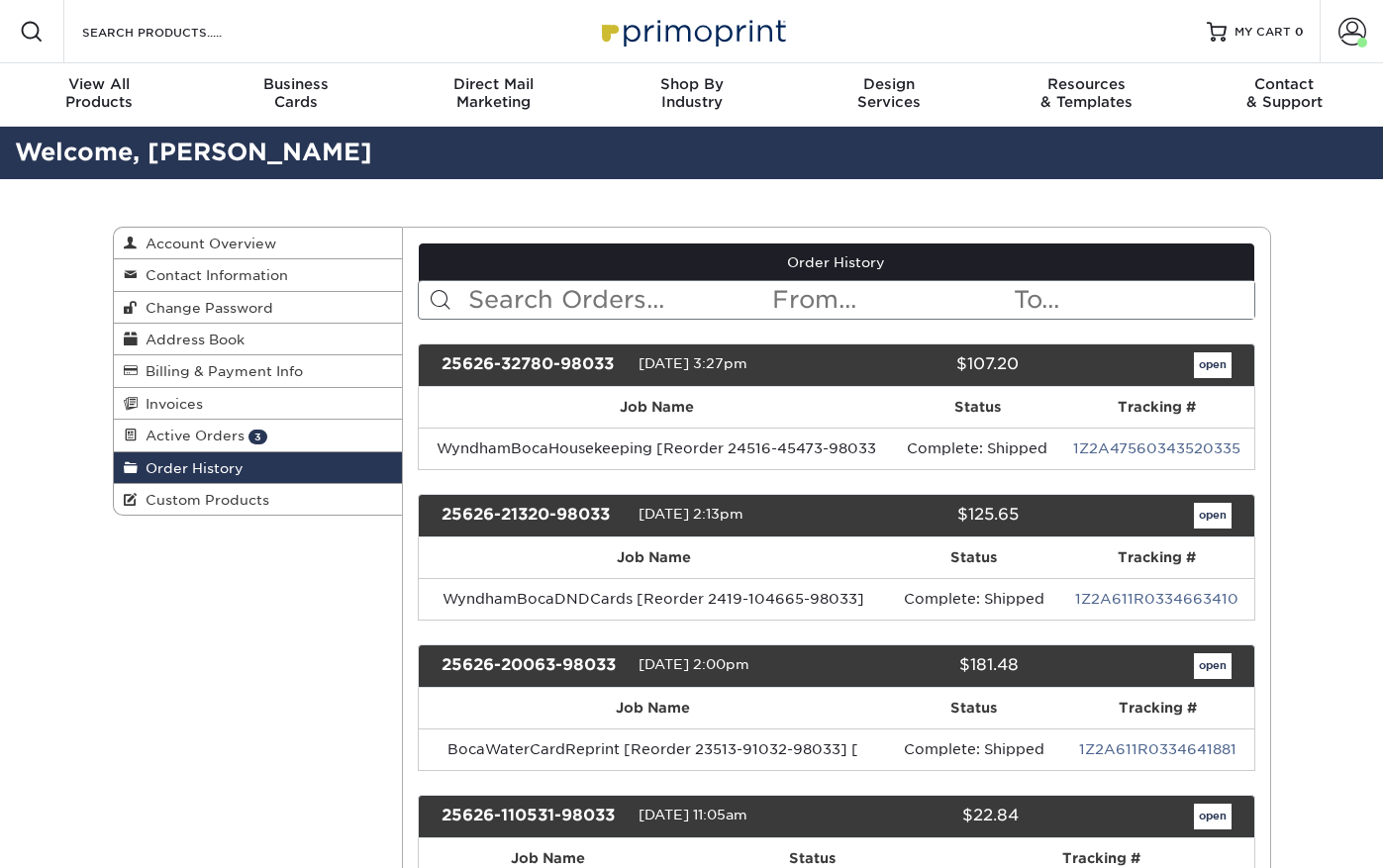scroll, scrollTop: 0, scrollLeft: 0, axis: both 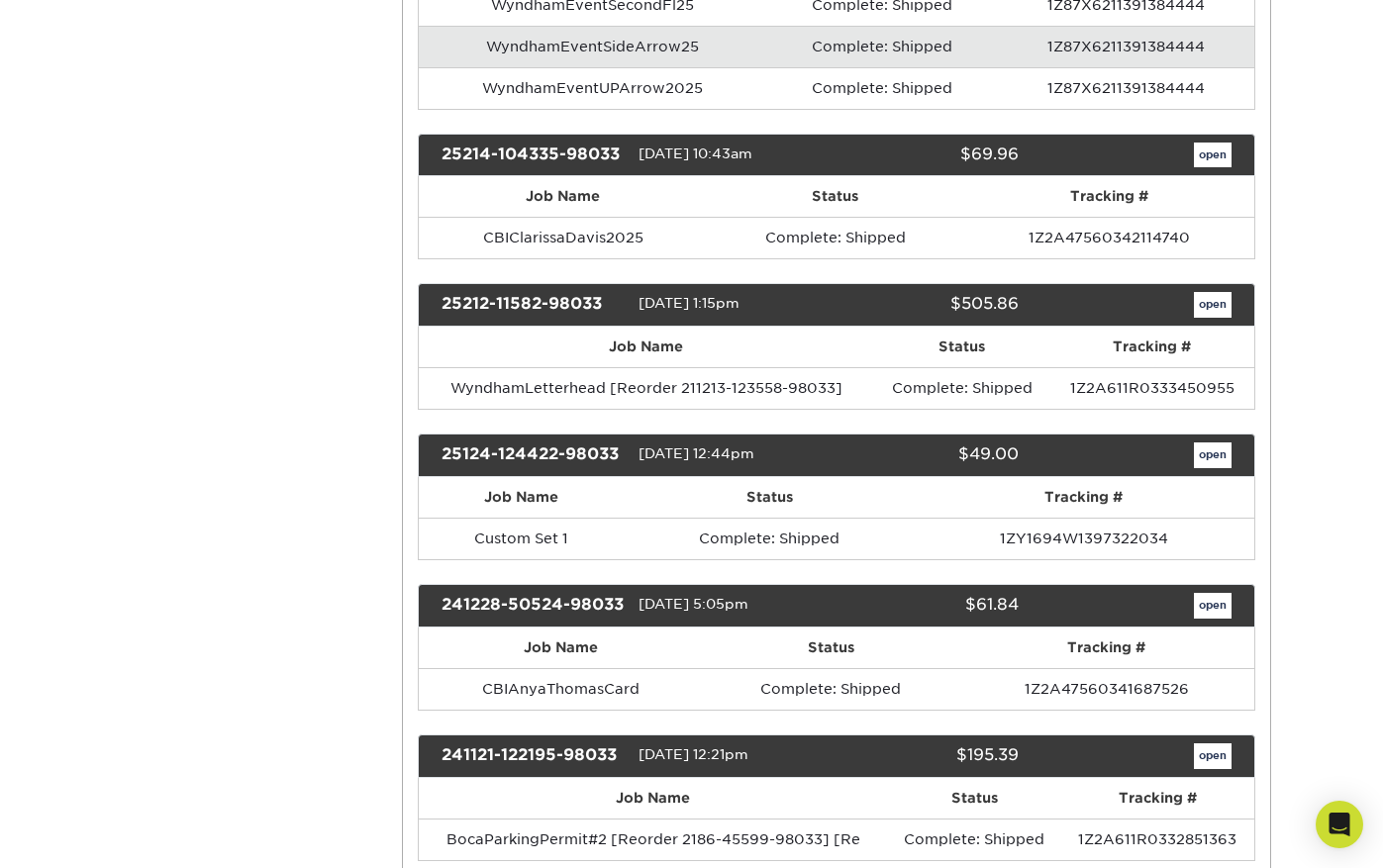 click on "open" at bounding box center [1213, 455] 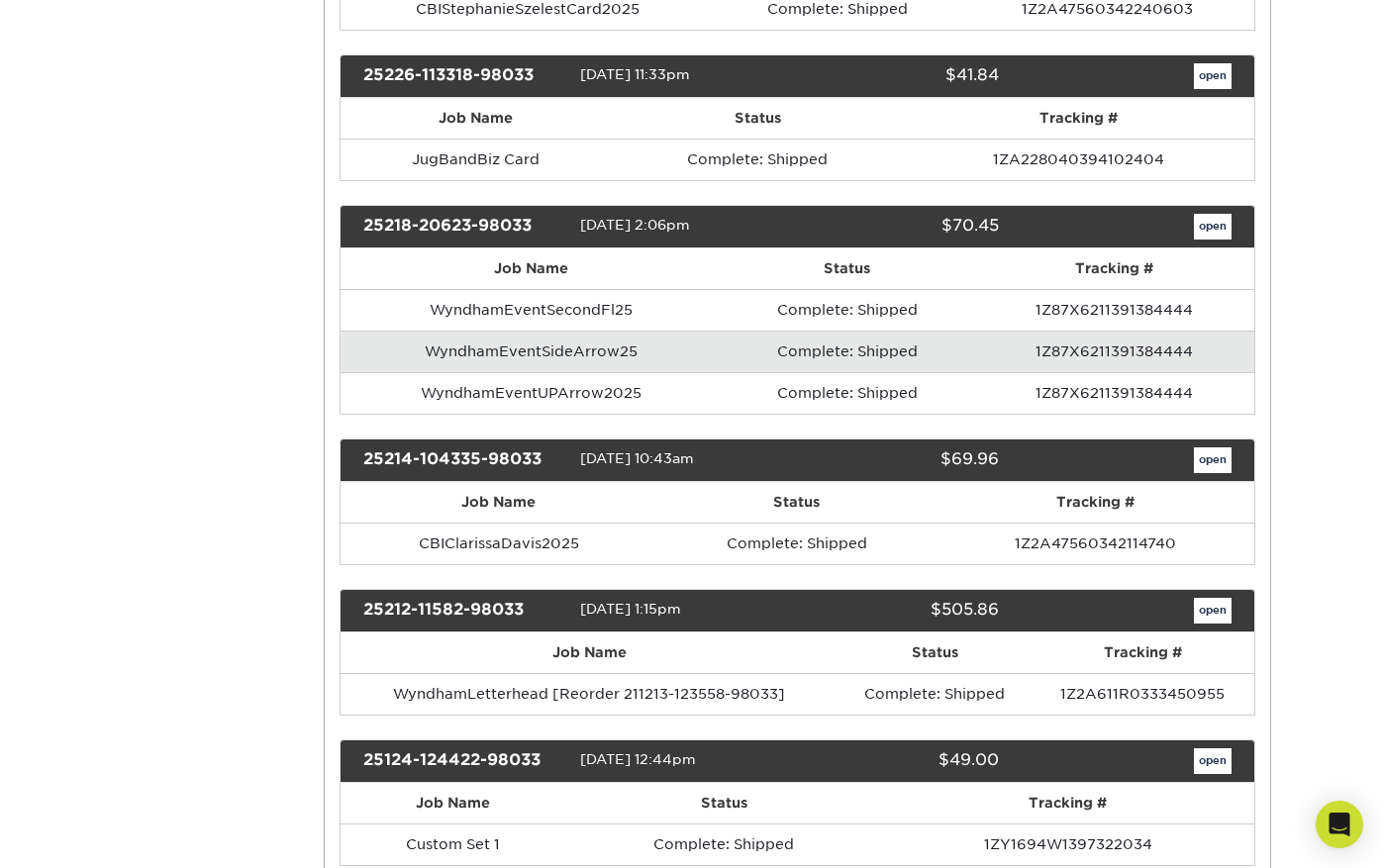 scroll, scrollTop: 0, scrollLeft: 0, axis: both 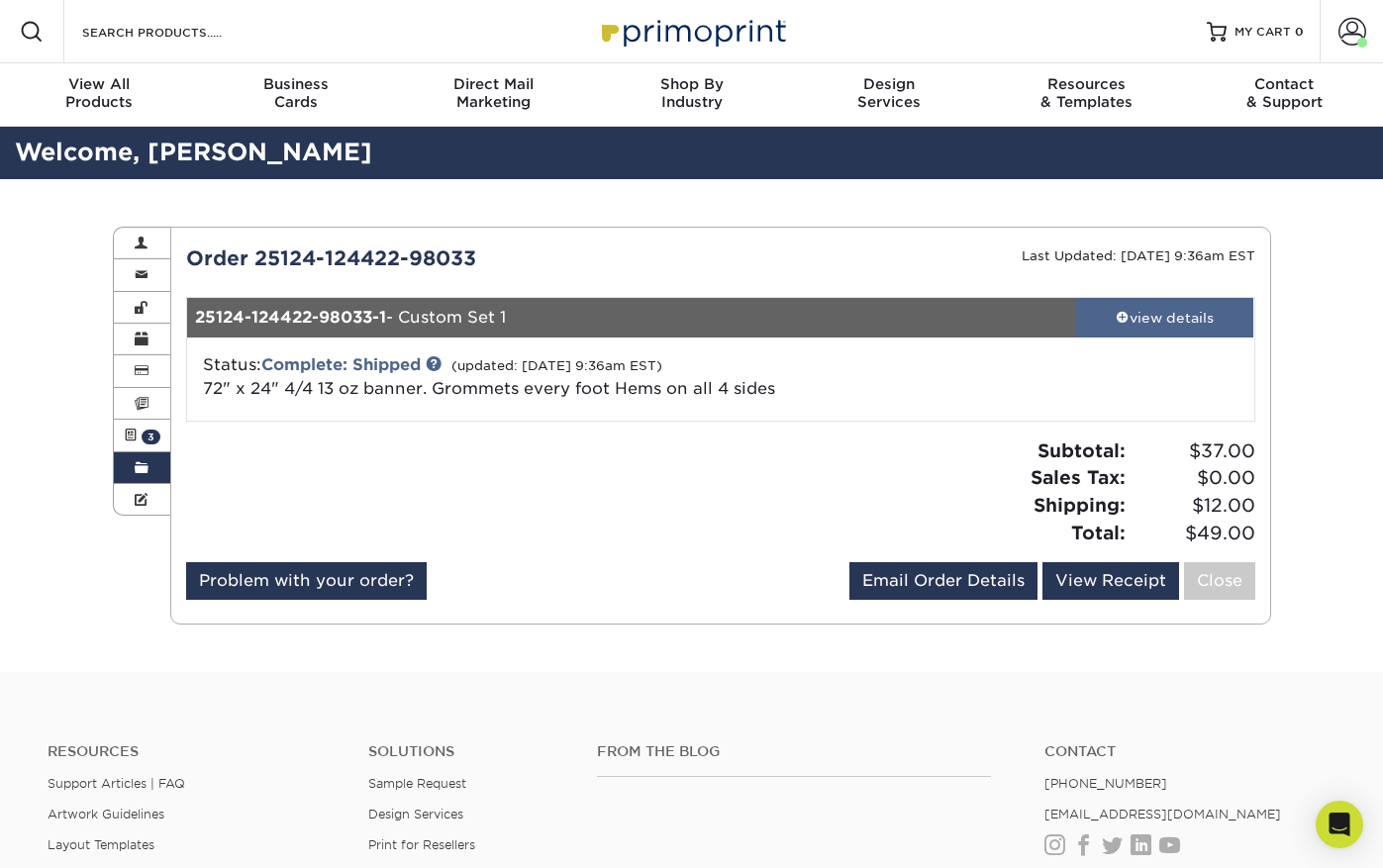 click on "view details" at bounding box center [1165, 318] 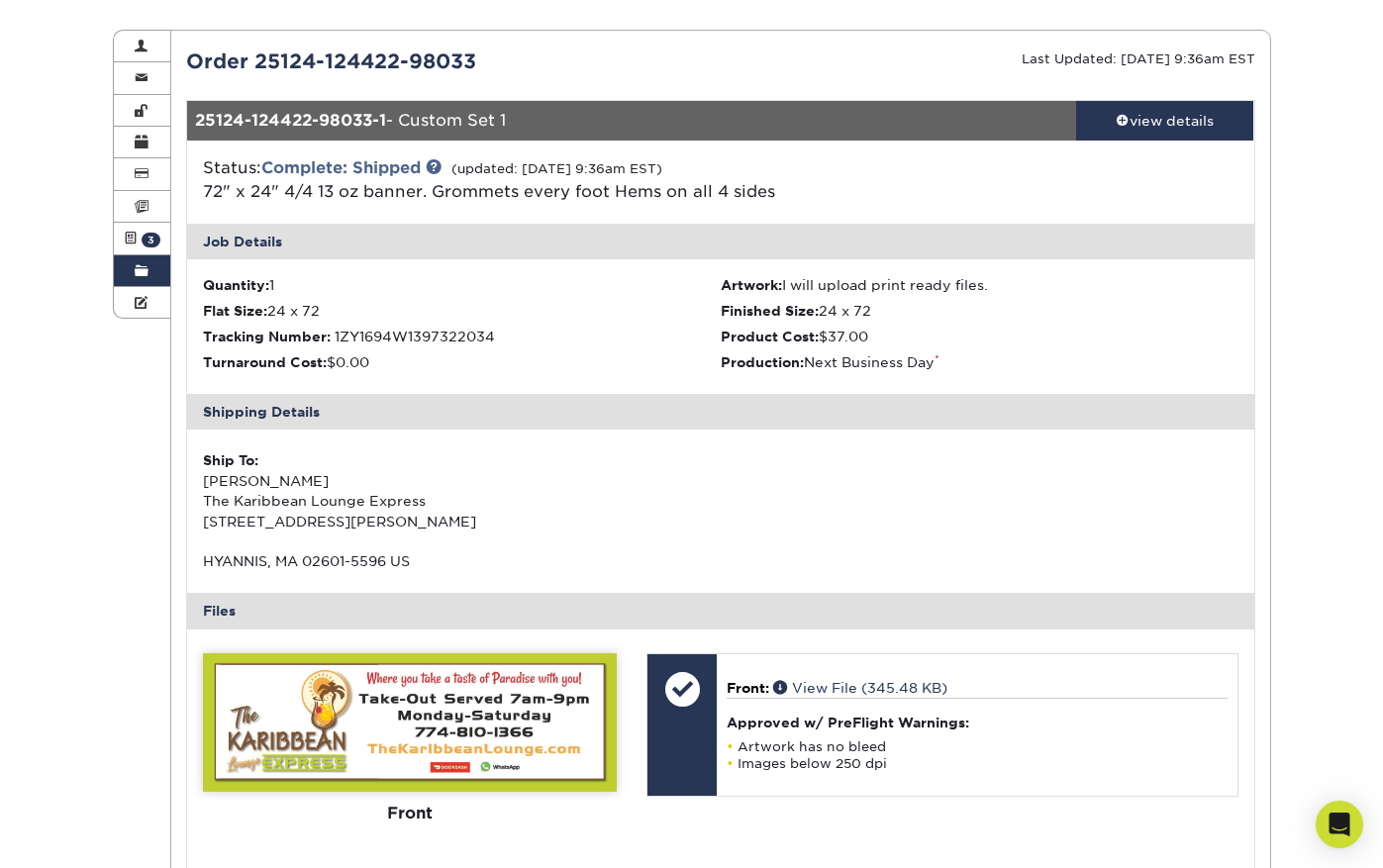 scroll, scrollTop: 185, scrollLeft: 0, axis: vertical 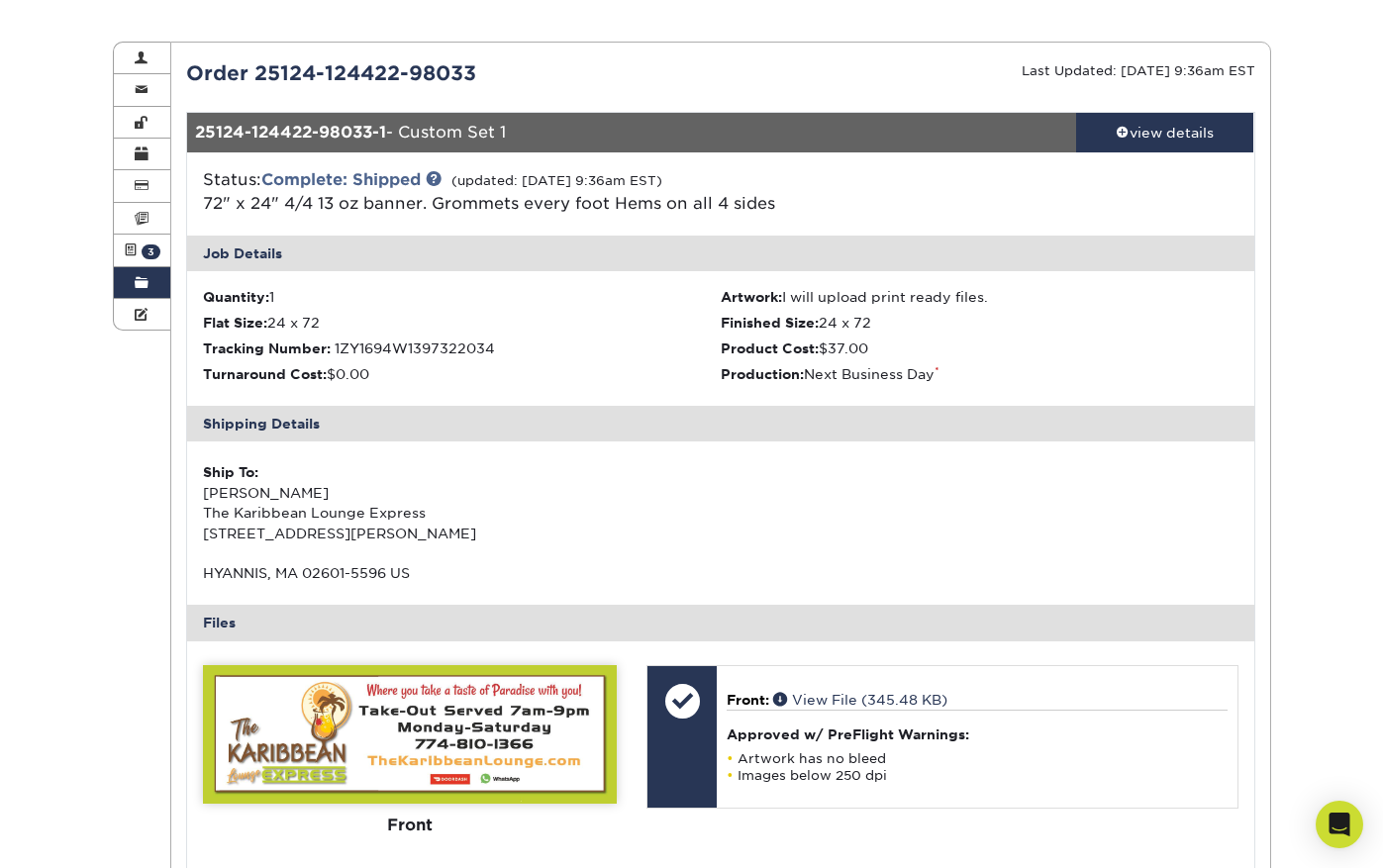 drag, startPoint x: 484, startPoint y: 72, endPoint x: 180, endPoint y: 77, distance: 304.0411 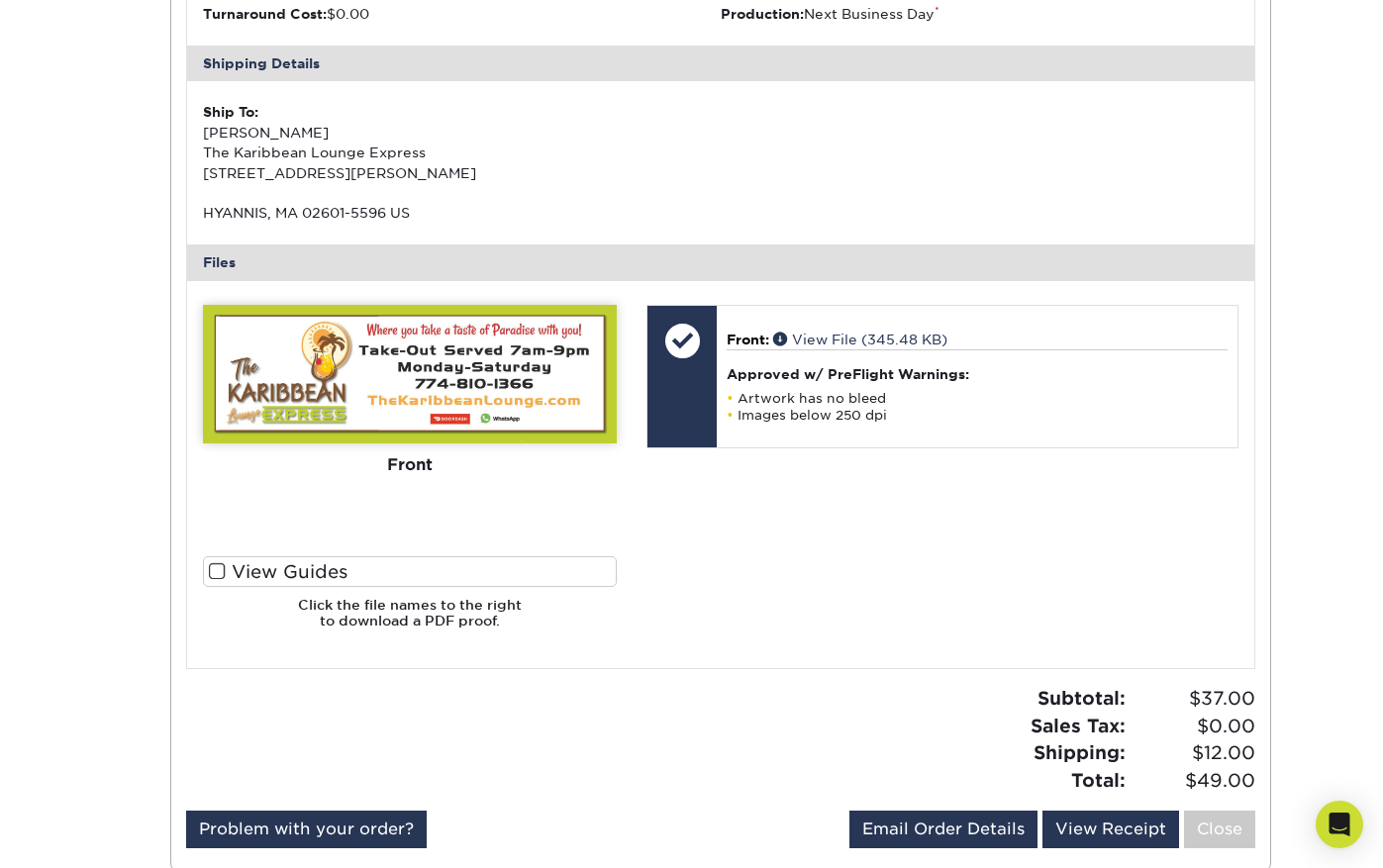 scroll, scrollTop: 656, scrollLeft: 0, axis: vertical 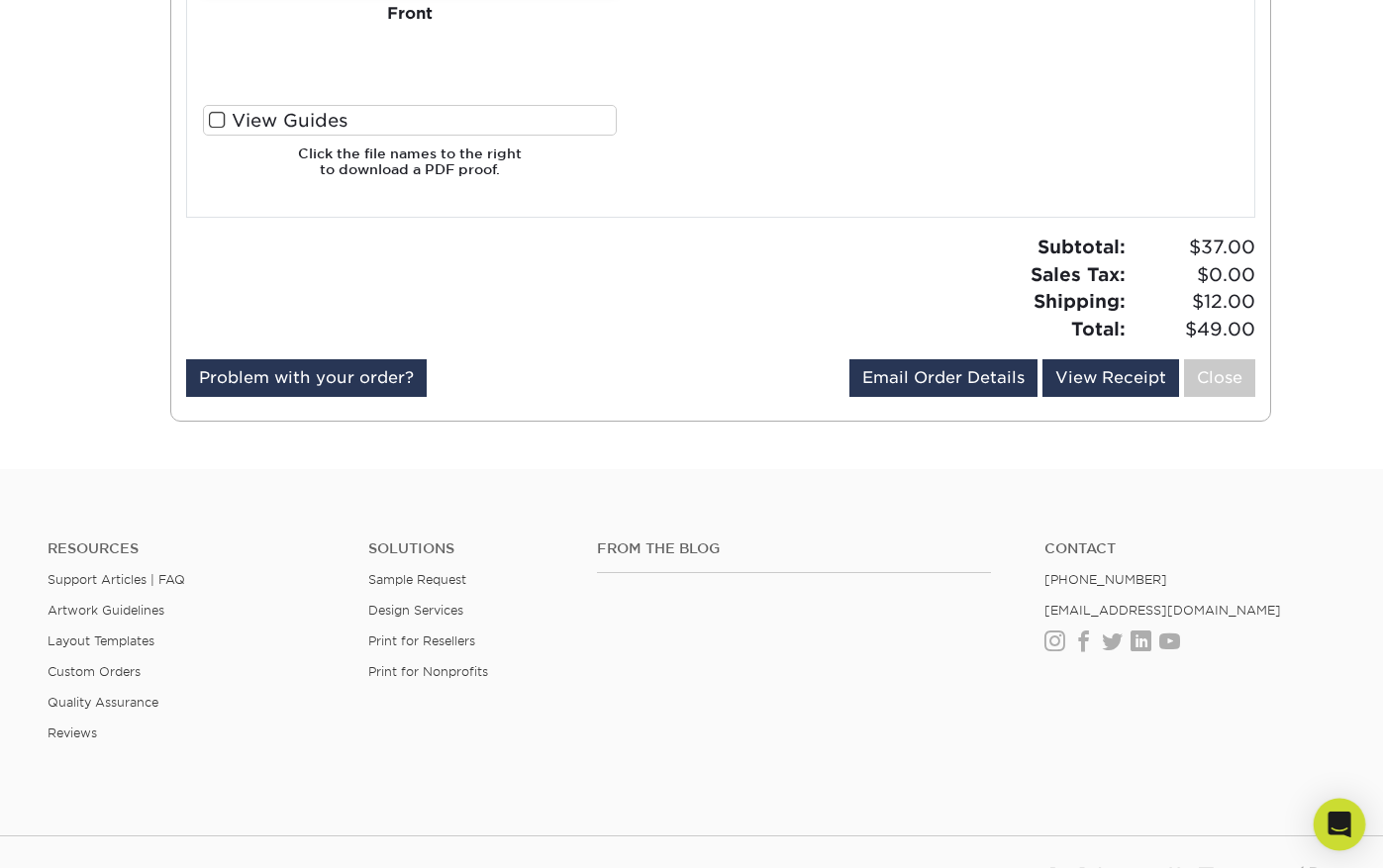 click 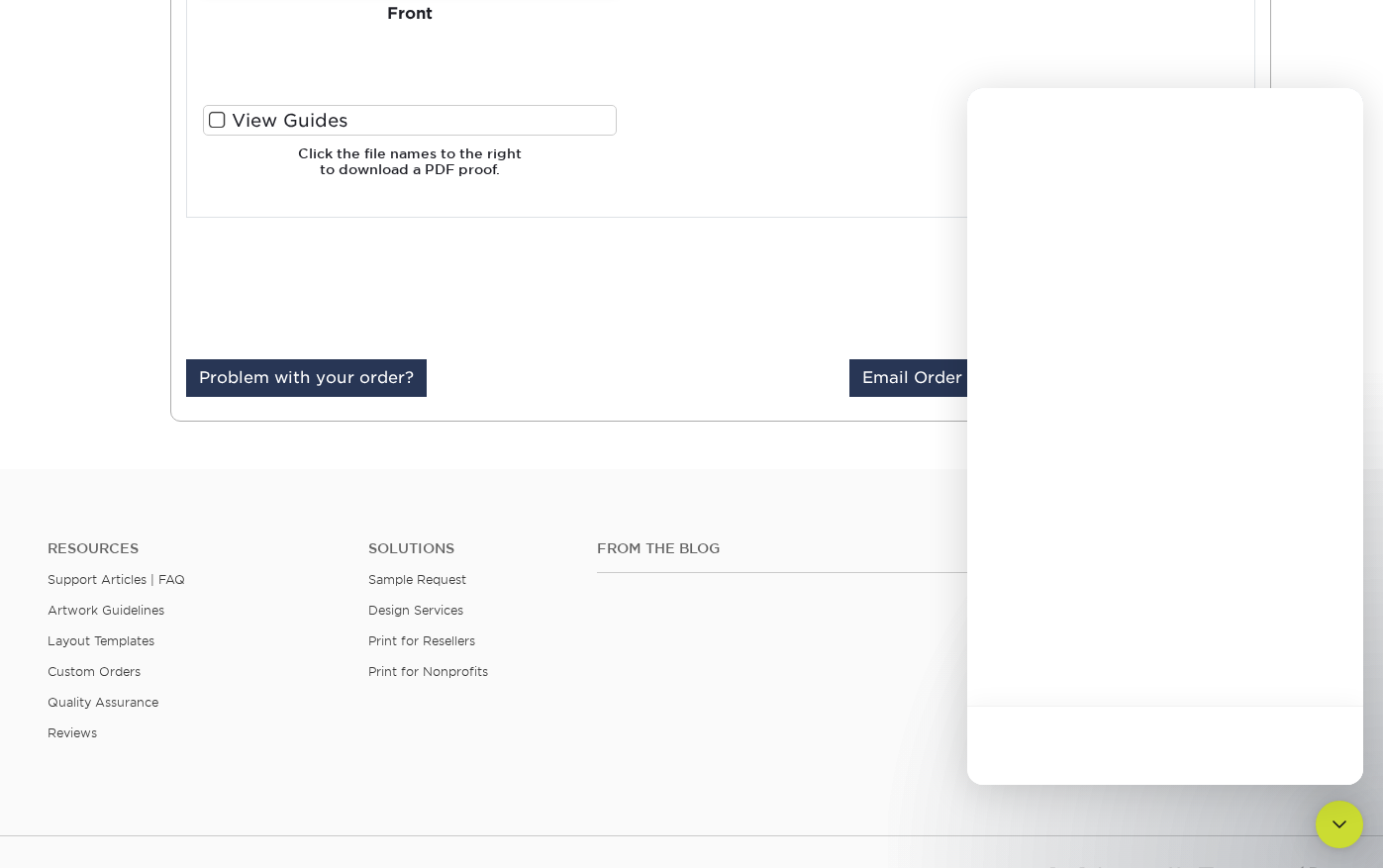 scroll, scrollTop: 0, scrollLeft: 0, axis: both 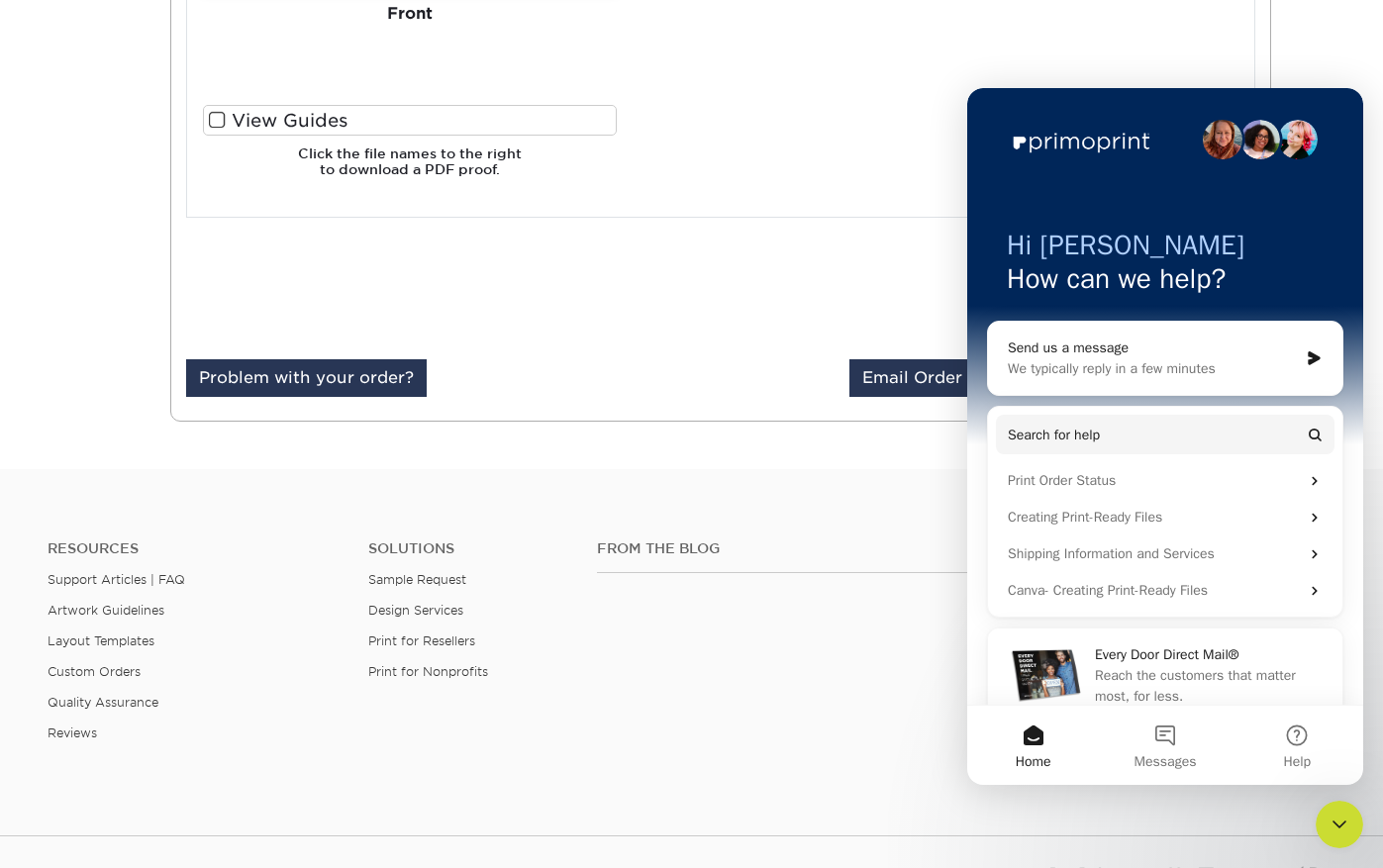 click on "Send us a message" at bounding box center (1152, 347) 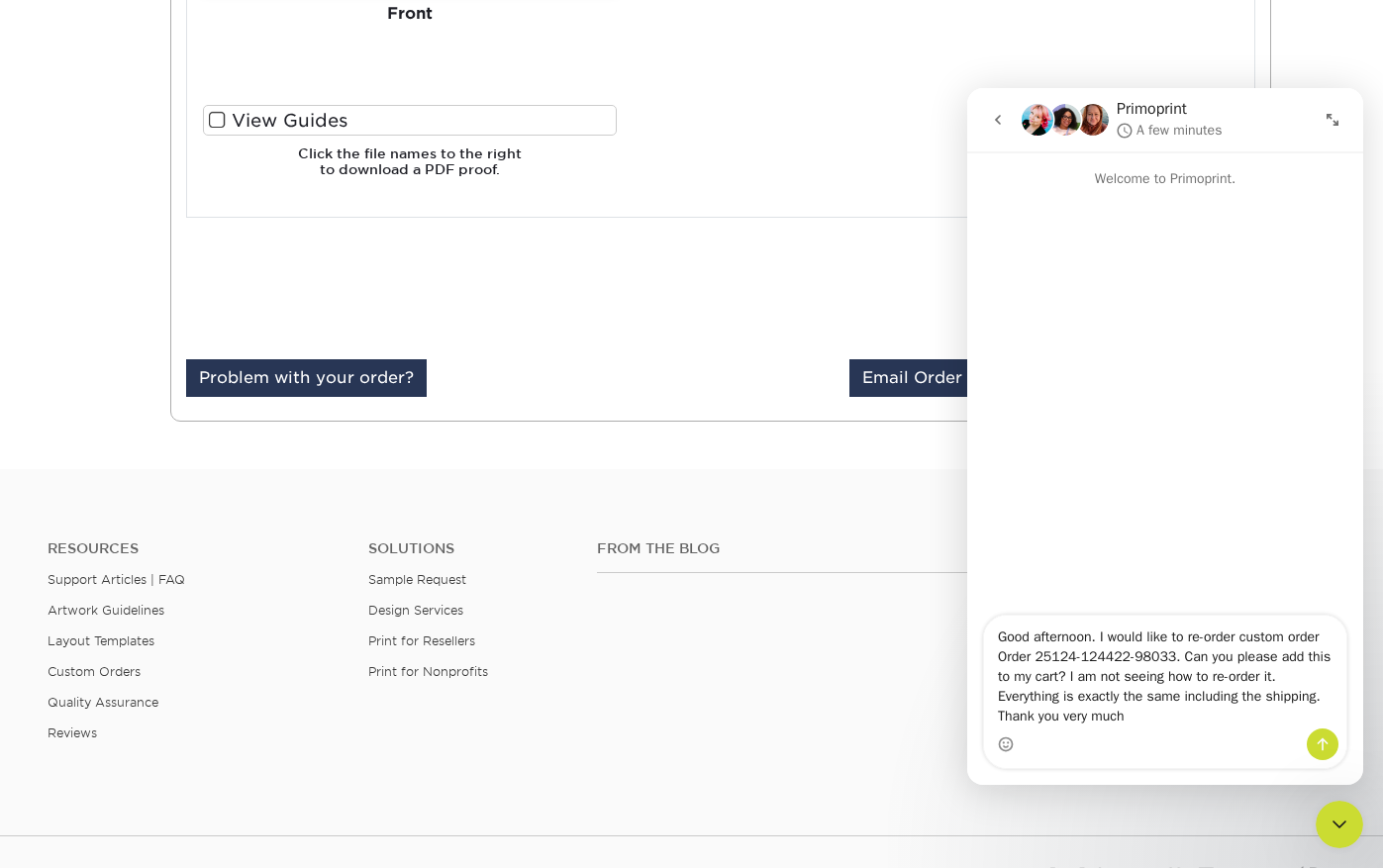 type on "Good afternoon. I would like to re-order custom order Order 25124-124422-98033. Can you please add this to my cart? I am not seeing how to re-order it. Everything is exactly the same including the shipping. Thank you very much." 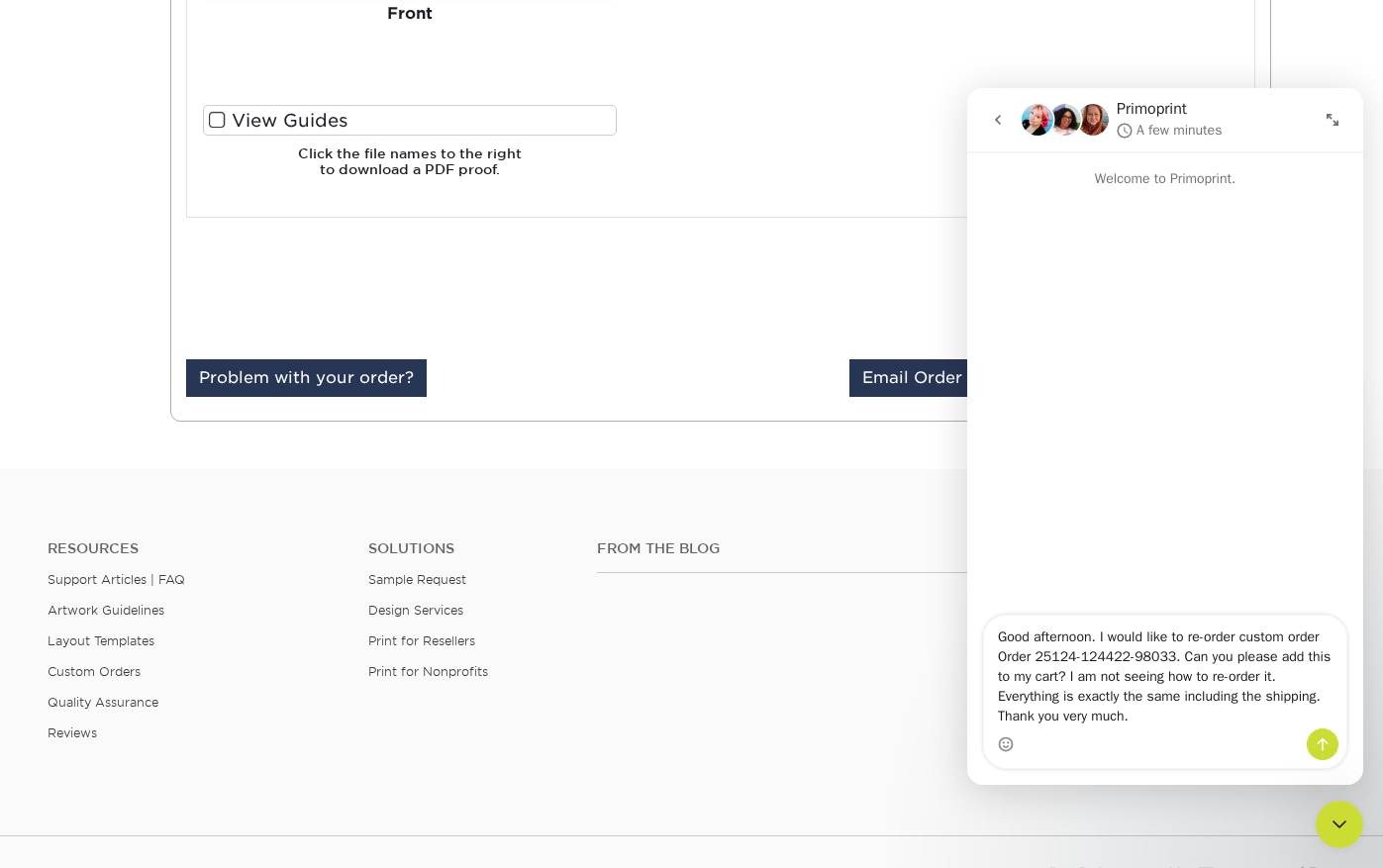 type 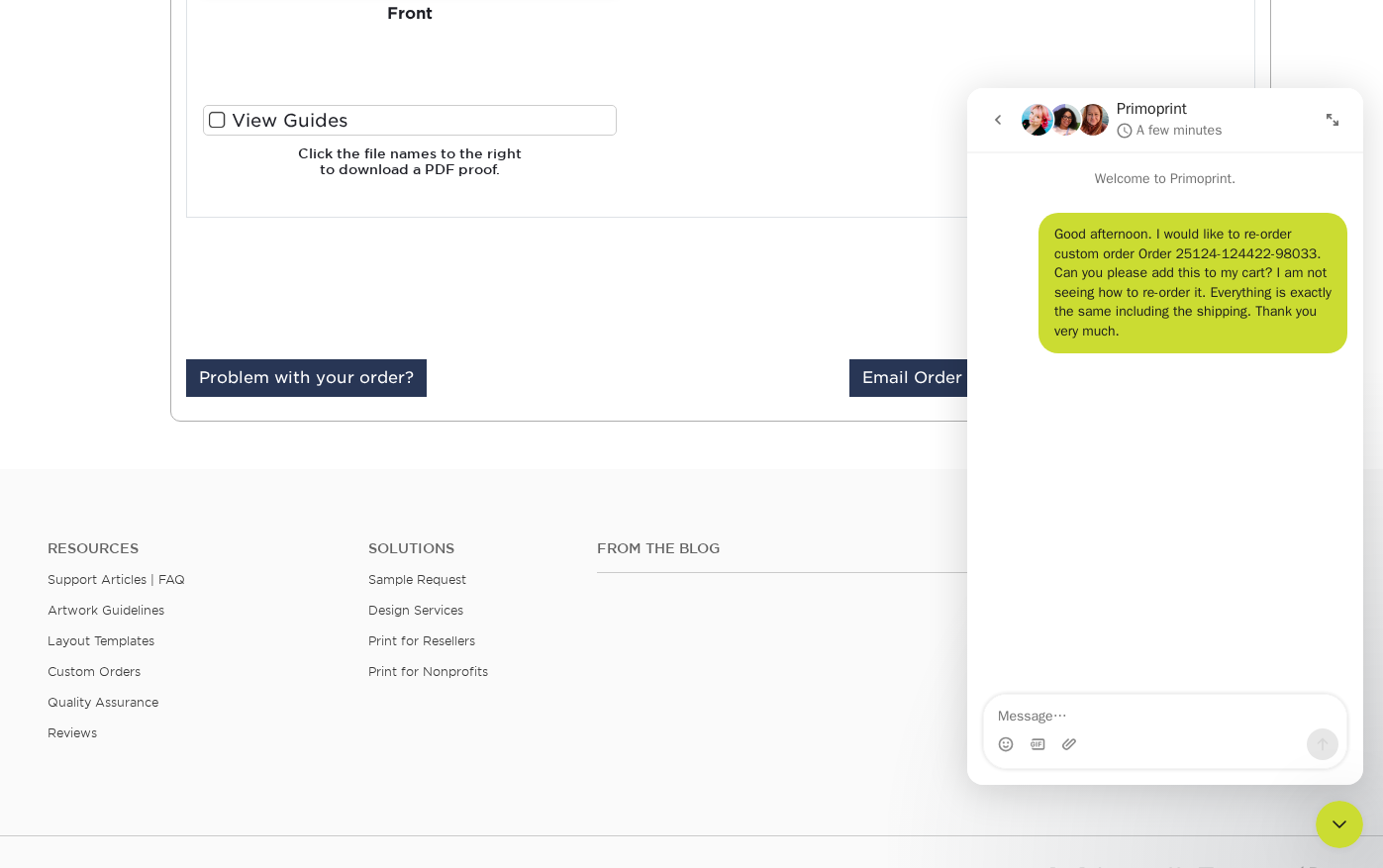 scroll, scrollTop: 842, scrollLeft: 0, axis: vertical 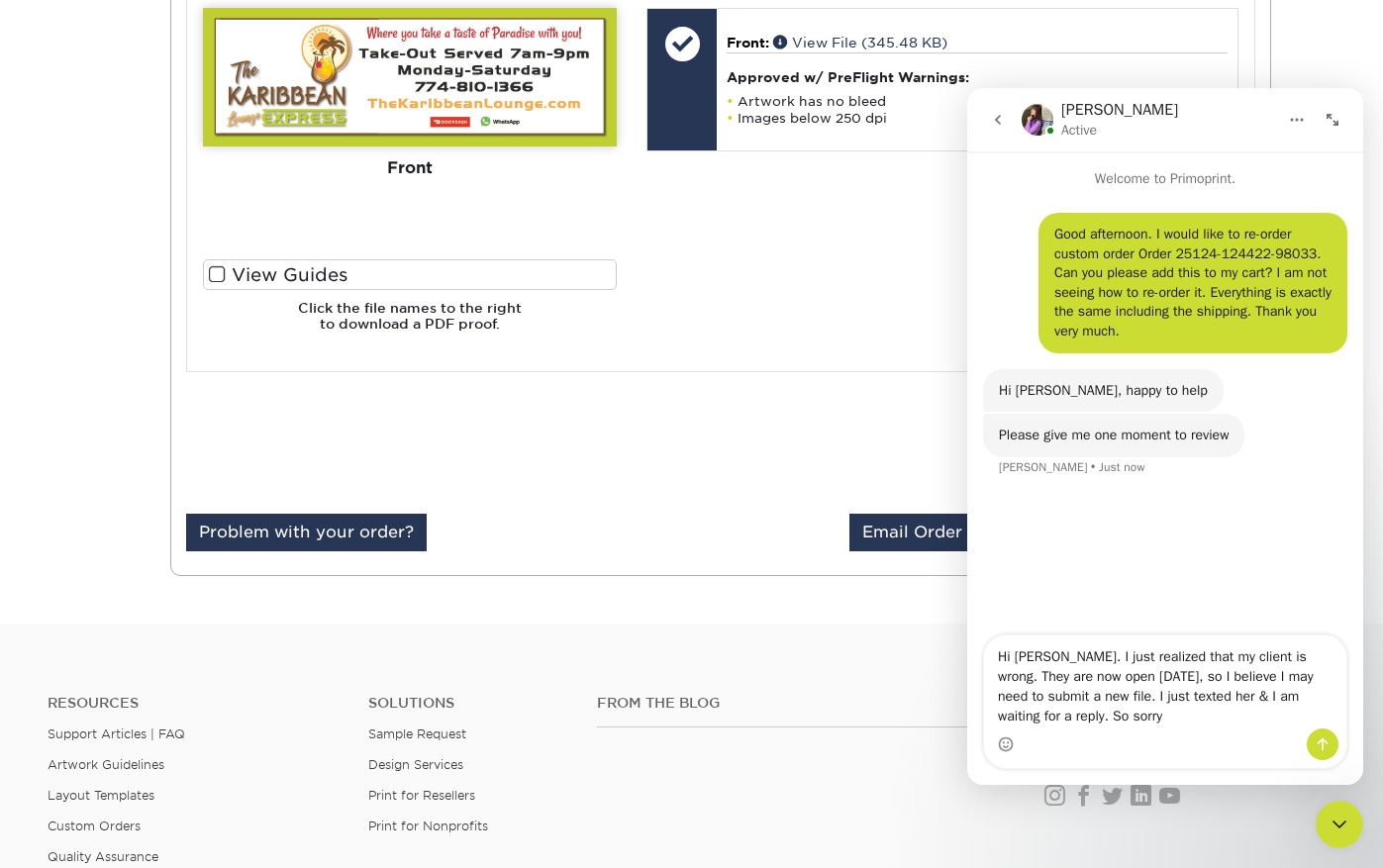 type on "Hi Erica. I just realized that my client is wrong. They are now open on Sunday, so I believe I may need to submit a new file. I just texted her & I am waiting for a reply. So sorry!" 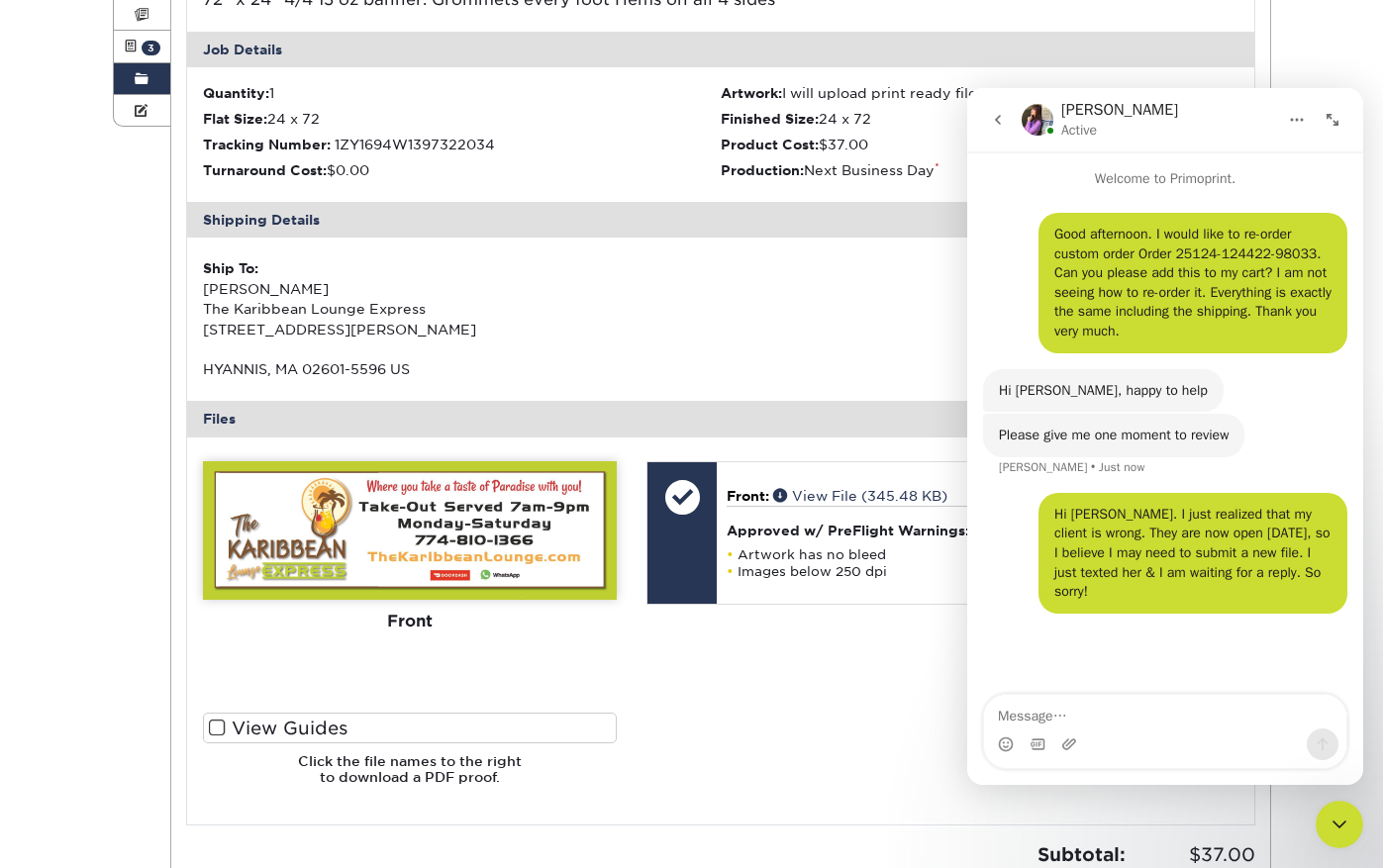 scroll, scrollTop: 376, scrollLeft: 0, axis: vertical 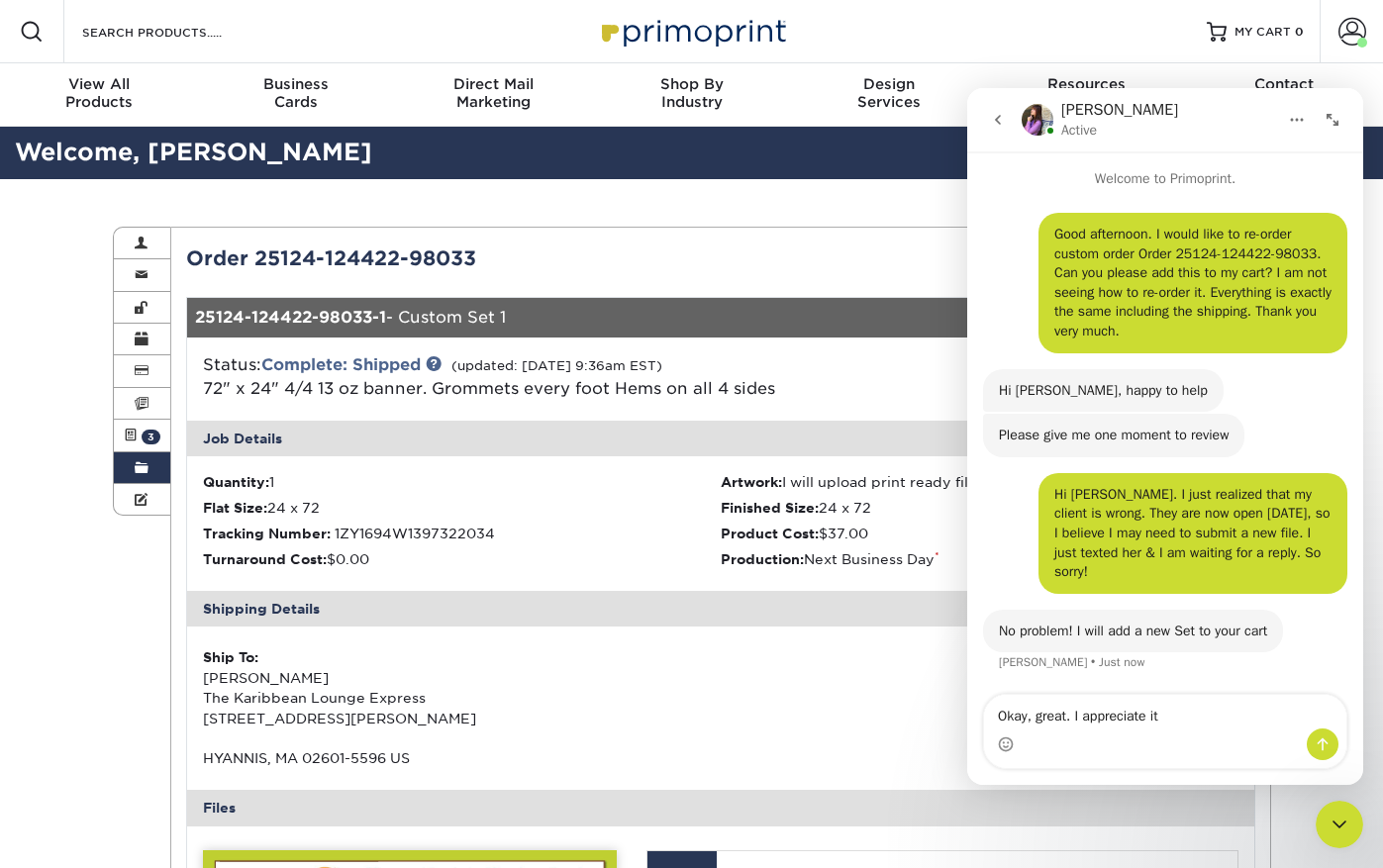 type on "Okay, great. I appreciate it." 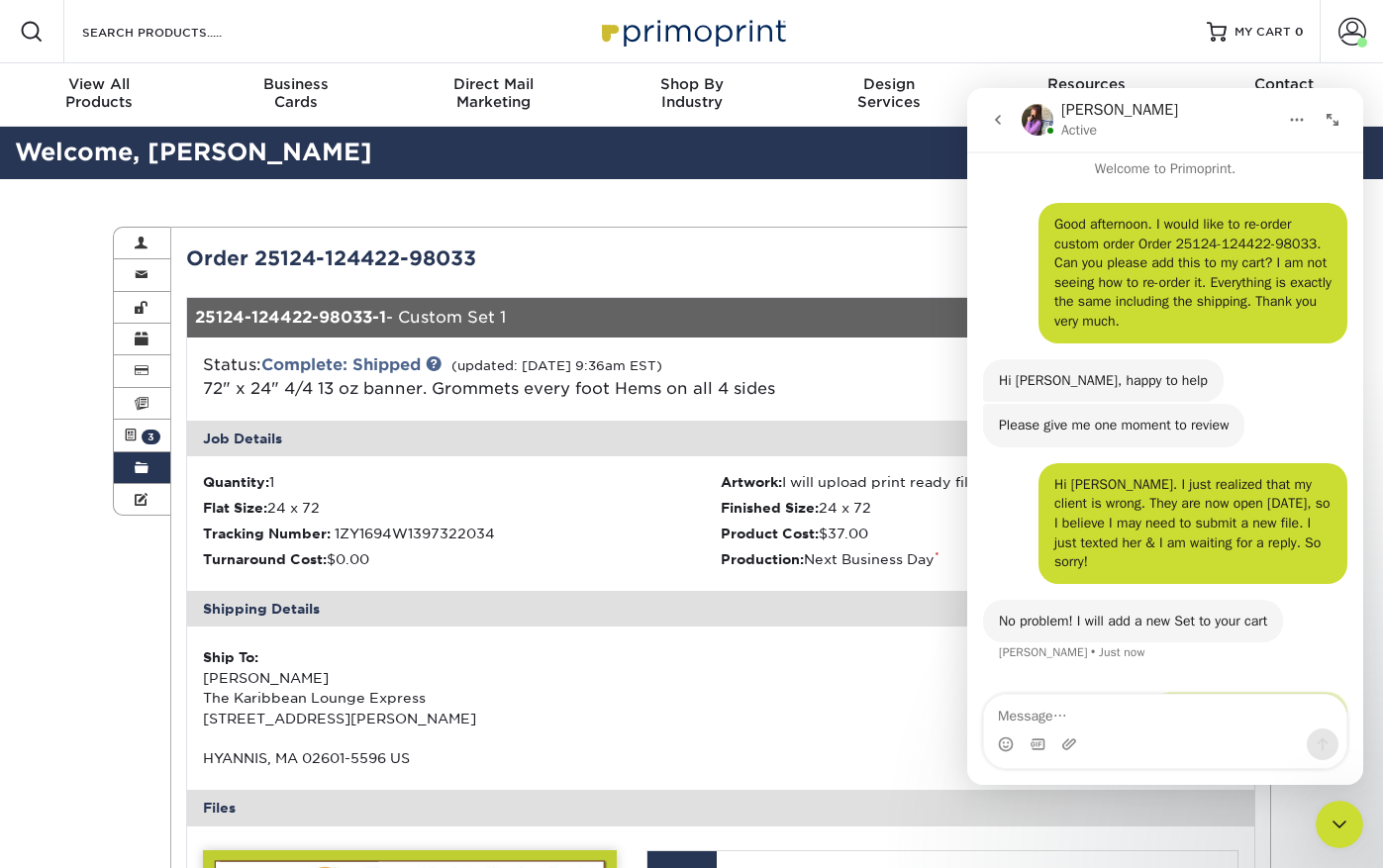scroll, scrollTop: 68, scrollLeft: 0, axis: vertical 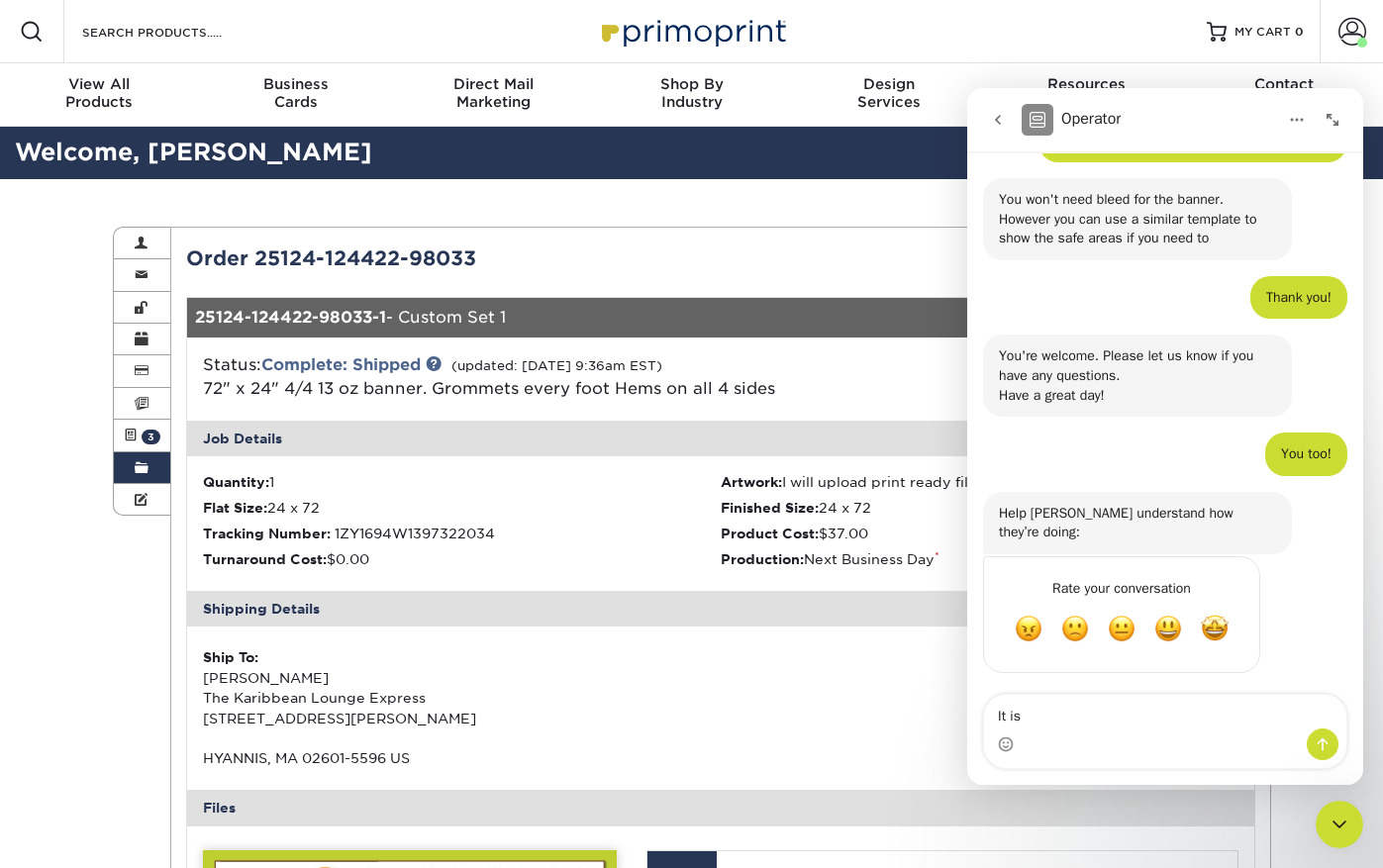 type on "It is" 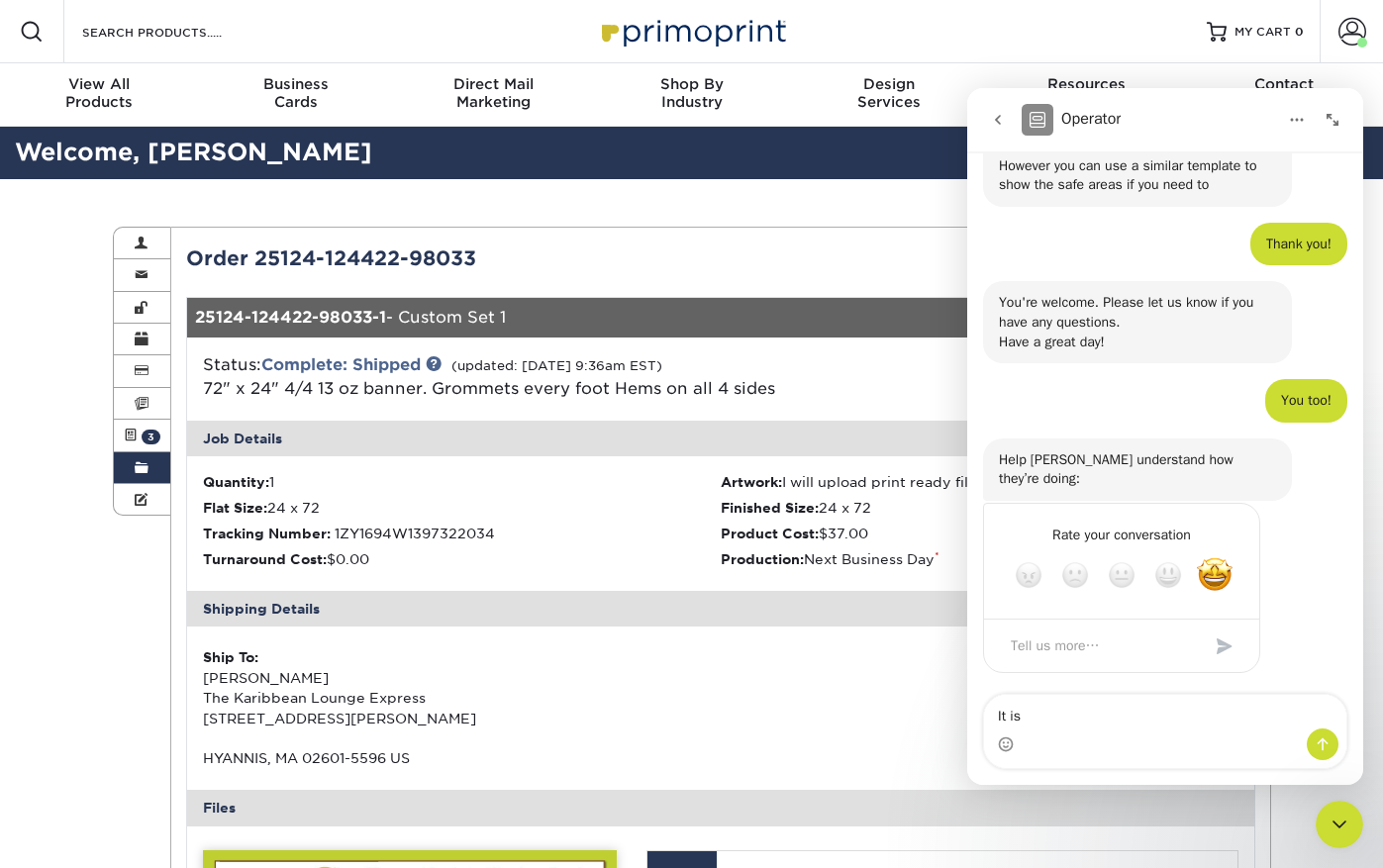 scroll, scrollTop: 843, scrollLeft: 0, axis: vertical 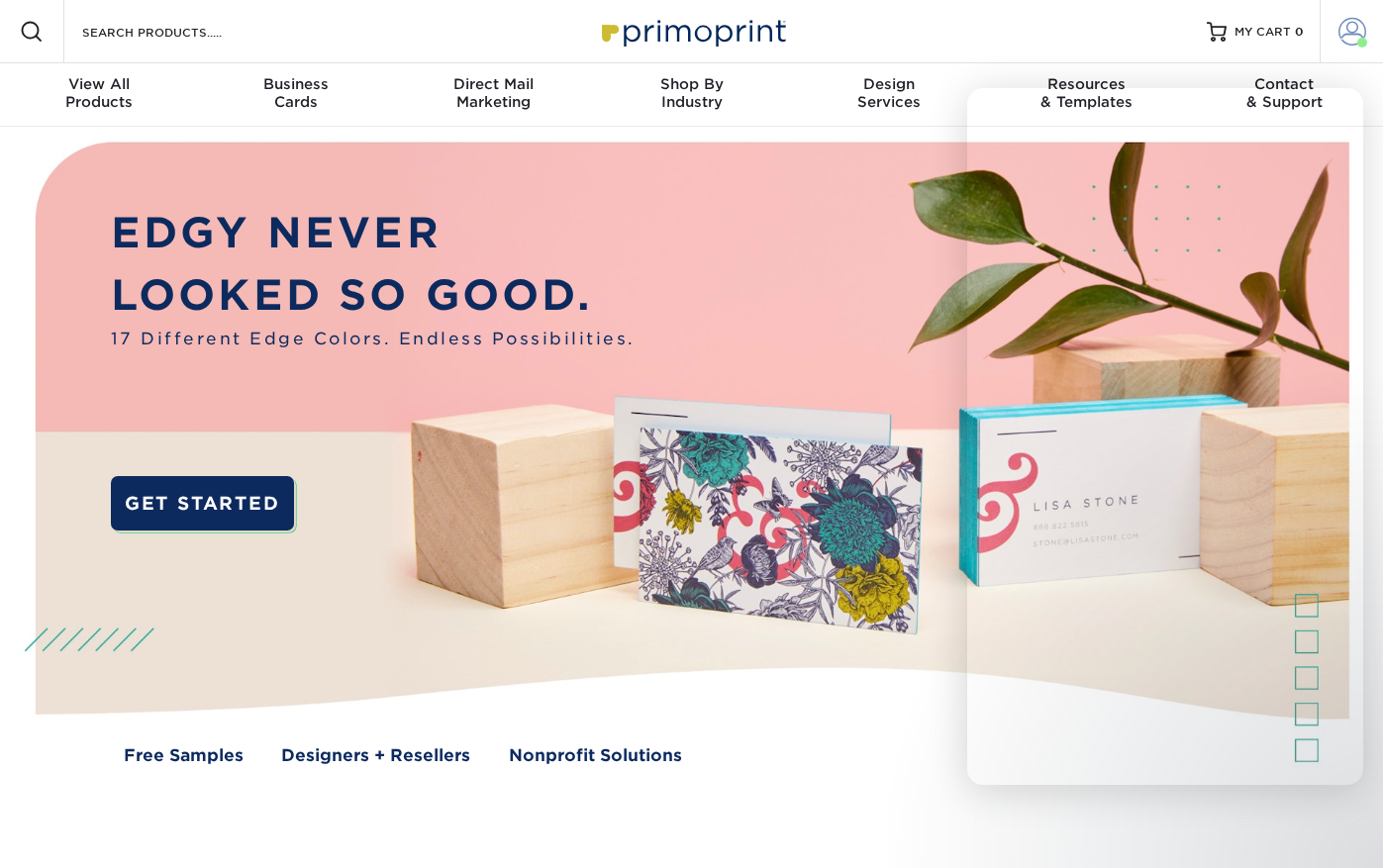 click at bounding box center [1352, 32] 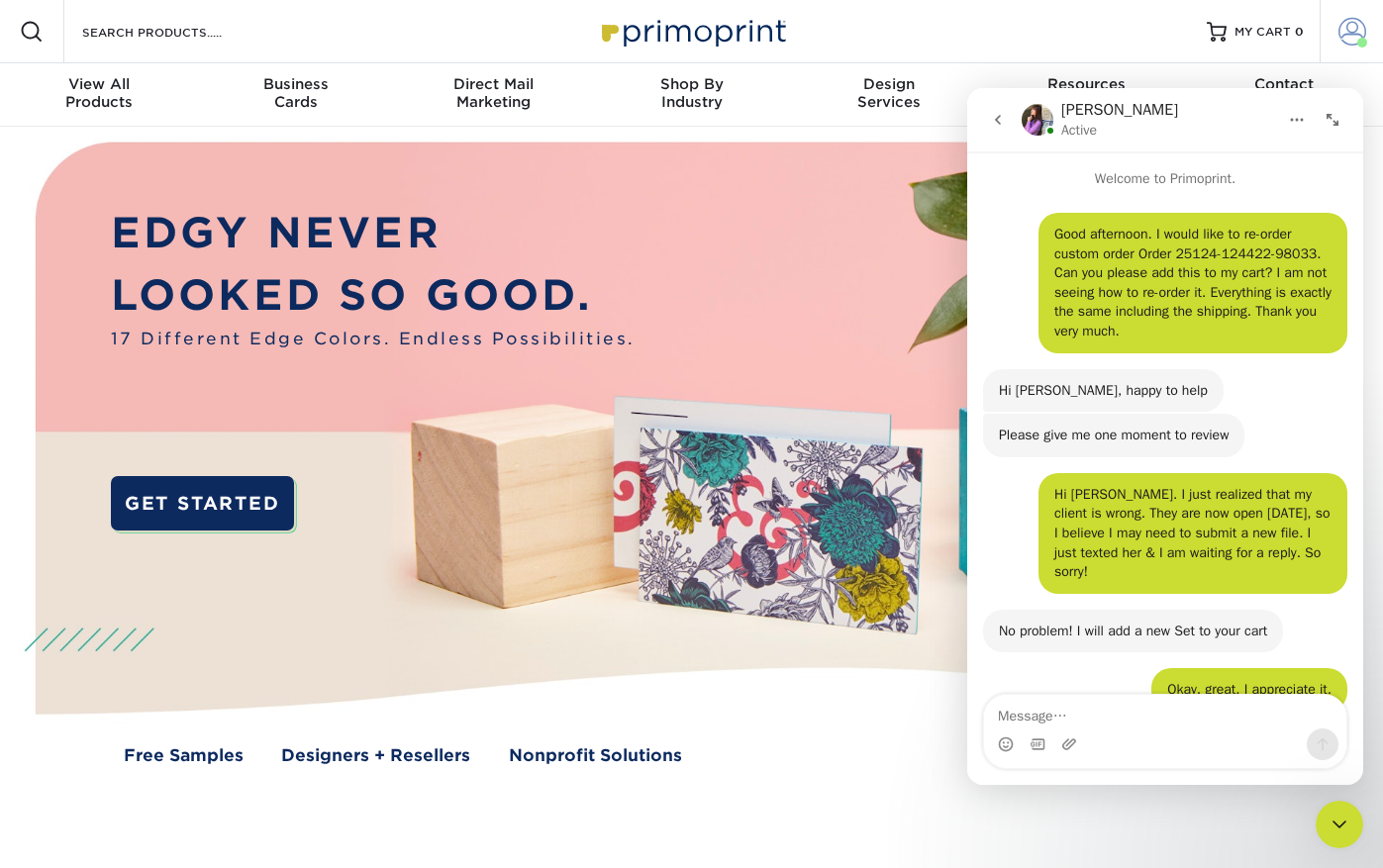 scroll, scrollTop: 0, scrollLeft: 0, axis: both 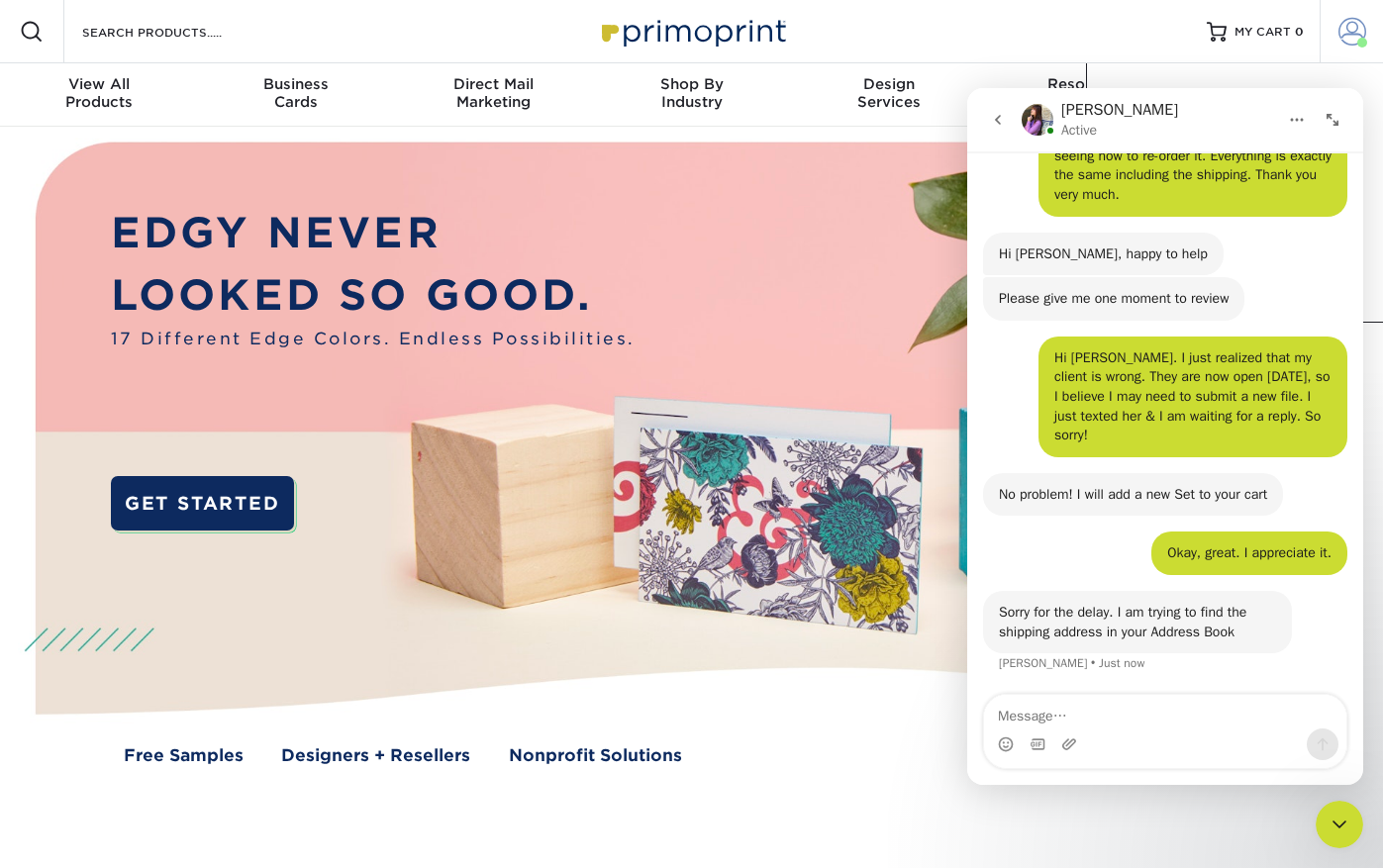 click at bounding box center (1352, 32) 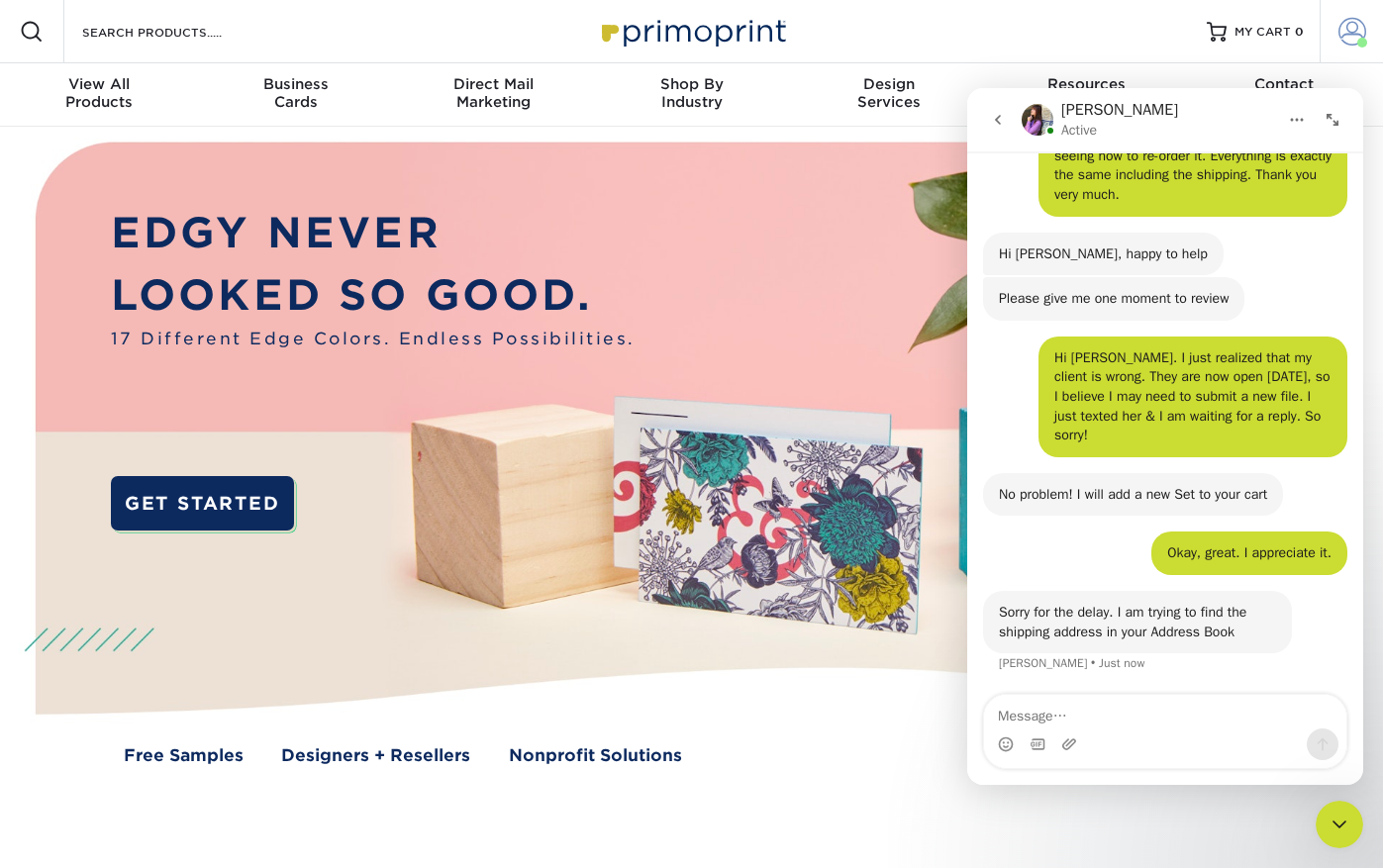 click at bounding box center (1352, 32) 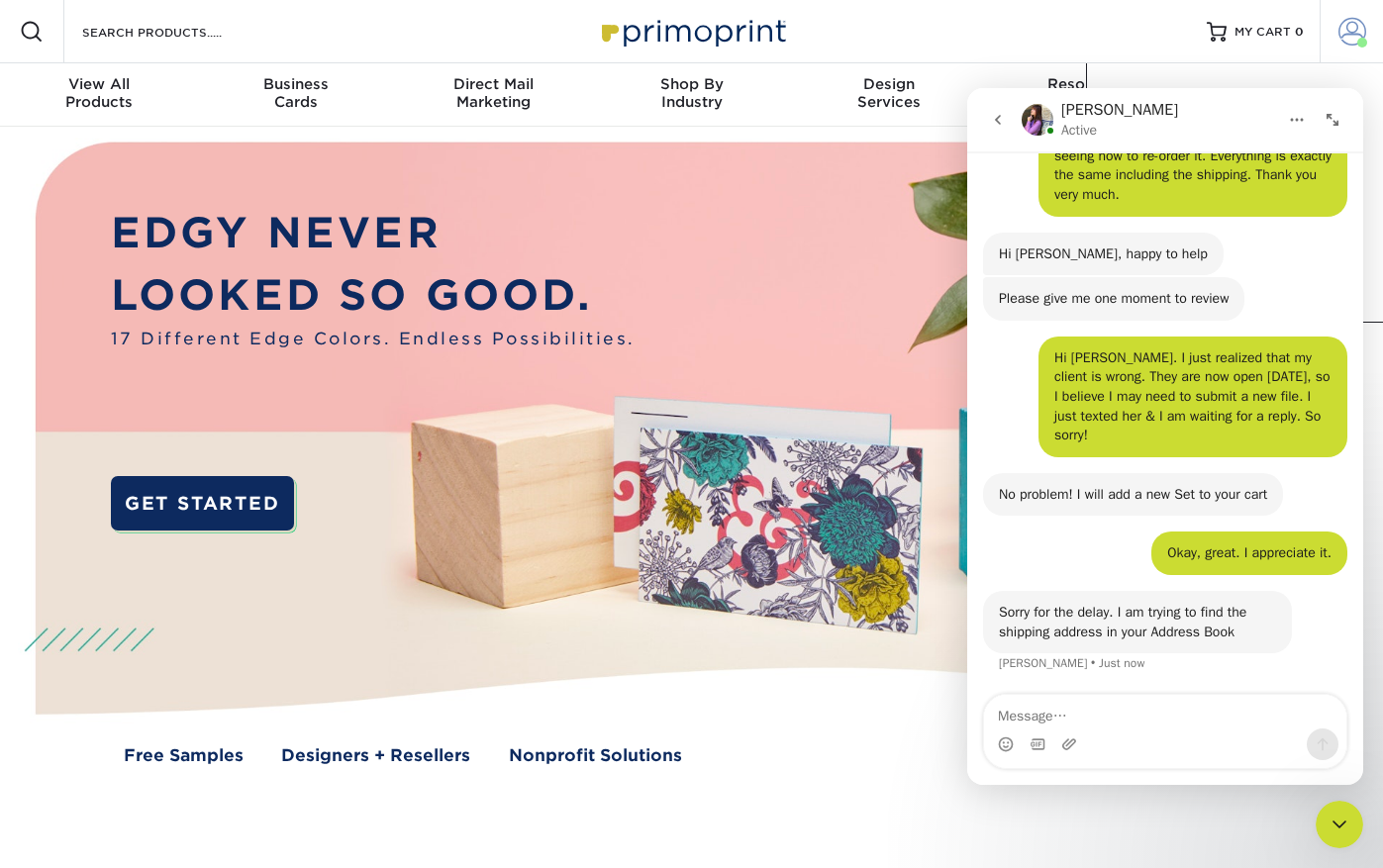 click at bounding box center (1352, 32) 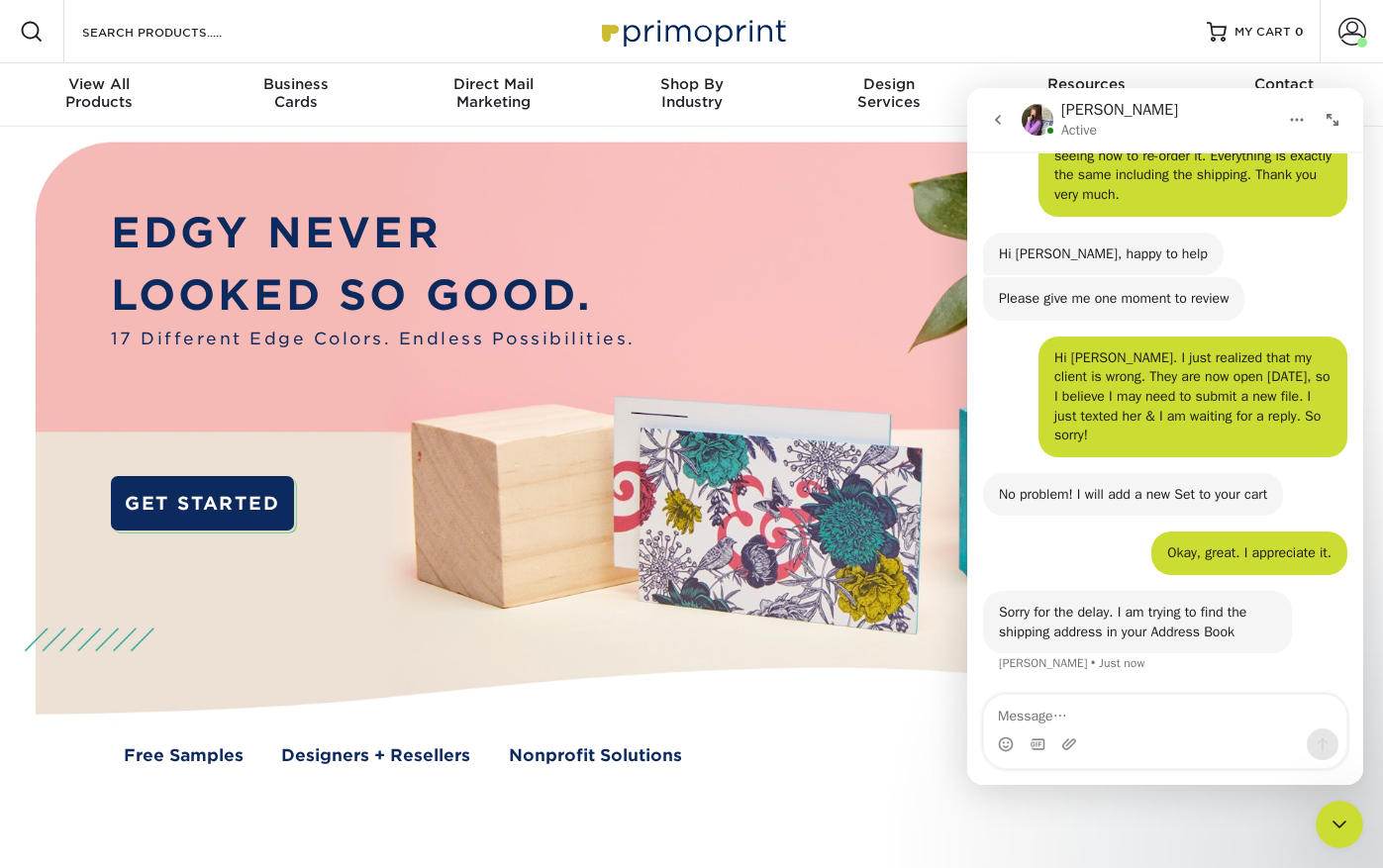 click 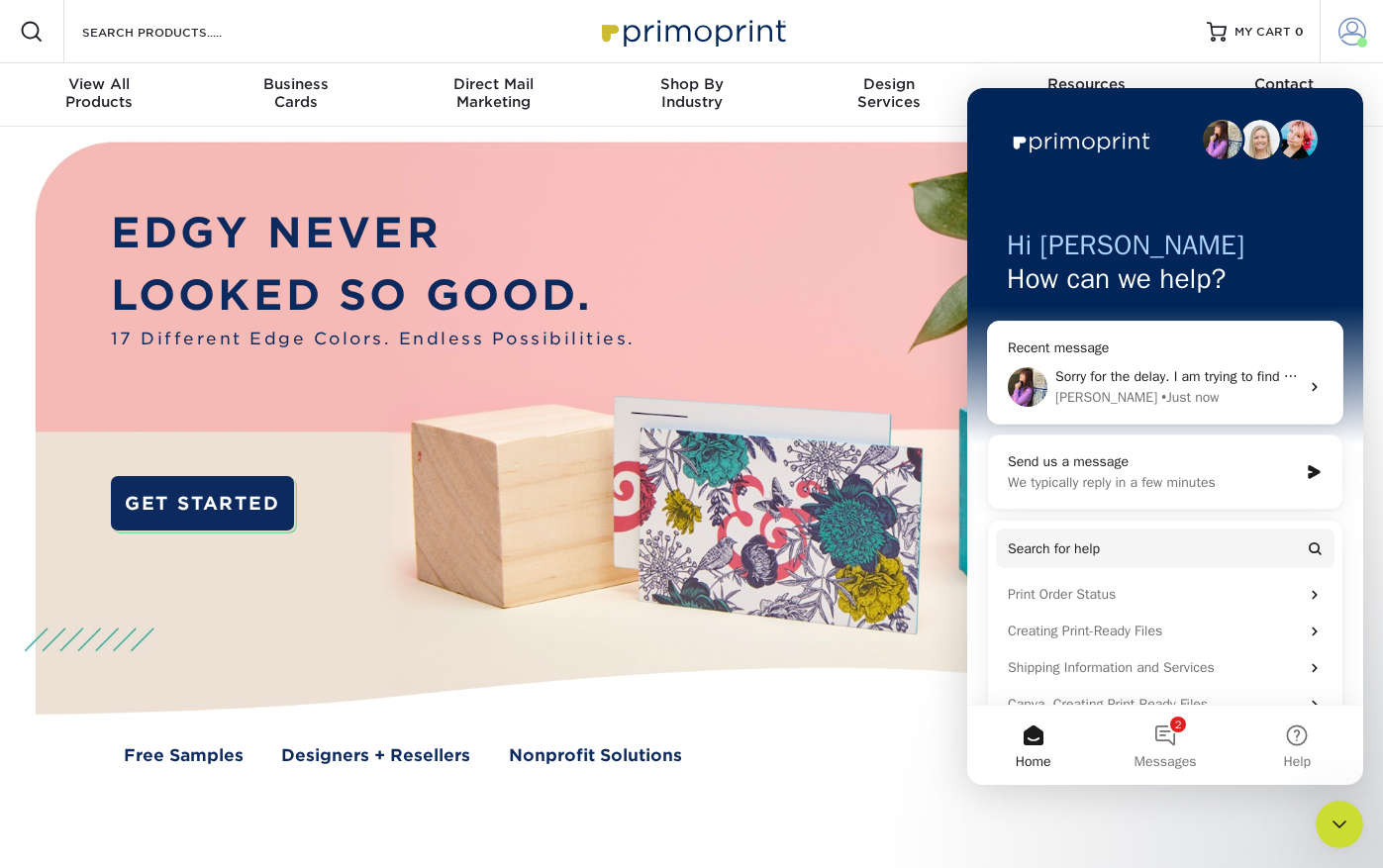 click at bounding box center (1352, 32) 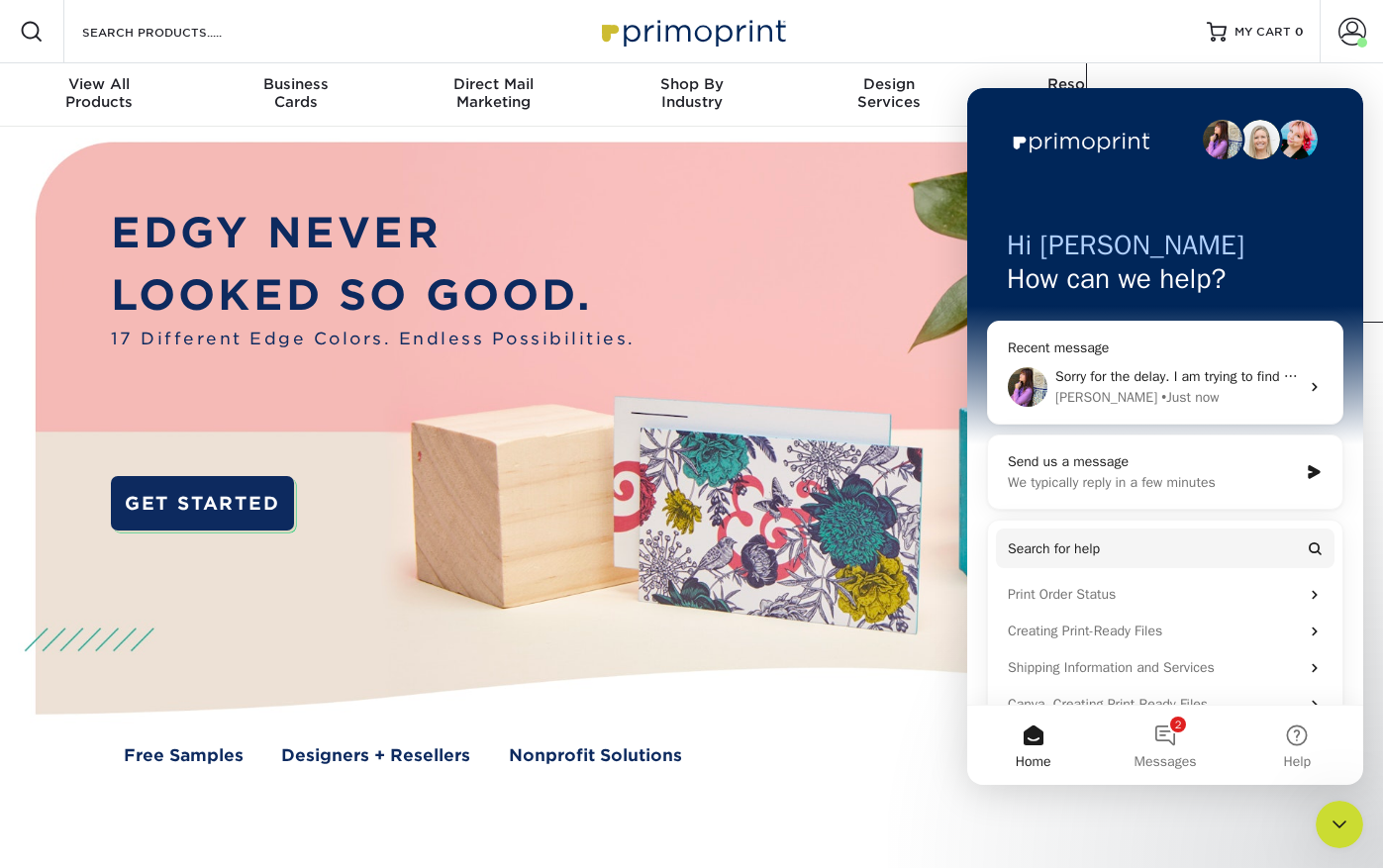 click 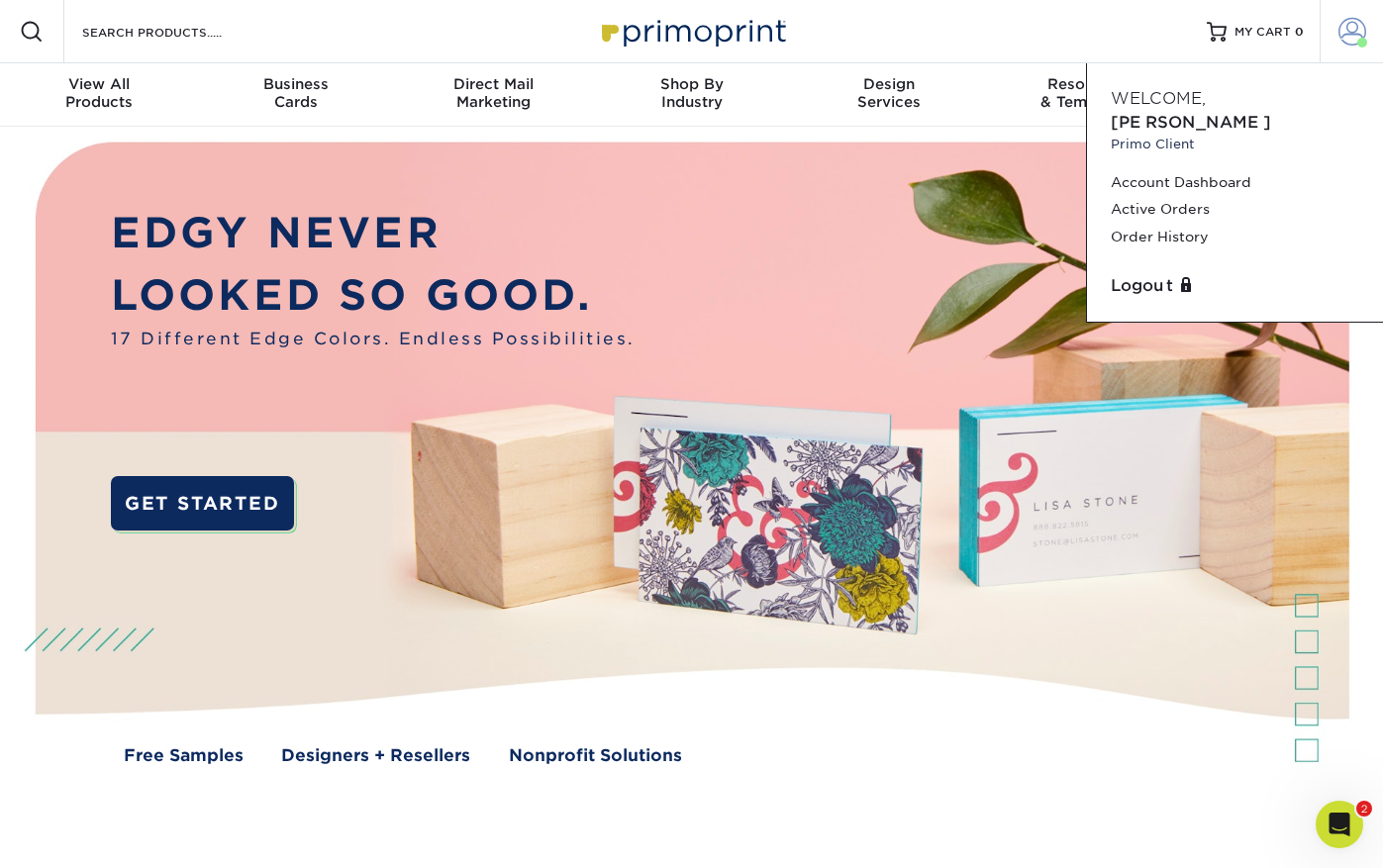 click at bounding box center (1352, 32) 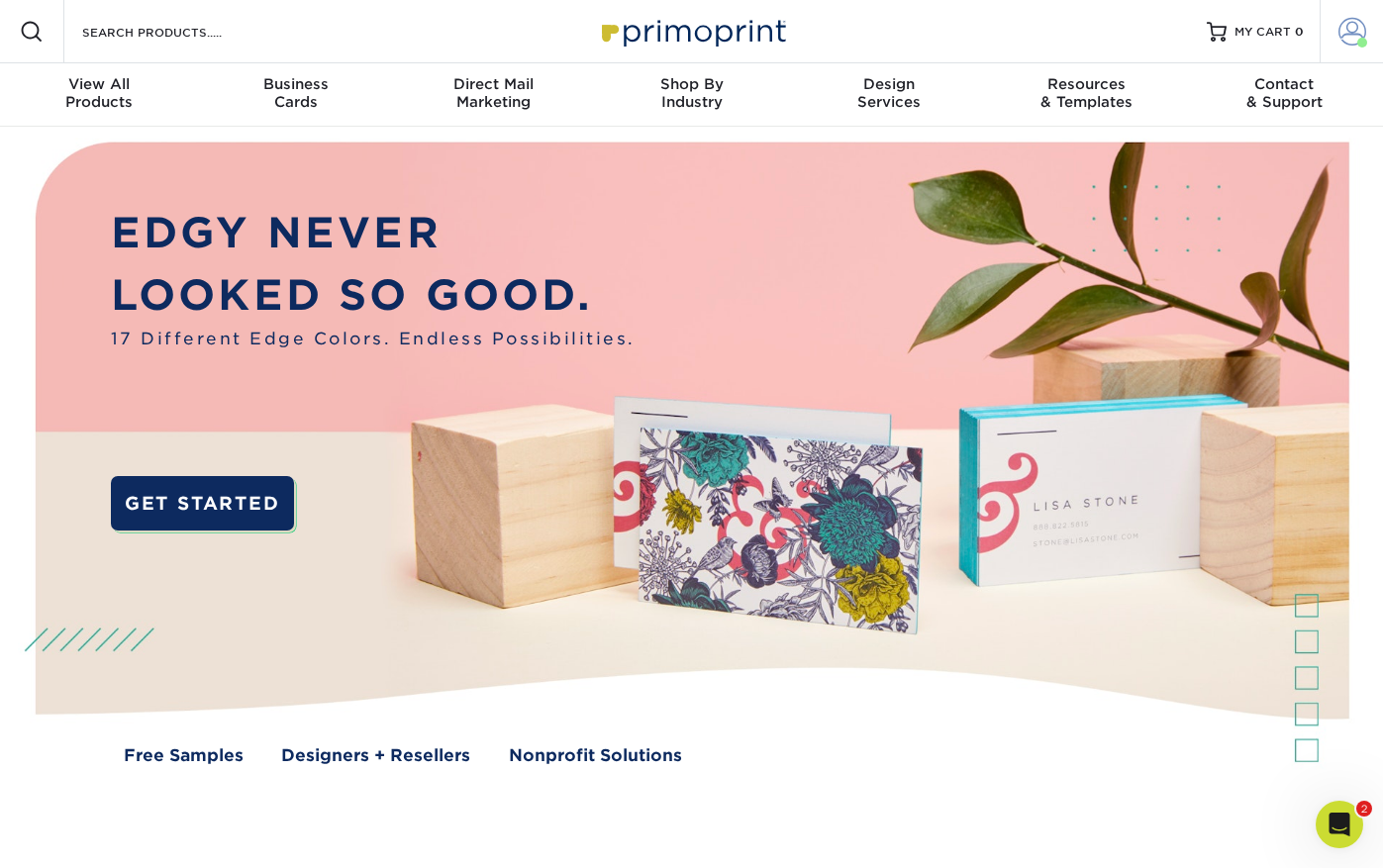 click at bounding box center (1352, 32) 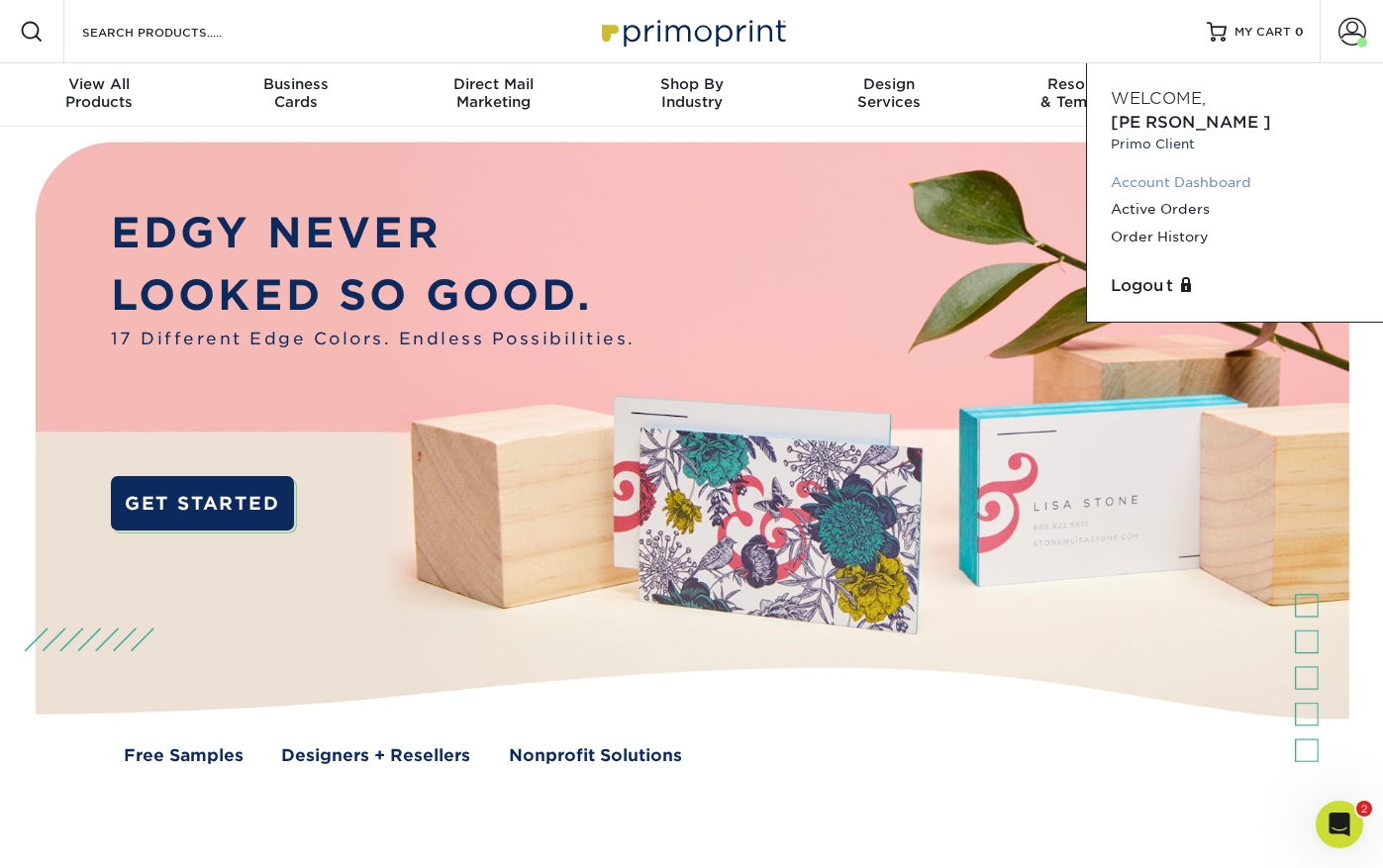 click on "Account Dashboard" at bounding box center (1235, 182) 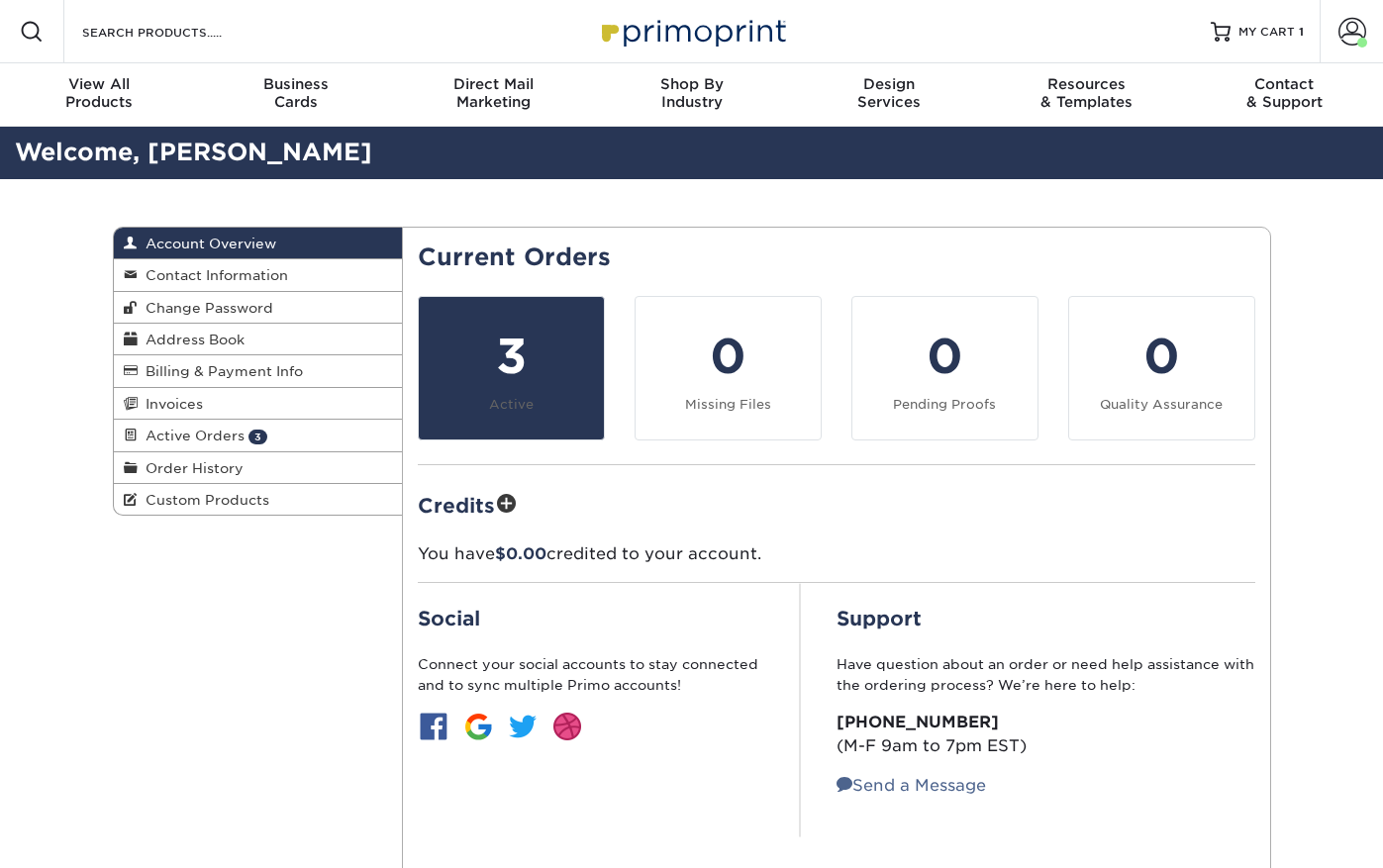 scroll, scrollTop: 0, scrollLeft: 0, axis: both 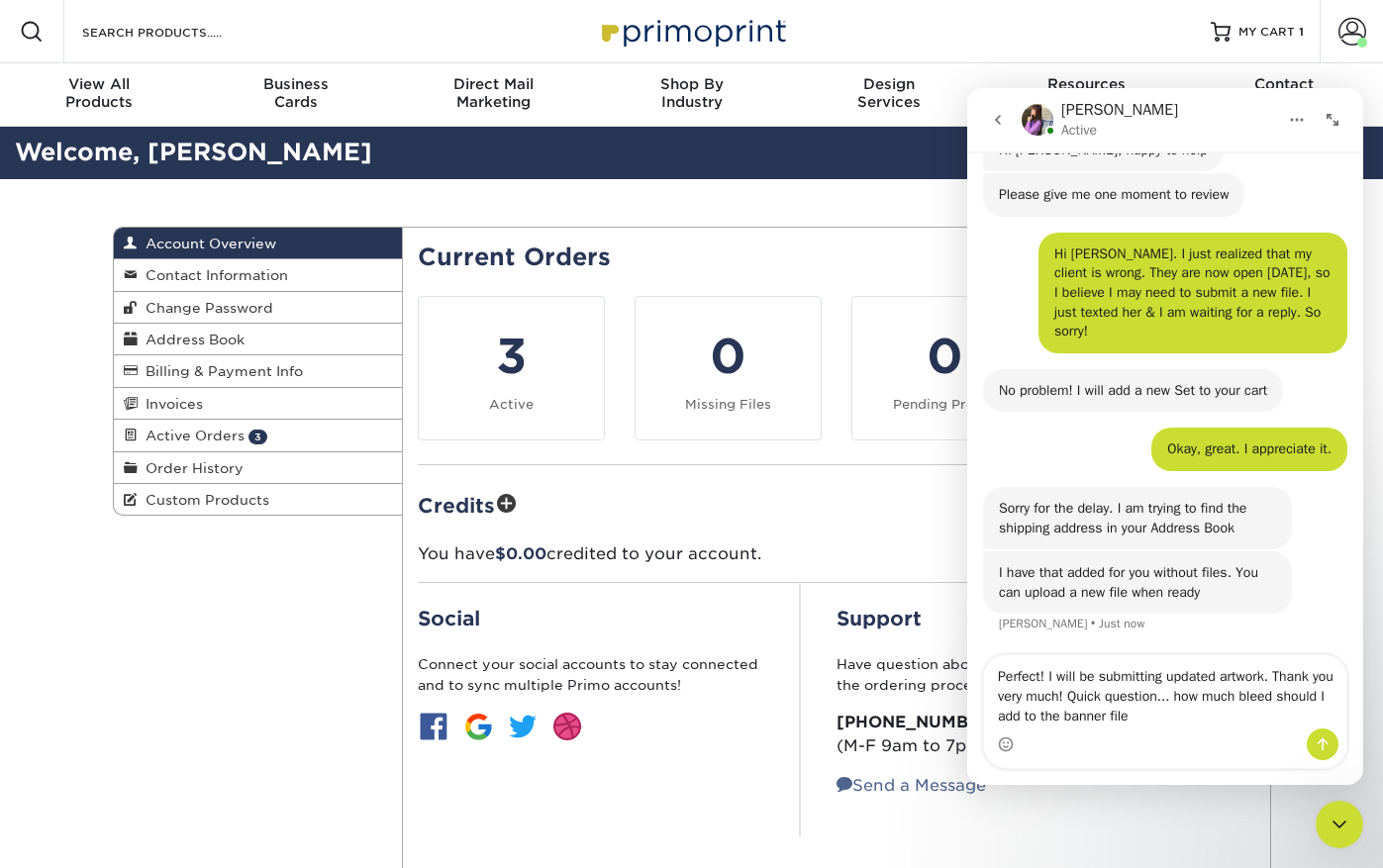 type on "Perfect! I will be submitting updated artwork. Thank you very much! Quick question... how much bleed should I add to the banner file?" 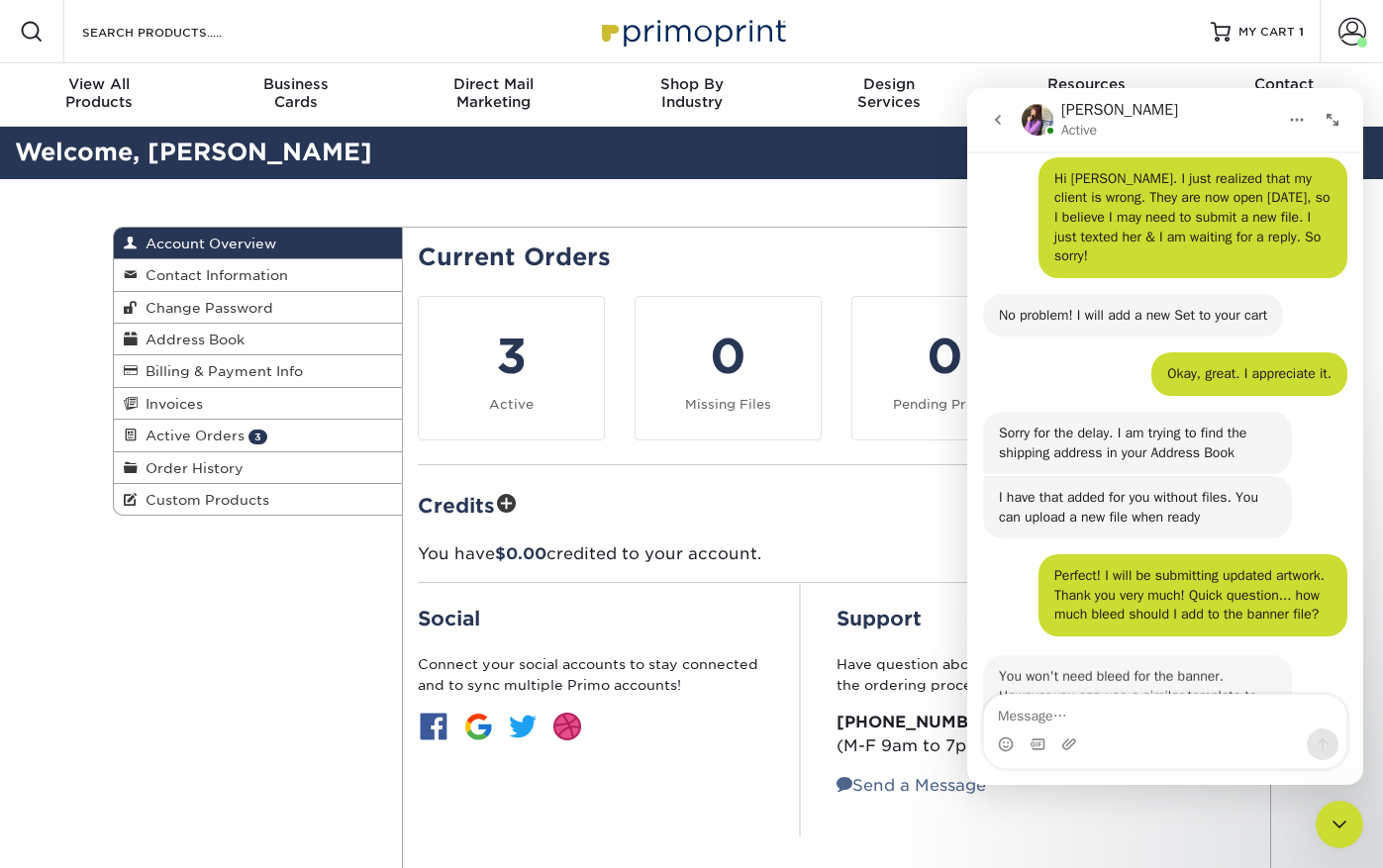 scroll, scrollTop: 420, scrollLeft: 0, axis: vertical 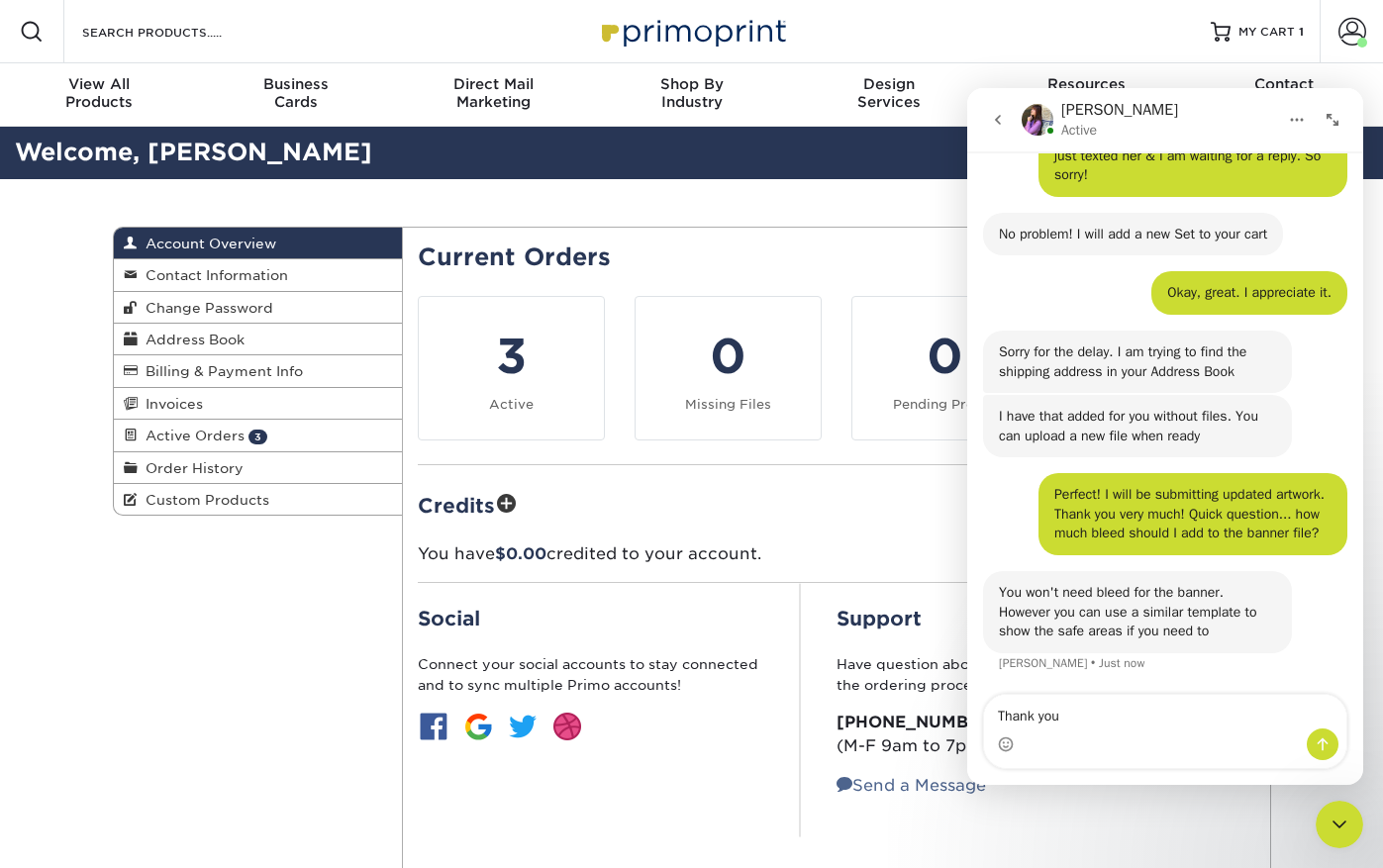 type on "Thank you!" 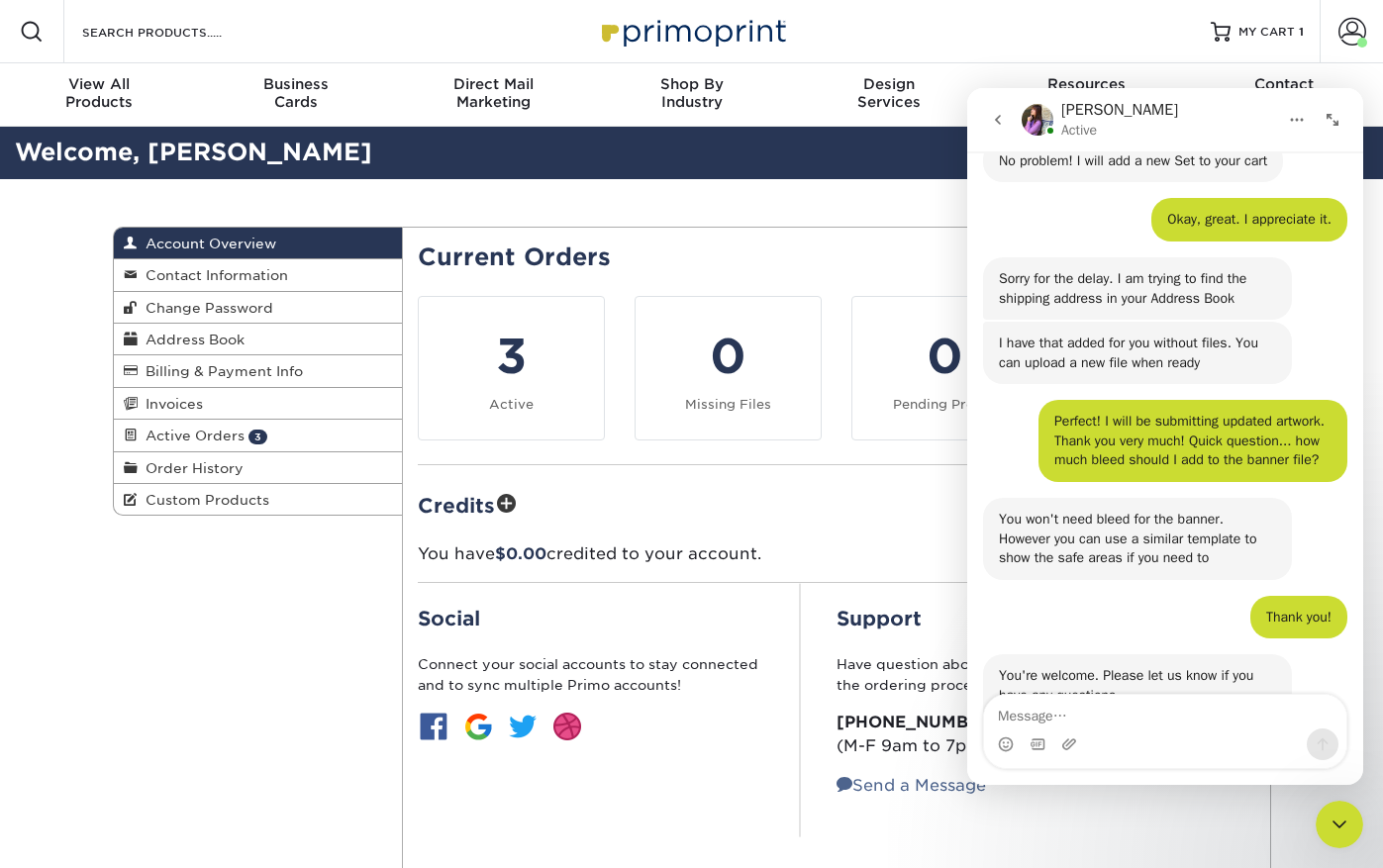scroll, scrollTop: 574, scrollLeft: 0, axis: vertical 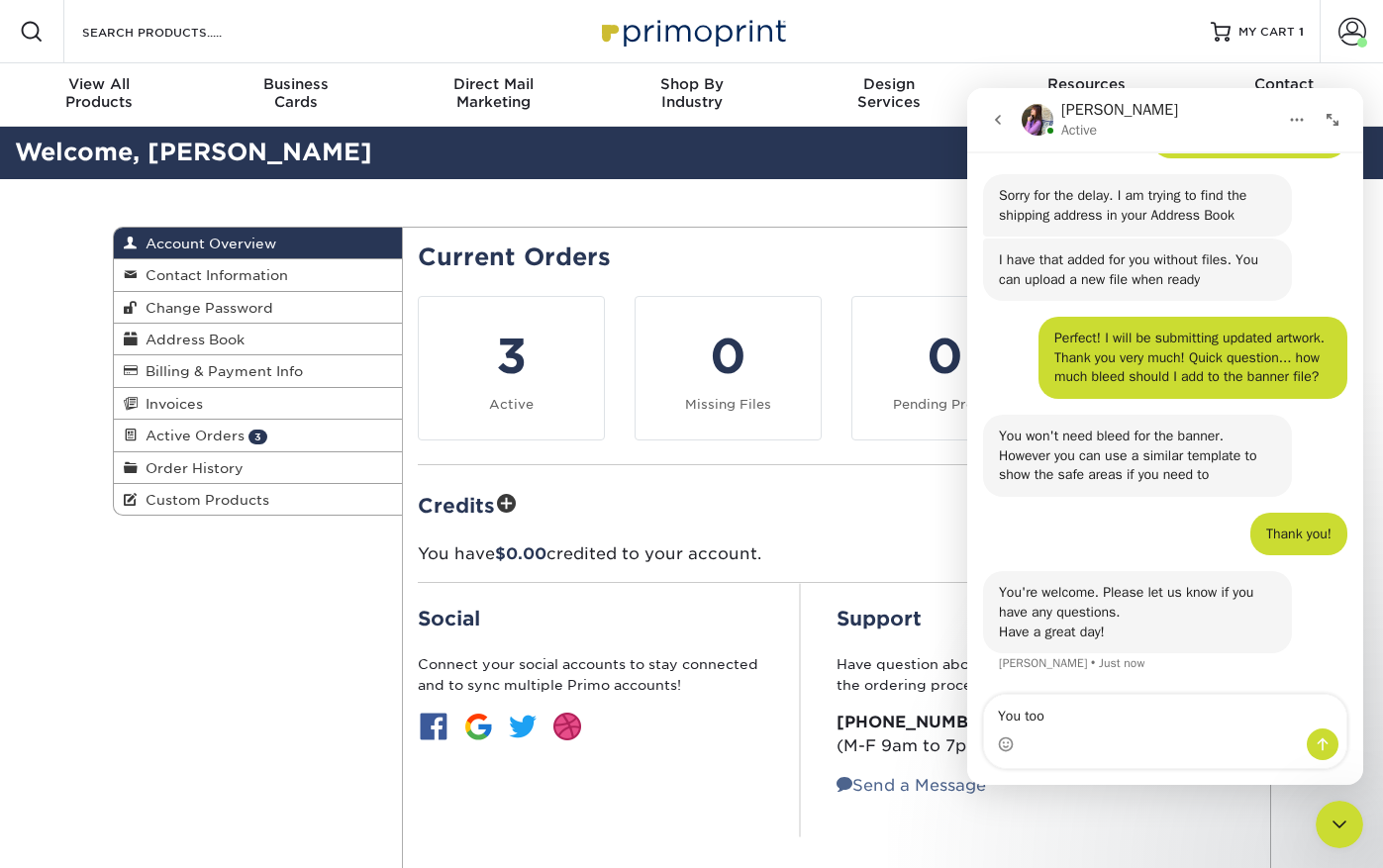 type on "You too!" 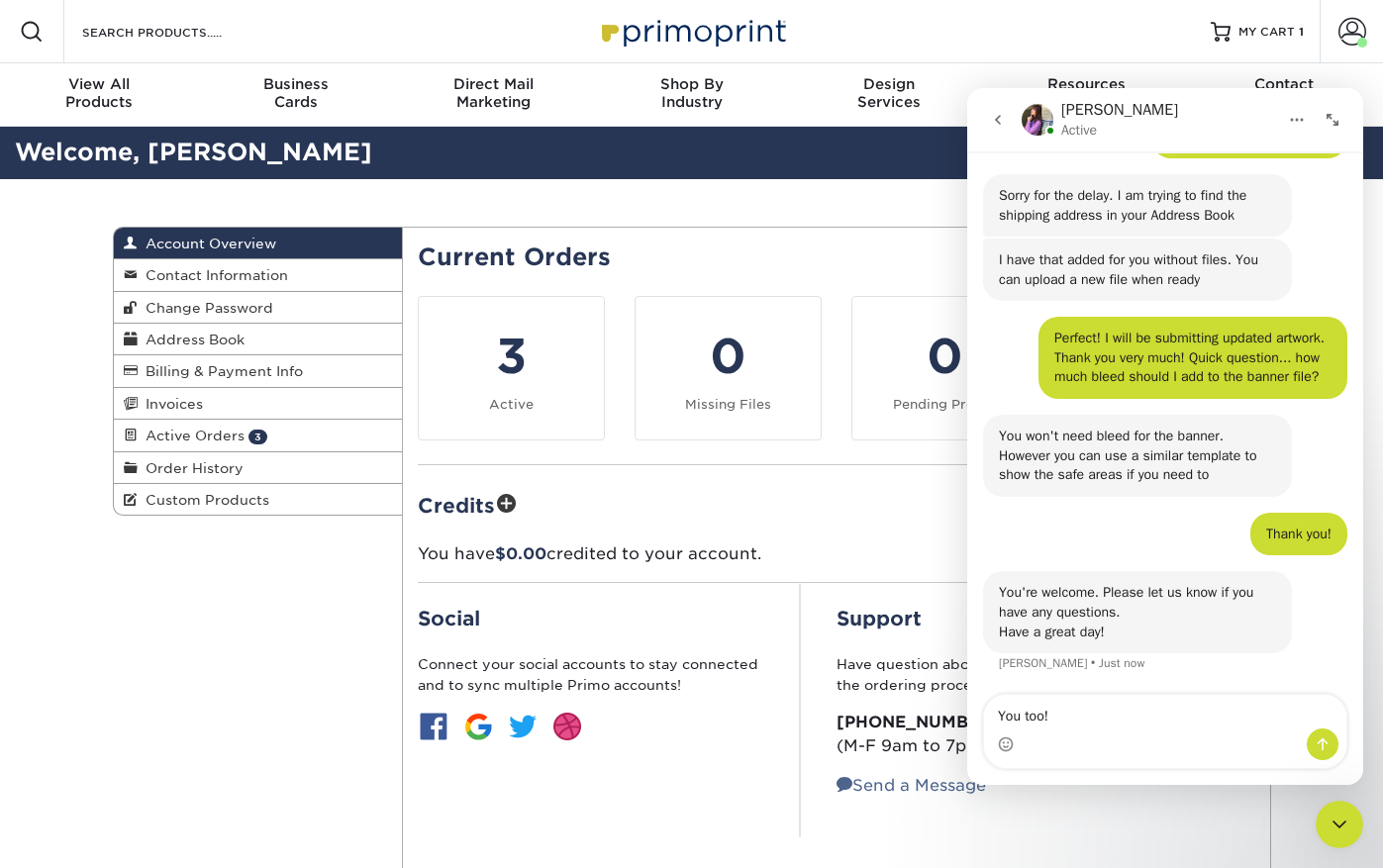 type 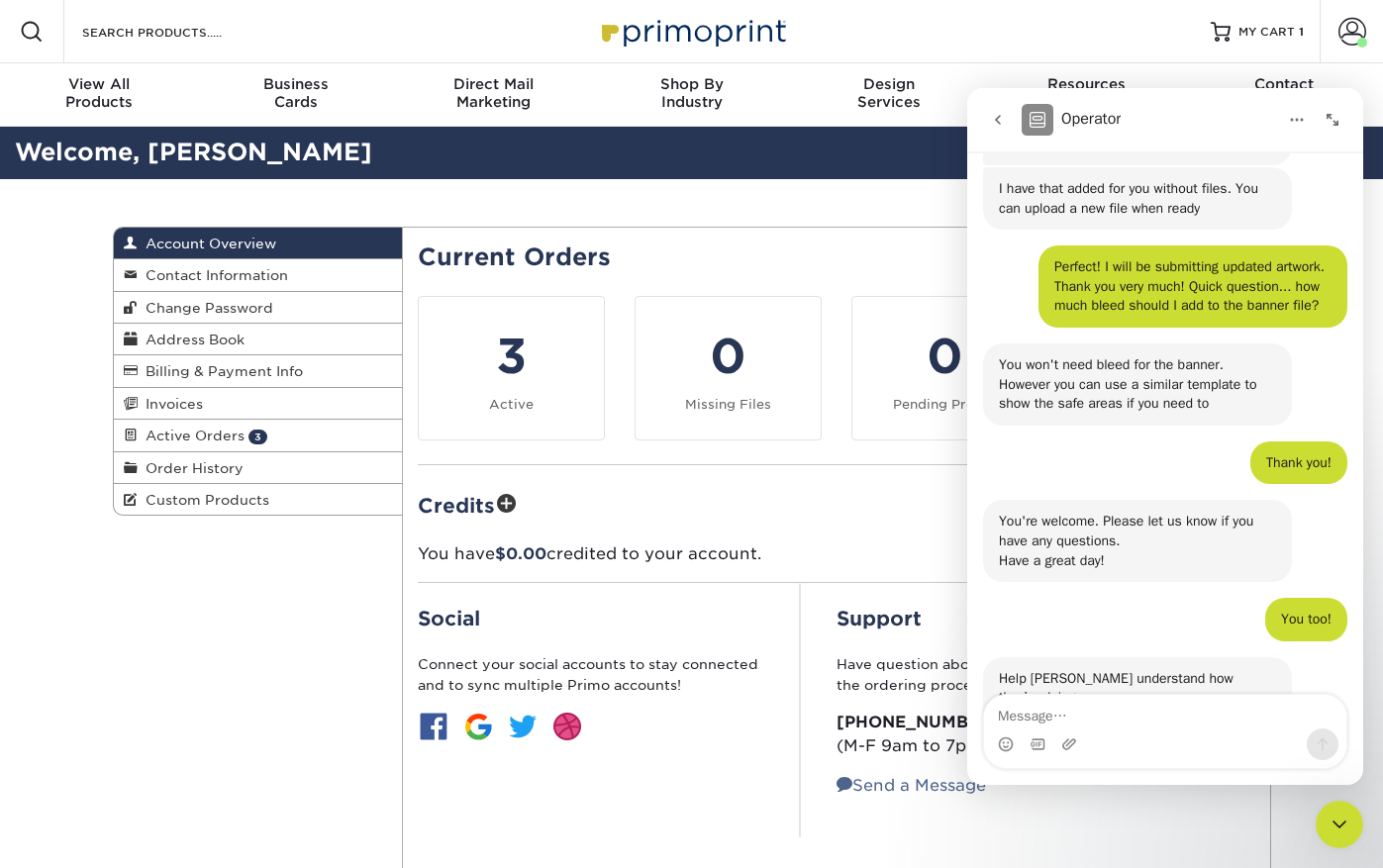 scroll, scrollTop: 790, scrollLeft: 0, axis: vertical 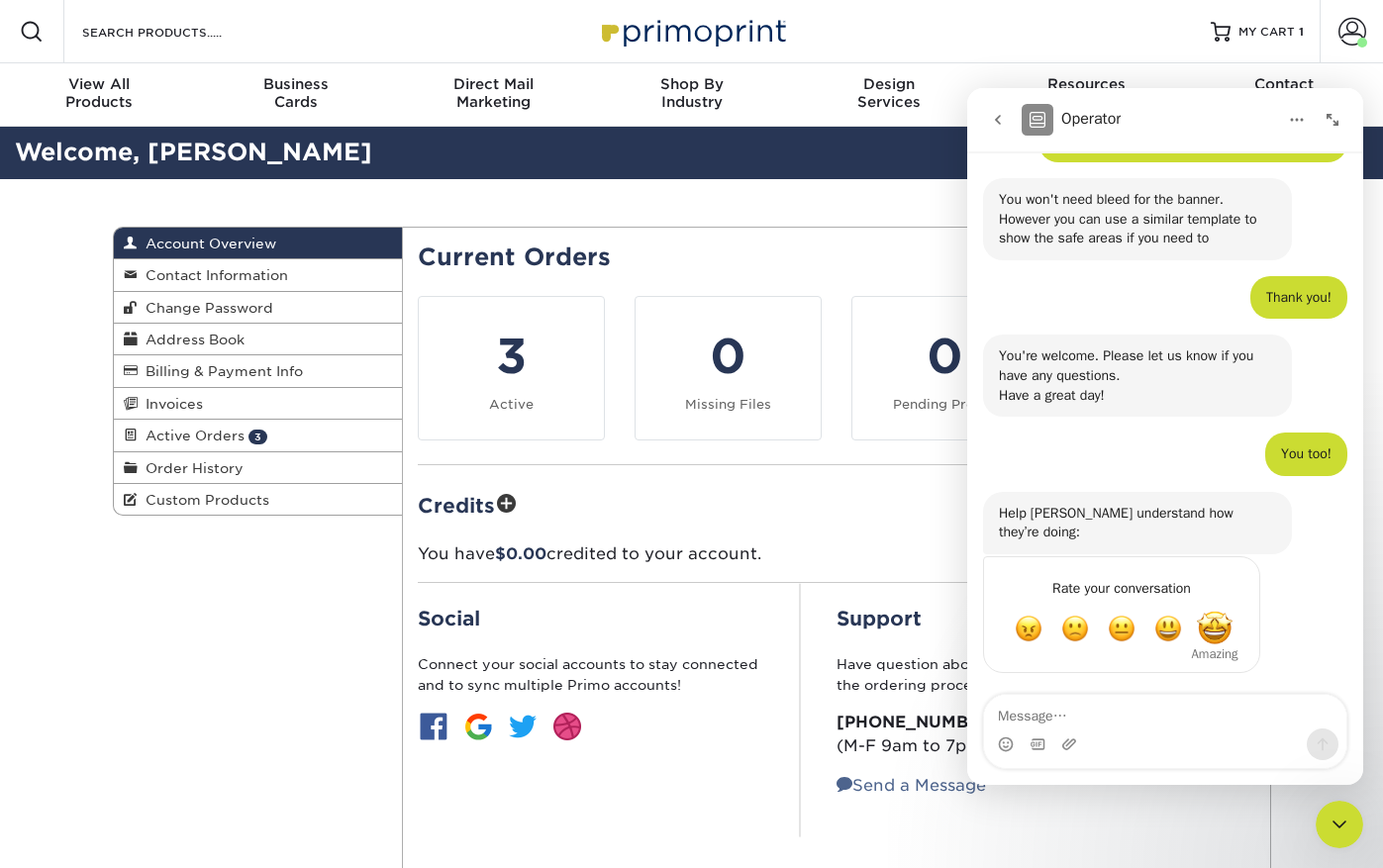 click at bounding box center [1215, 628] 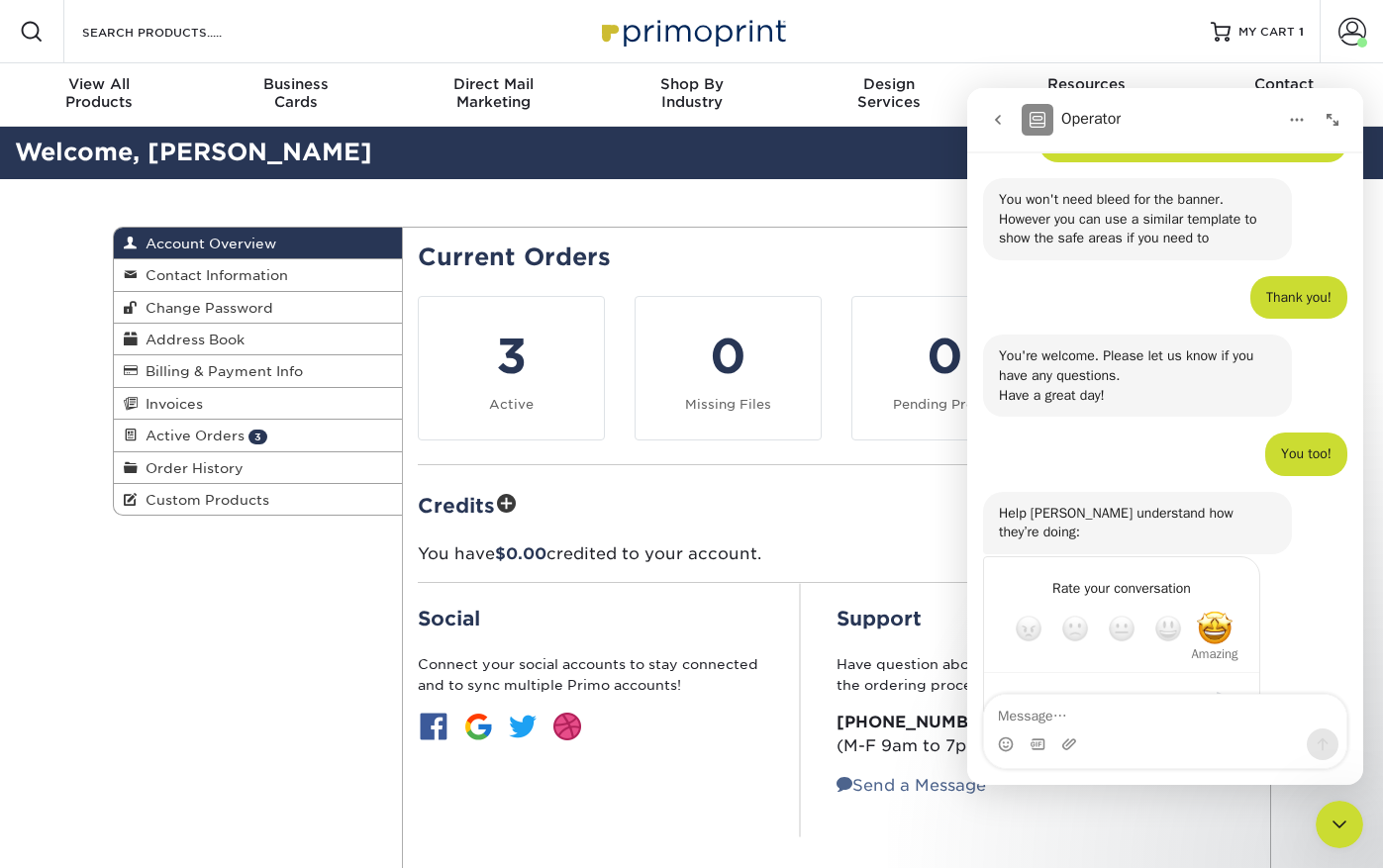 scroll, scrollTop: 843, scrollLeft: 0, axis: vertical 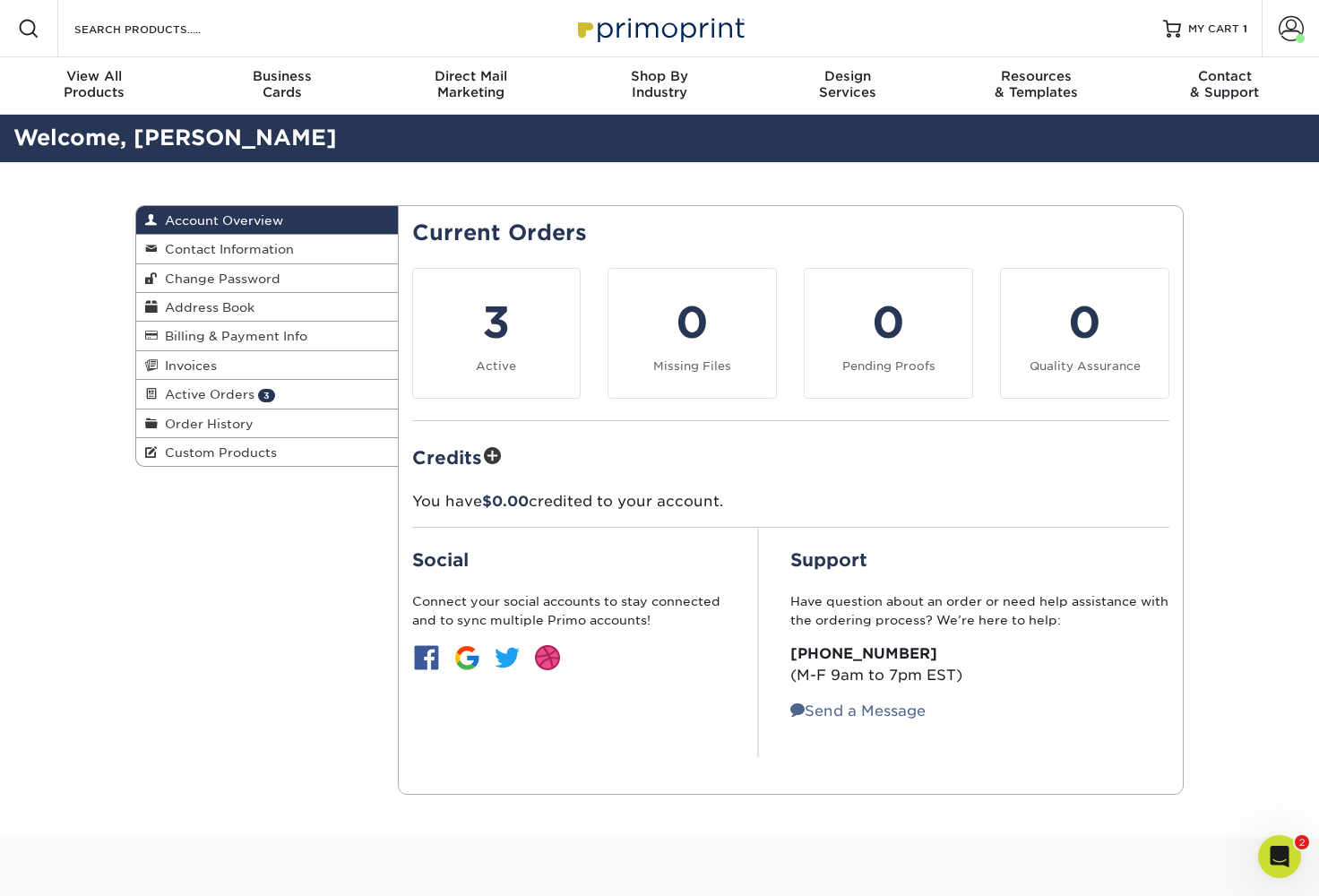 click 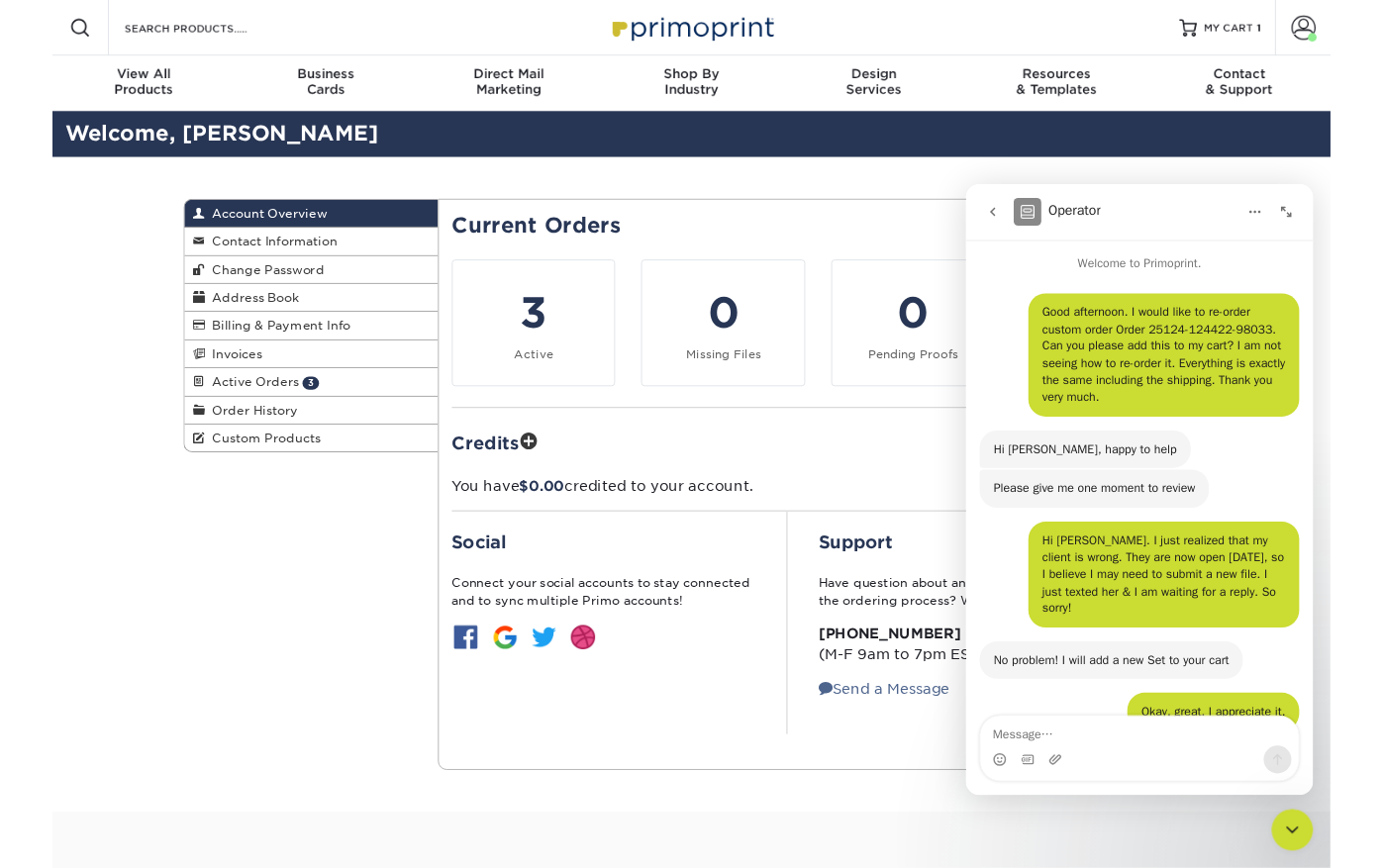 scroll, scrollTop: 843, scrollLeft: 0, axis: vertical 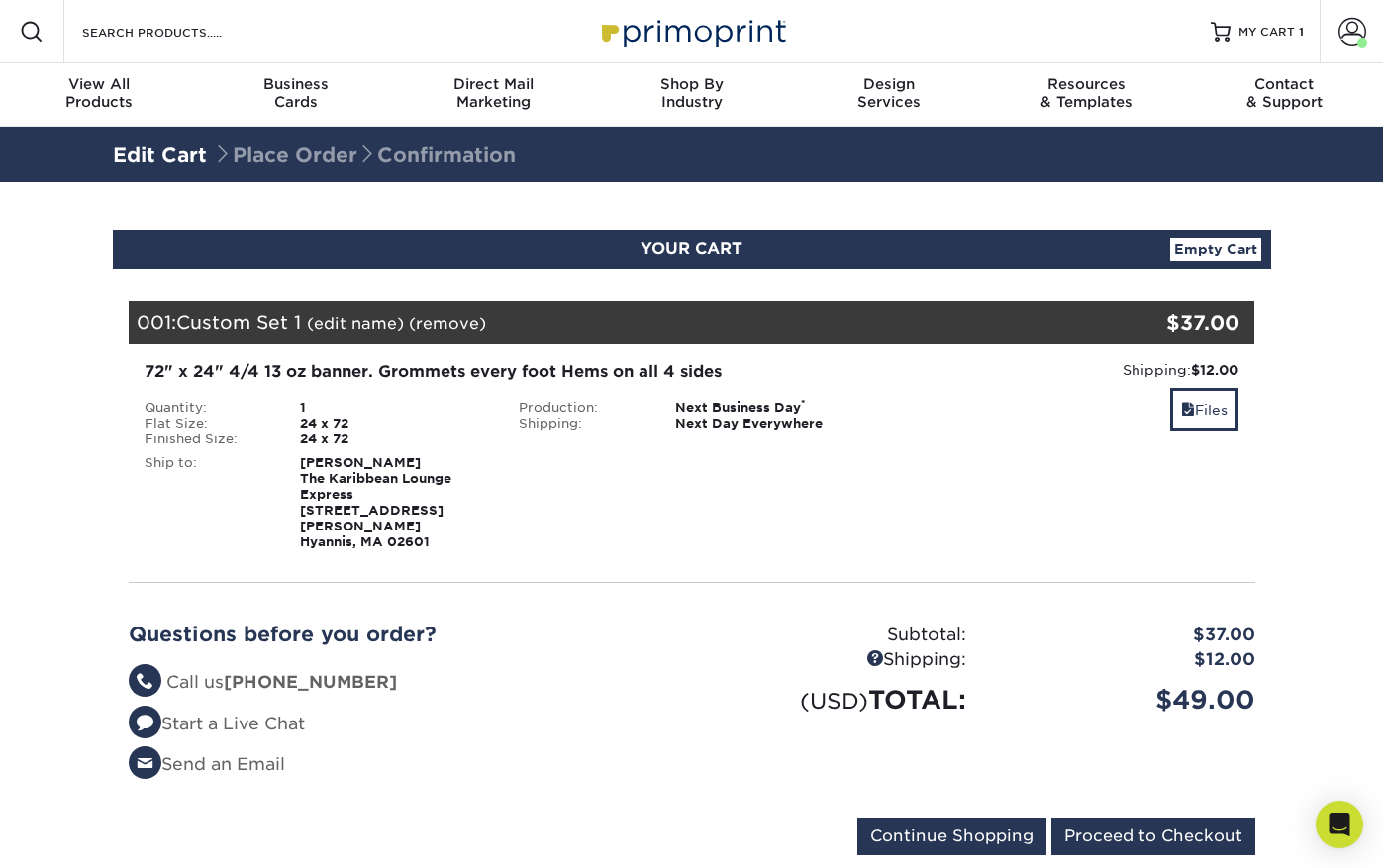 drag, startPoint x: 391, startPoint y: 510, endPoint x: 299, endPoint y: 510, distance: 92 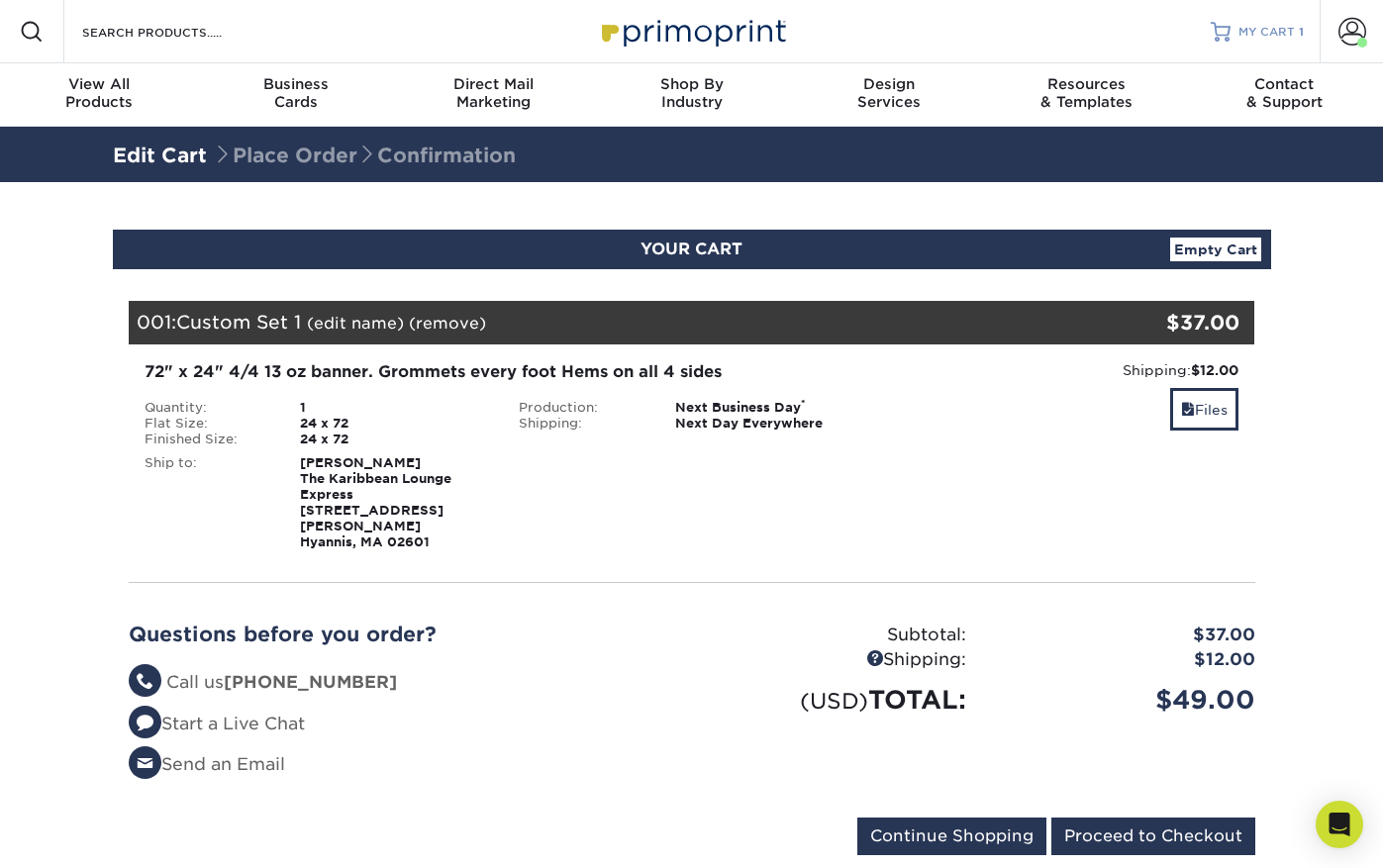 click on "MY CART" at bounding box center [1266, 32] 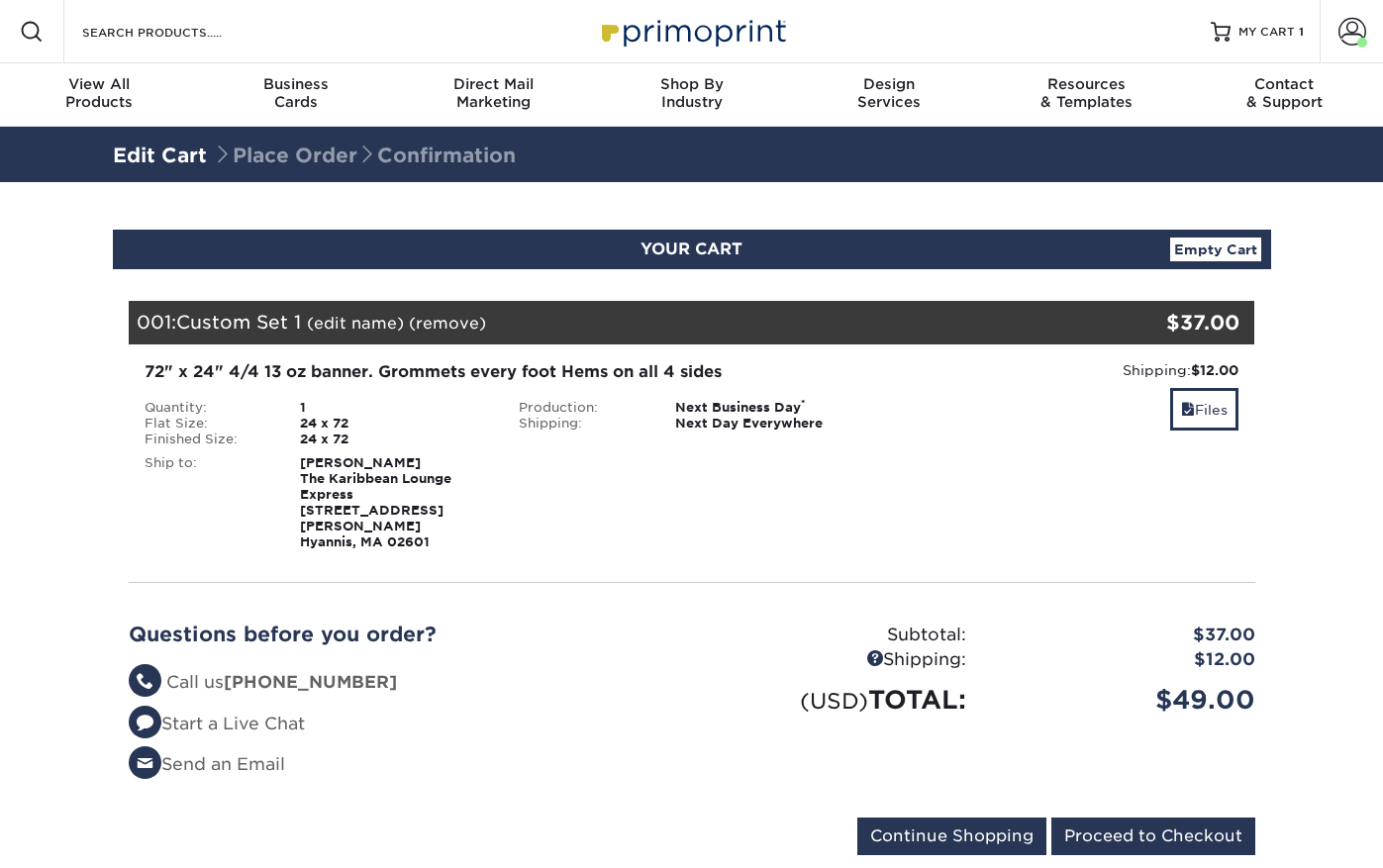 scroll, scrollTop: 0, scrollLeft: 0, axis: both 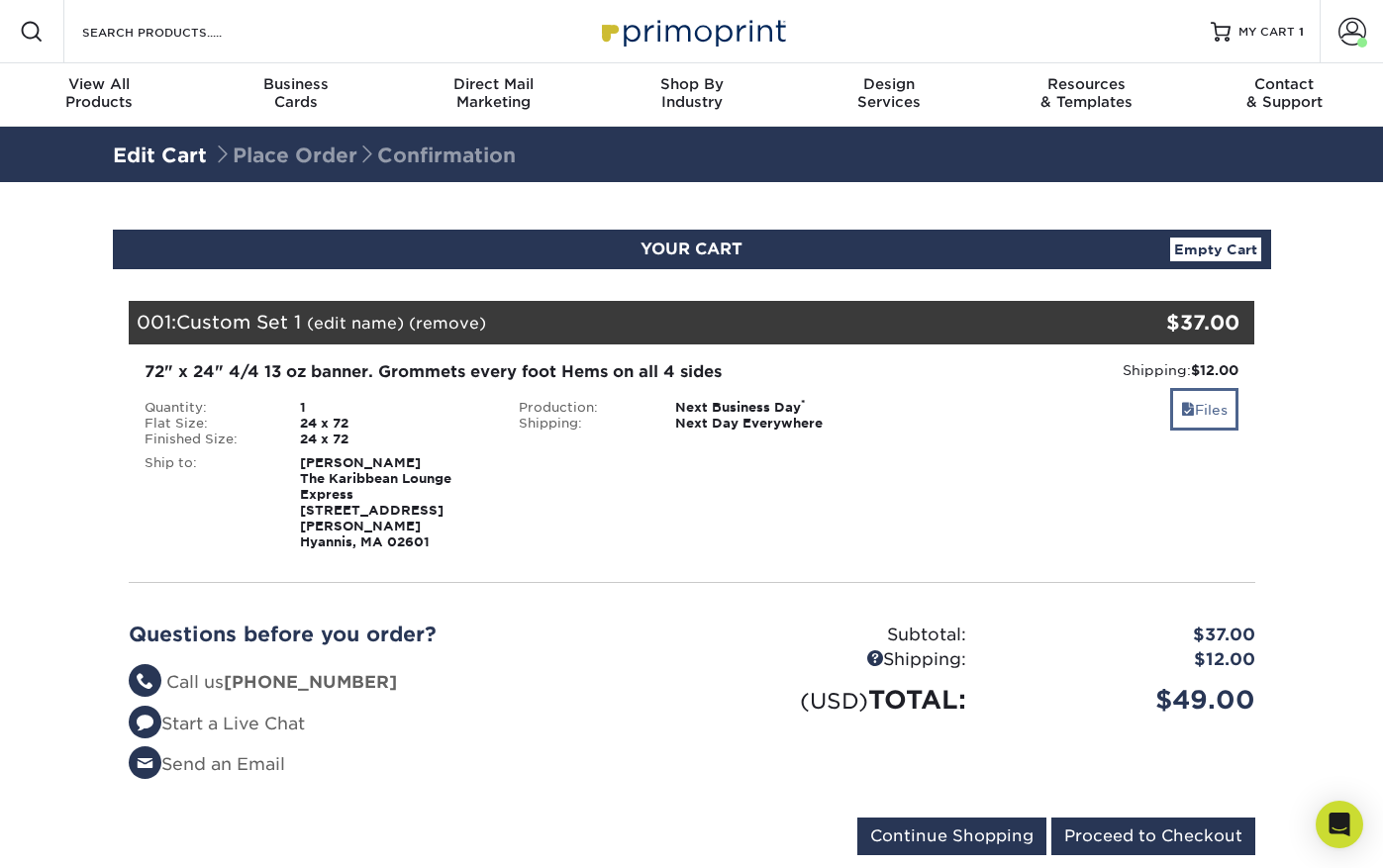 click on "Files" at bounding box center (1204, 409) 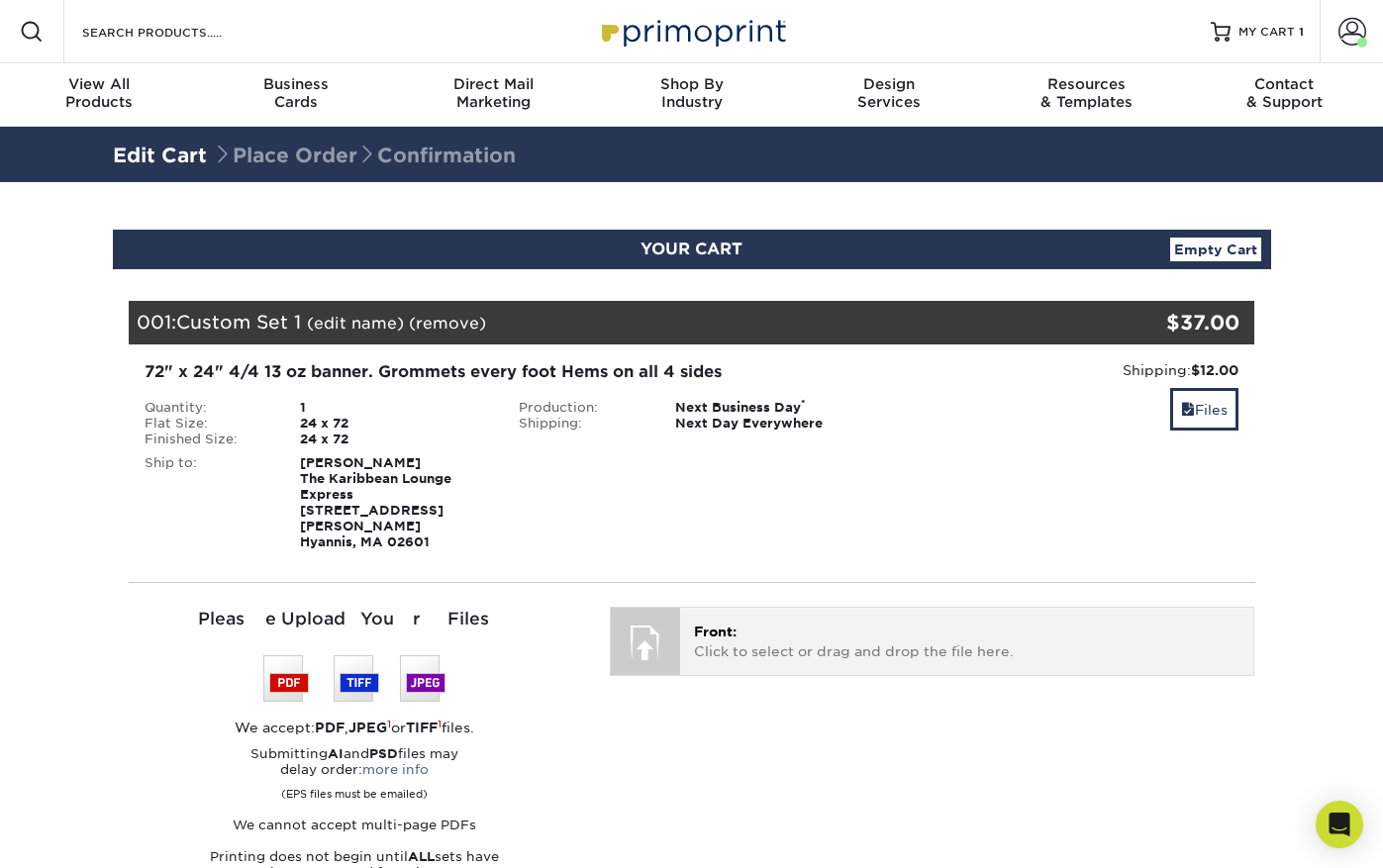 click on "Front: Click to select or drag and drop the file here." at bounding box center (966, 641) 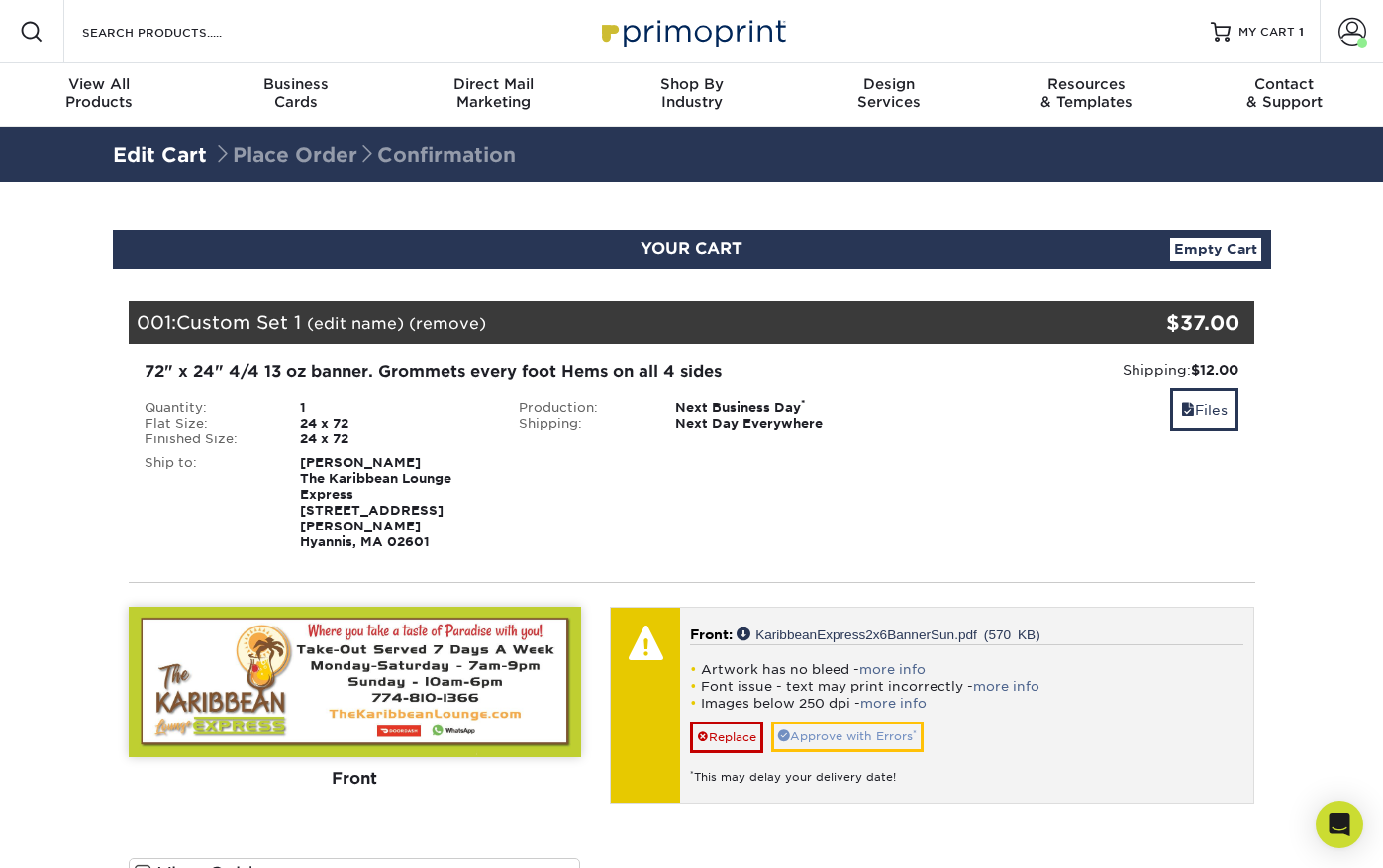 click on "Approve with Errors *" at bounding box center (847, 736) 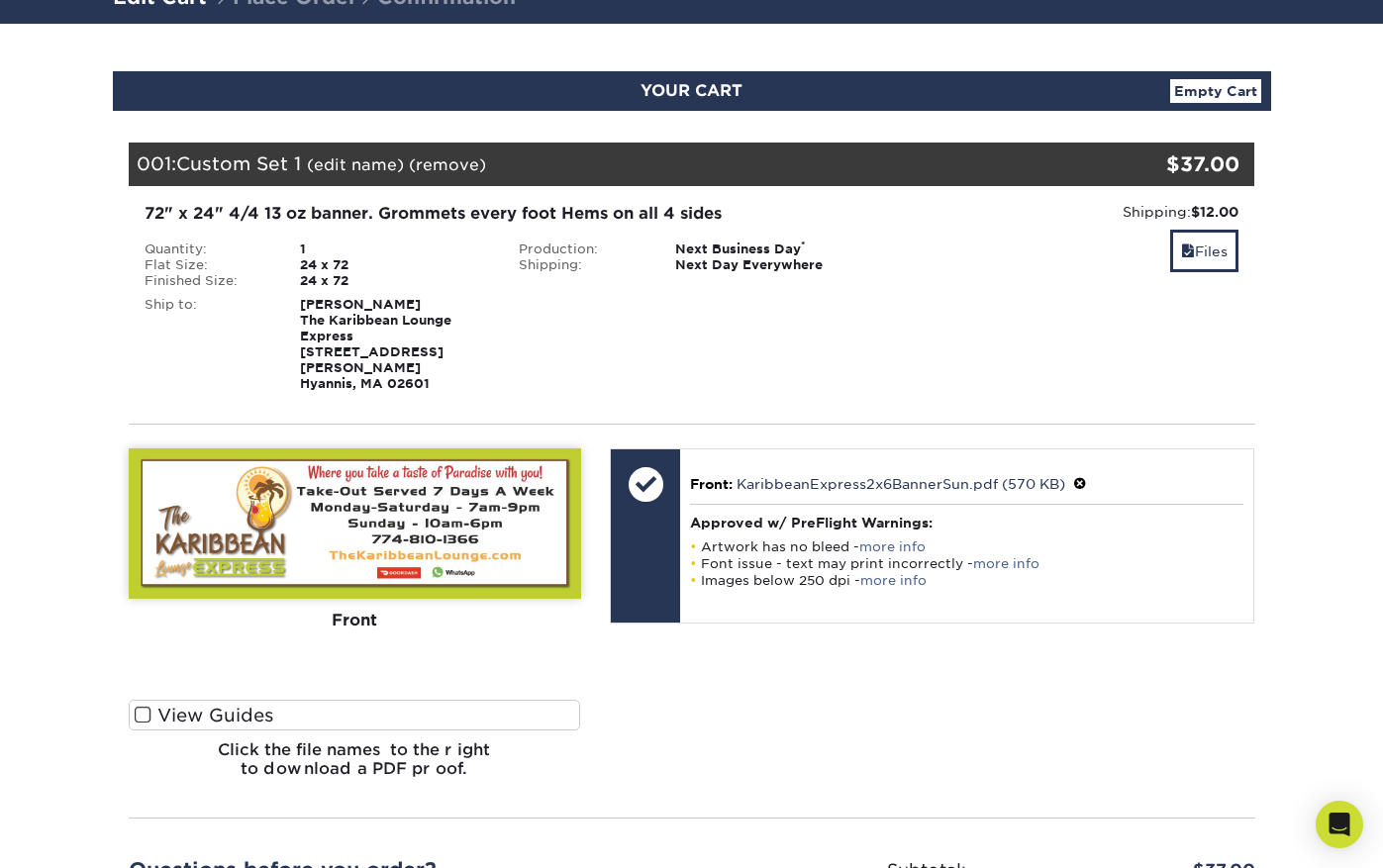 scroll, scrollTop: 351, scrollLeft: 0, axis: vertical 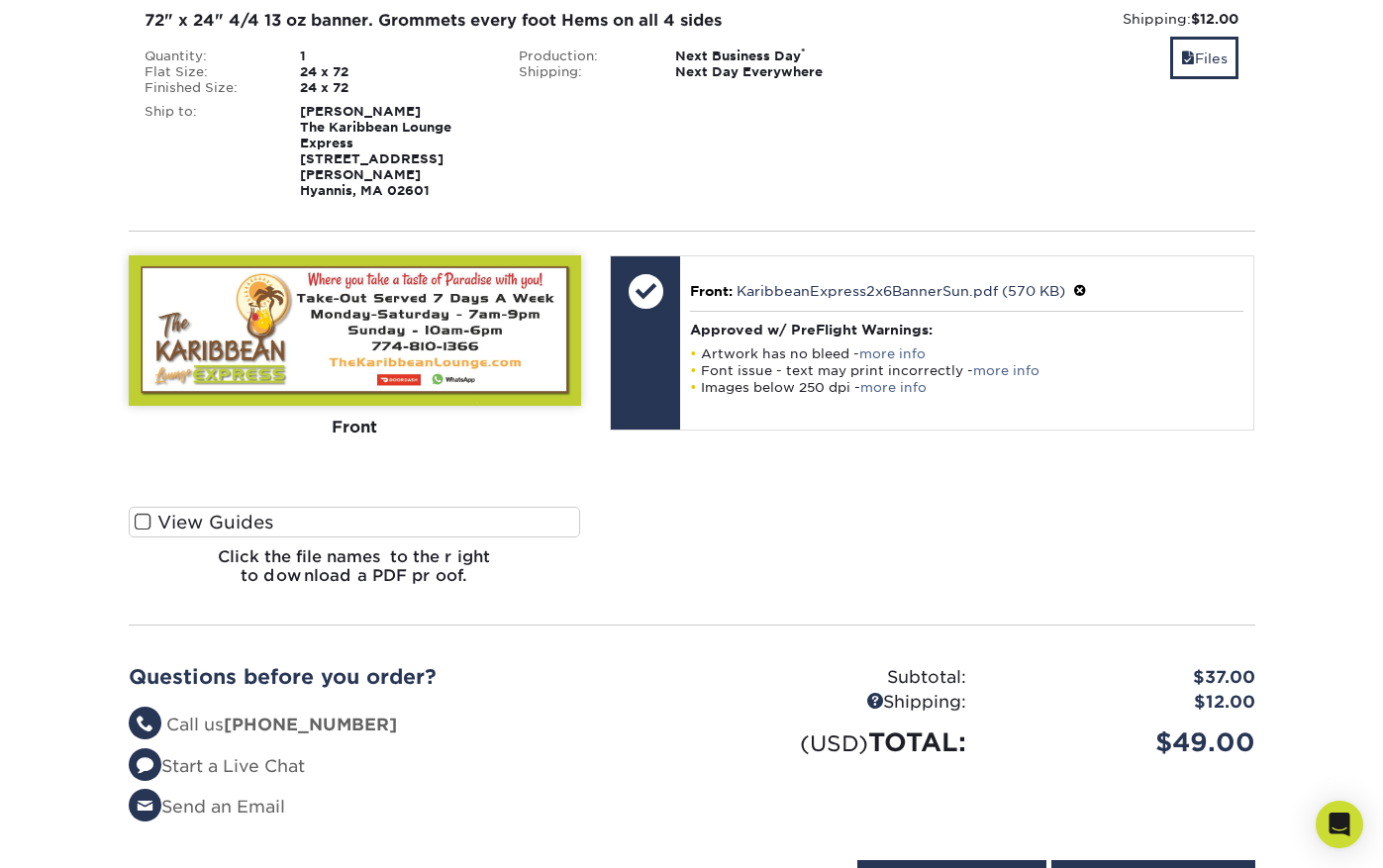 click at bounding box center (143, 522) 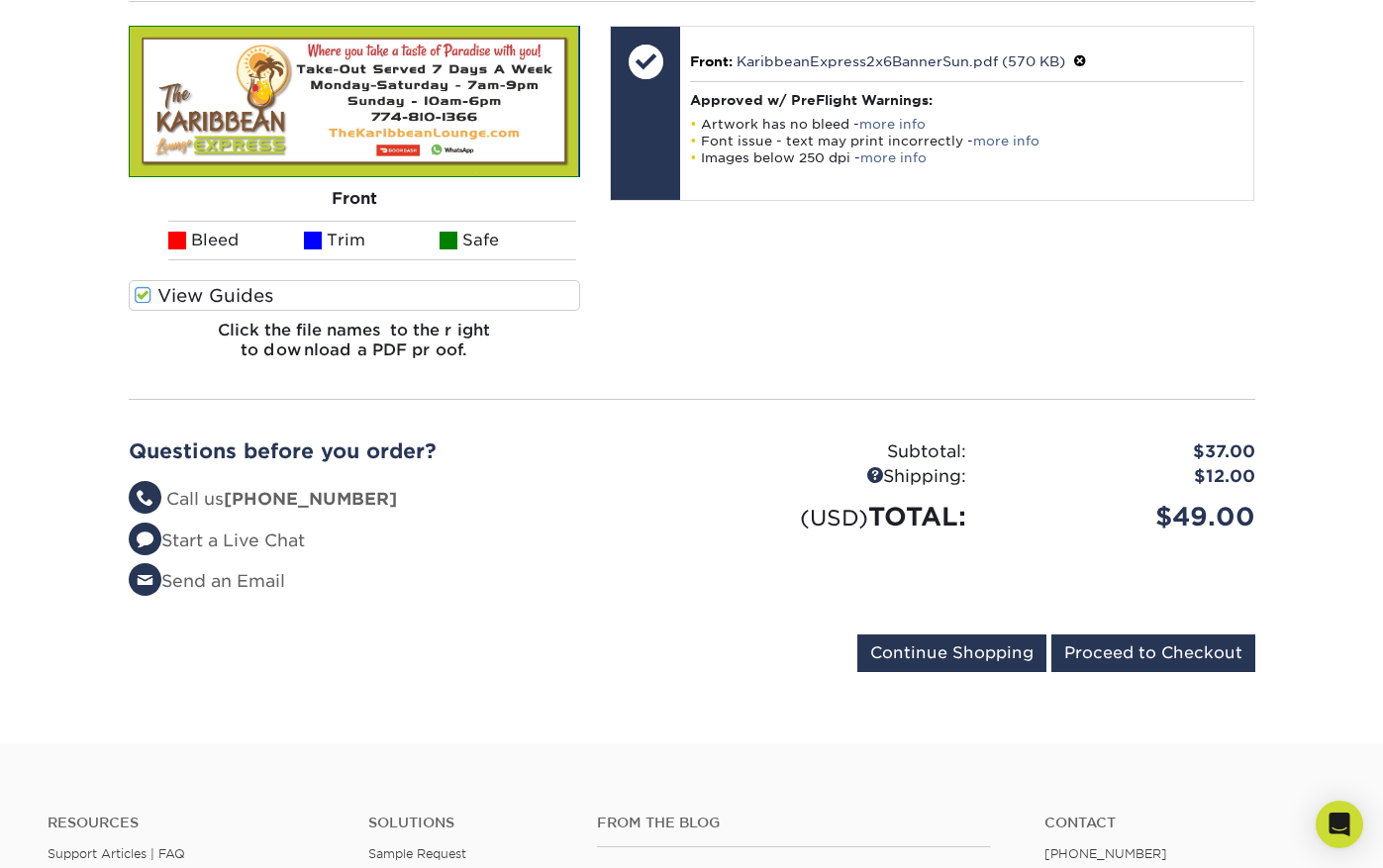 scroll, scrollTop: 583, scrollLeft: 0, axis: vertical 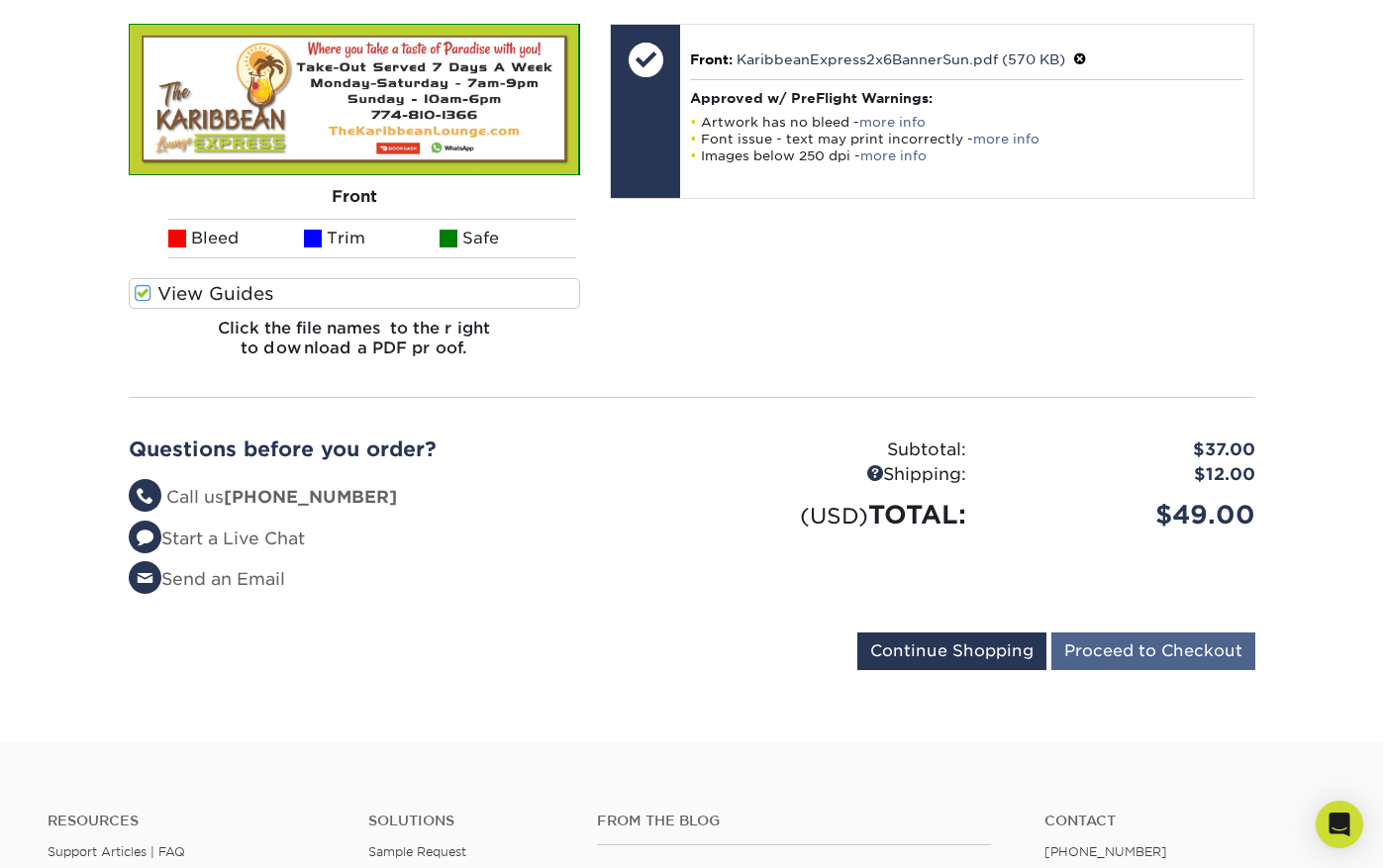 click on "Proceed to Checkout" at bounding box center (1153, 651) 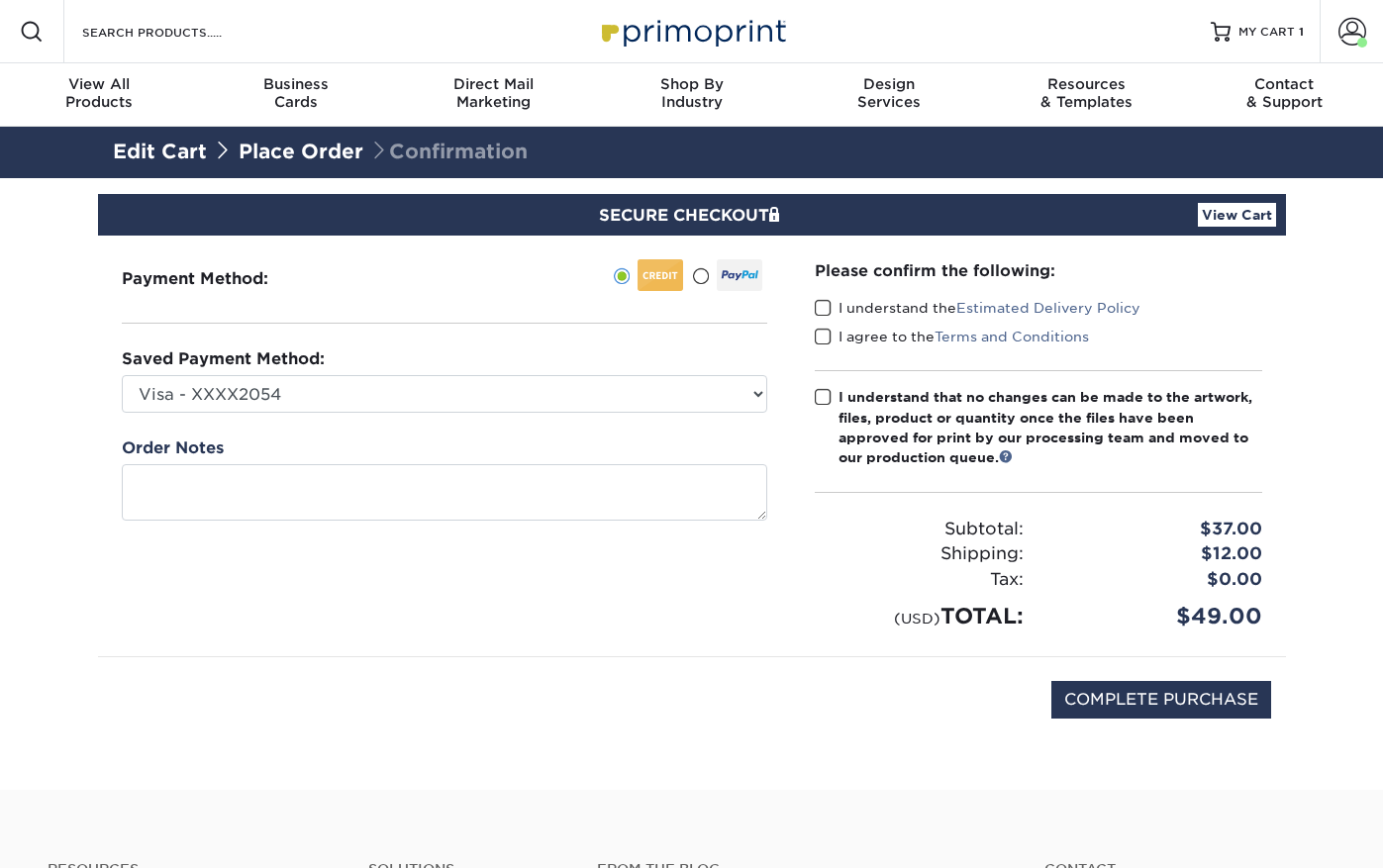 scroll, scrollTop: 0, scrollLeft: 0, axis: both 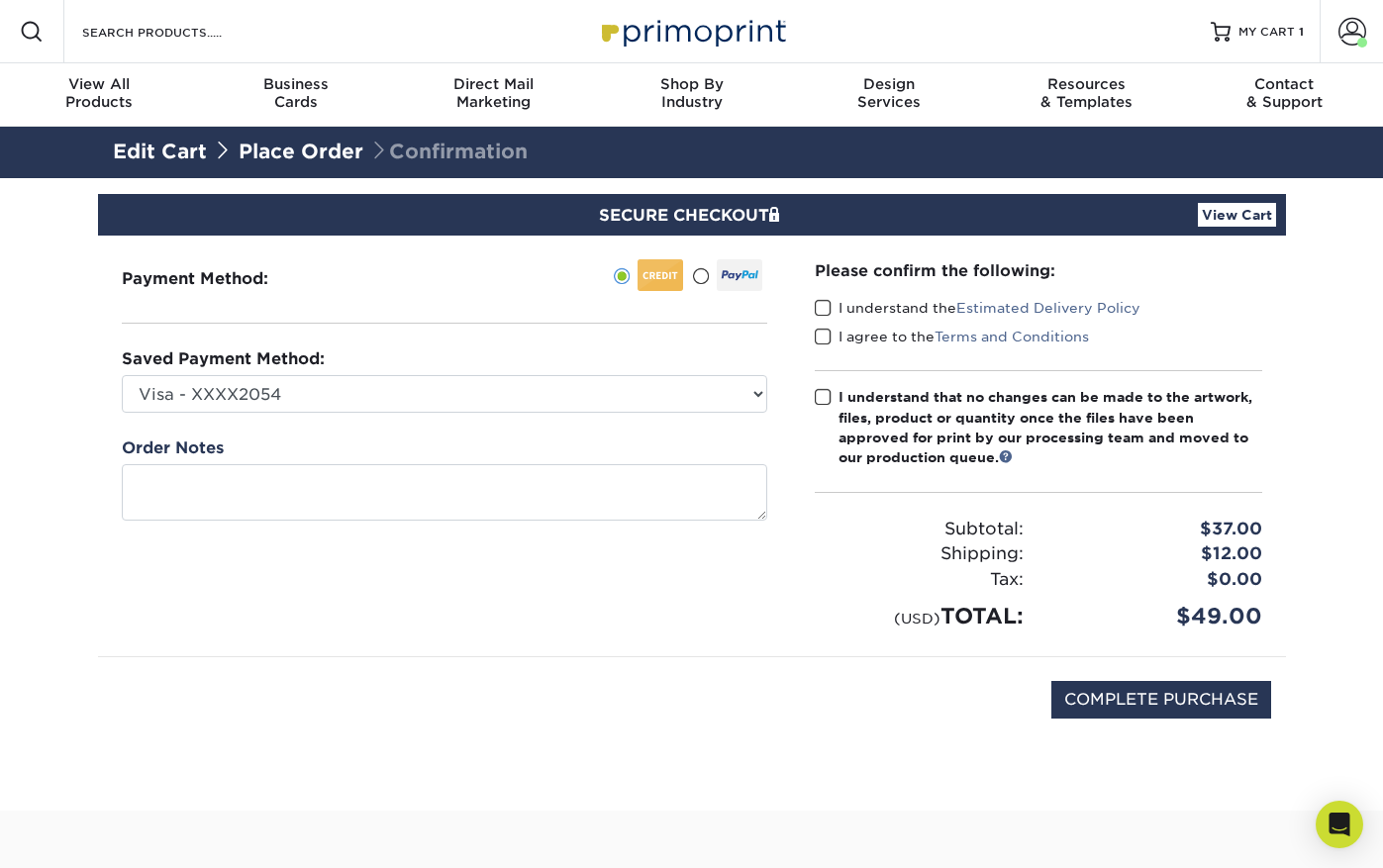 click at bounding box center [823, 308] 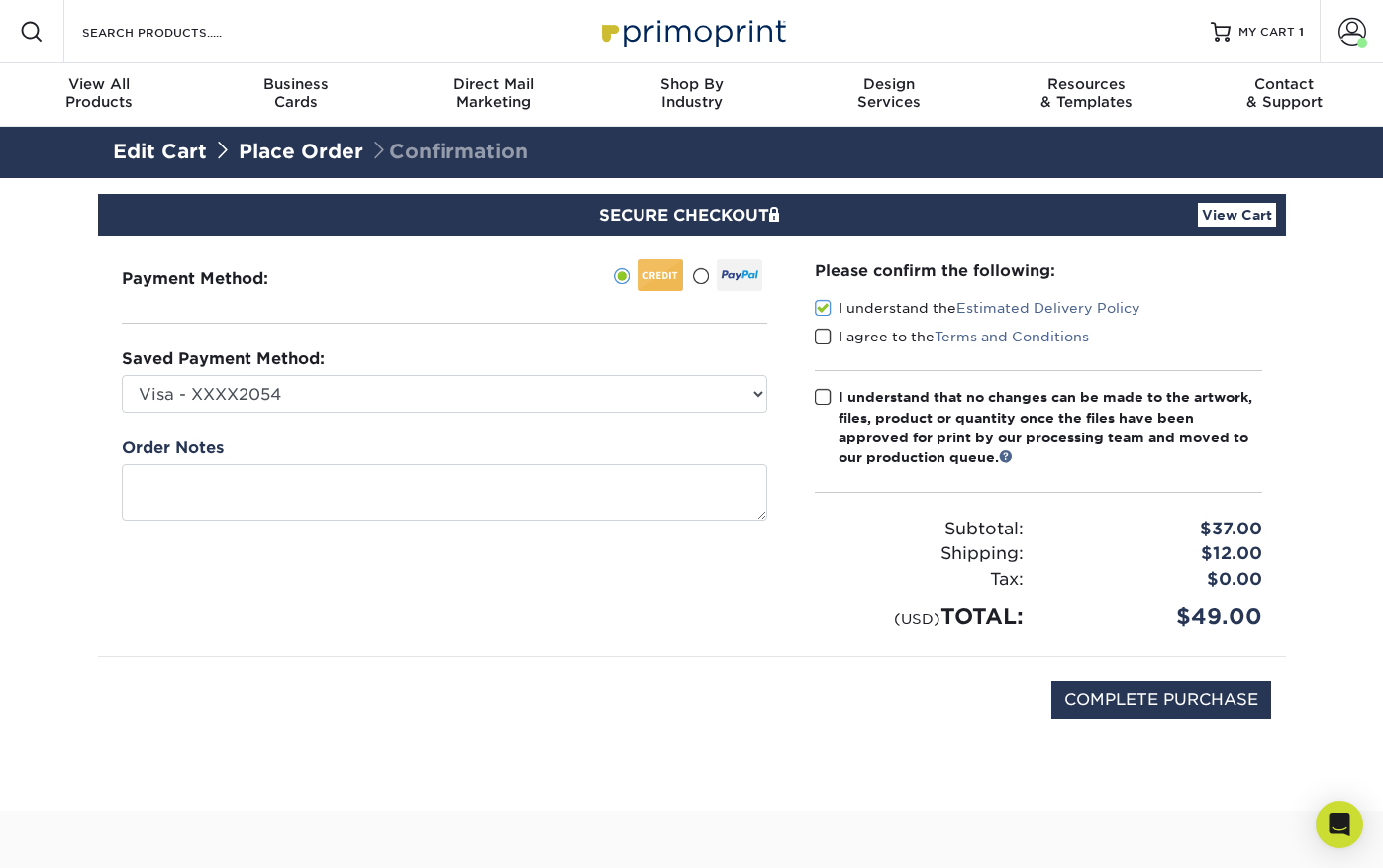 click at bounding box center (823, 337) 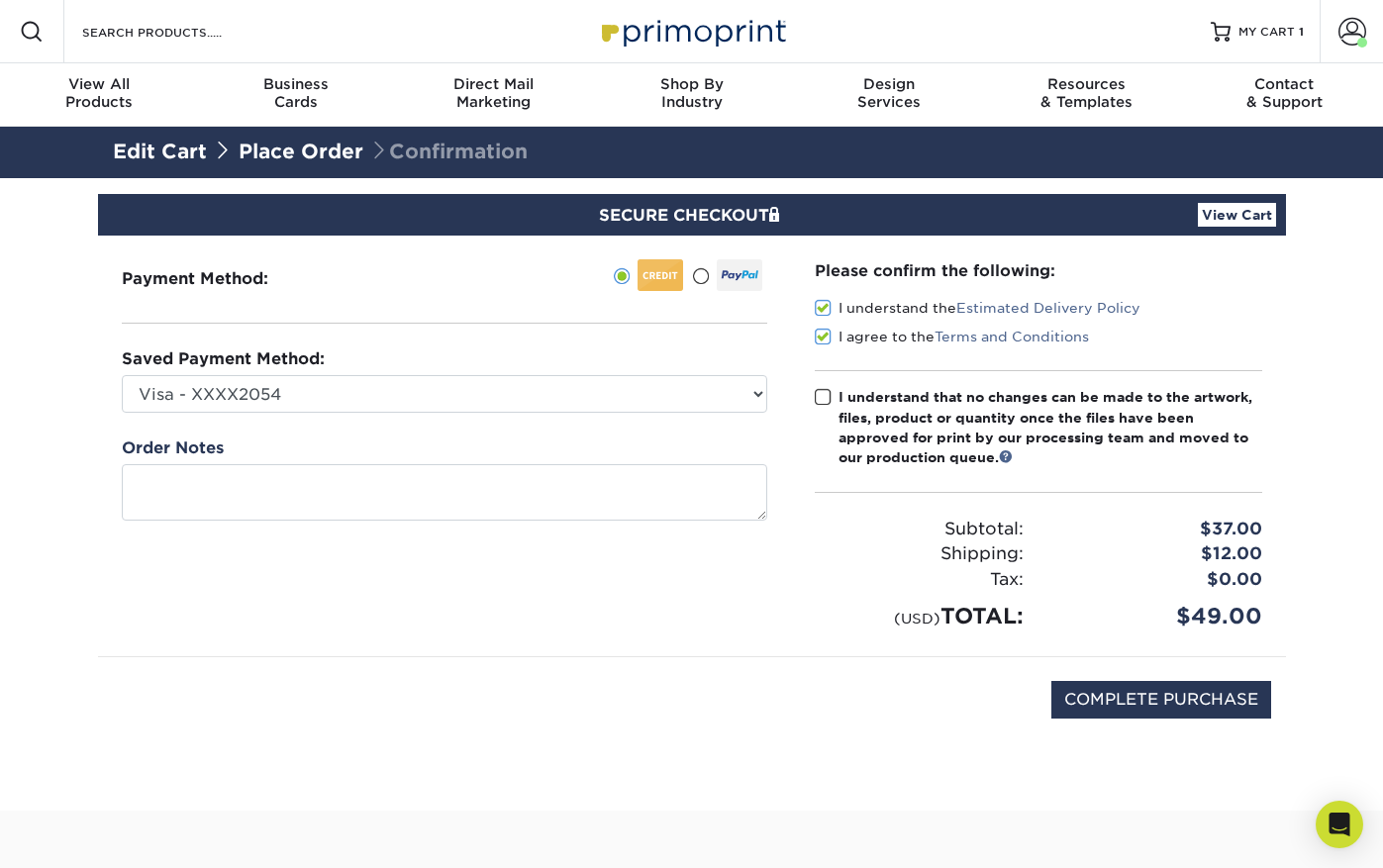 click at bounding box center (823, 397) 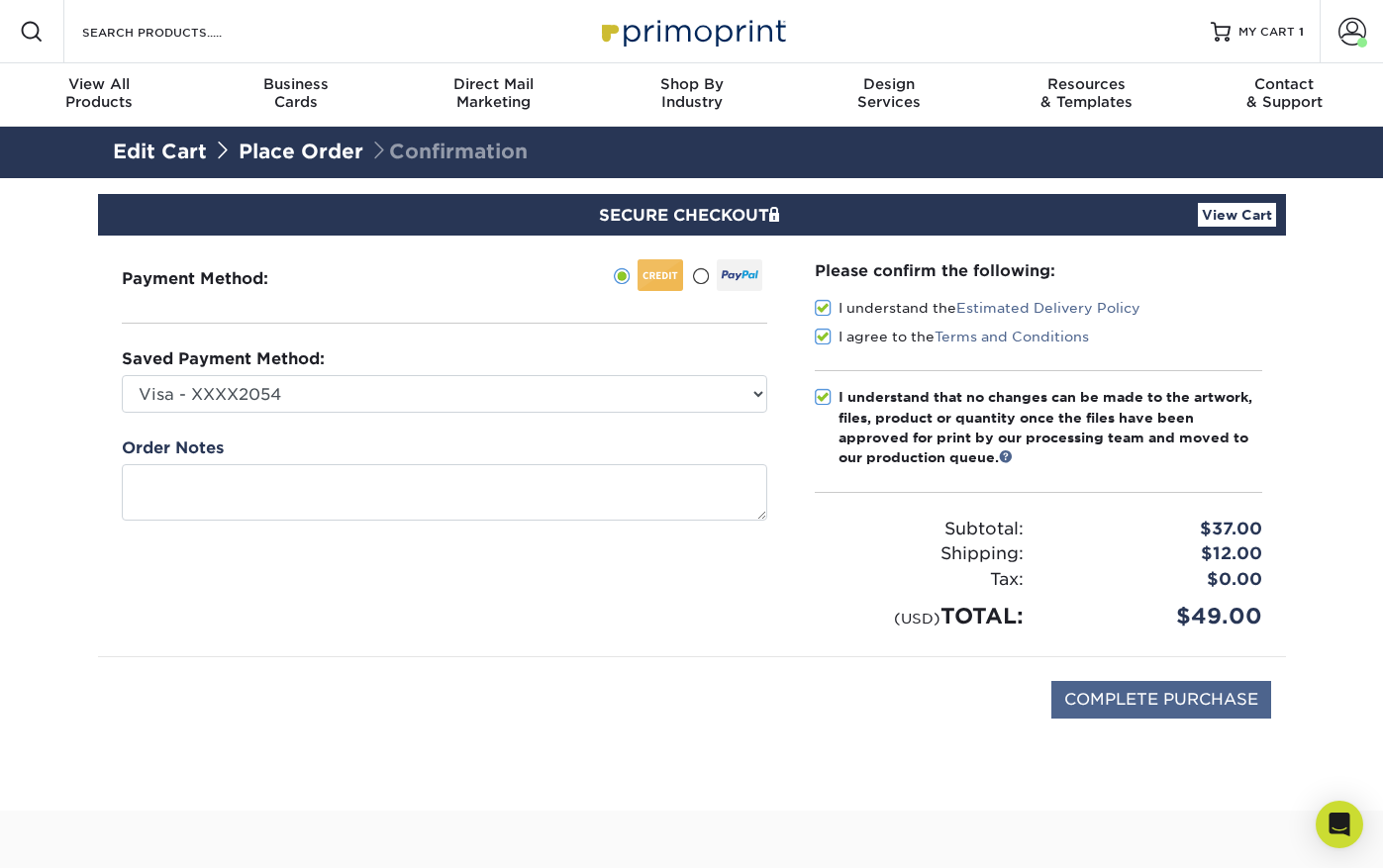 click on "COMPLETE PURCHASE" at bounding box center (1161, 700) 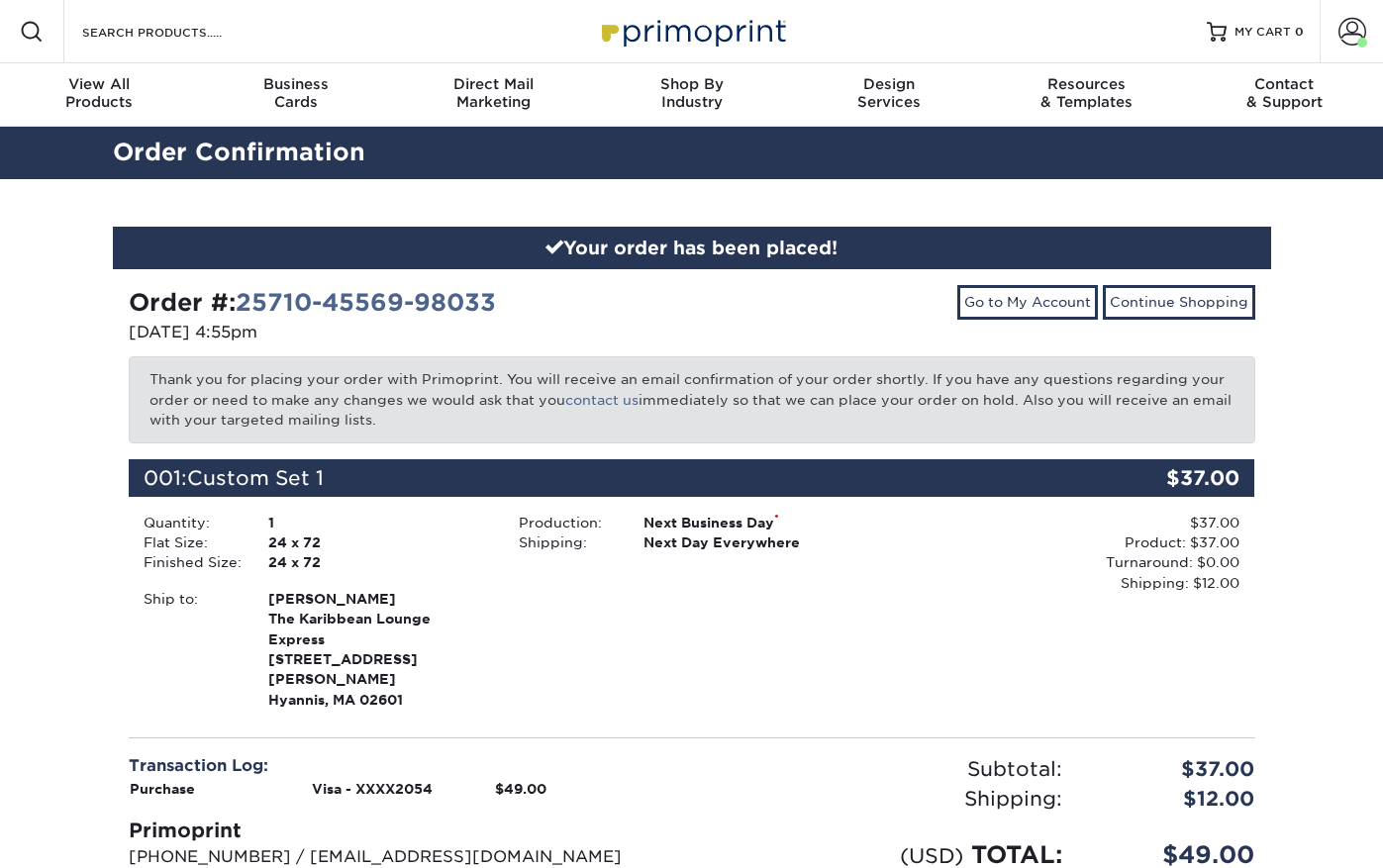 scroll, scrollTop: 0, scrollLeft: 0, axis: both 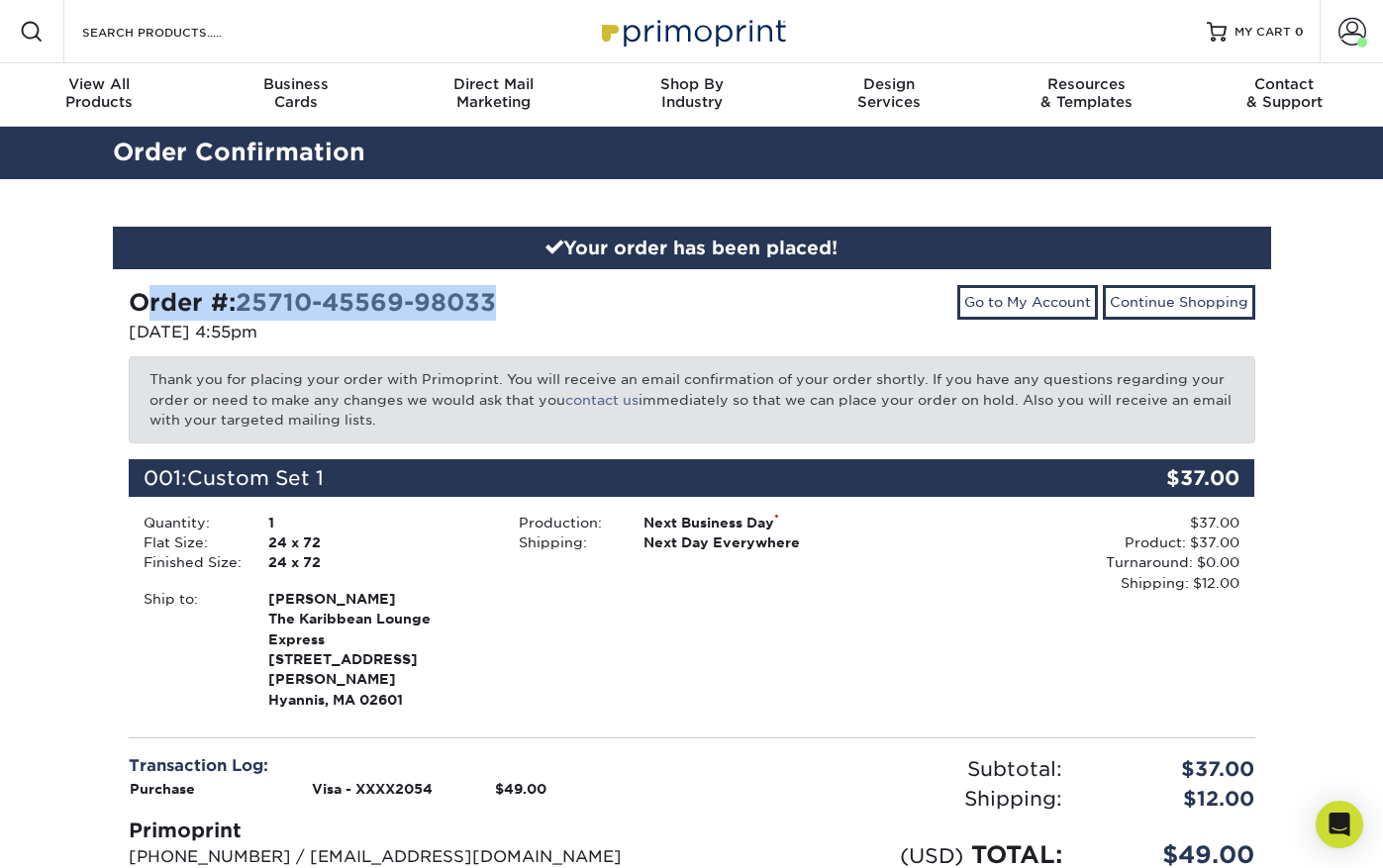 drag, startPoint x: 523, startPoint y: 304, endPoint x: 125, endPoint y: 304, distance: 398 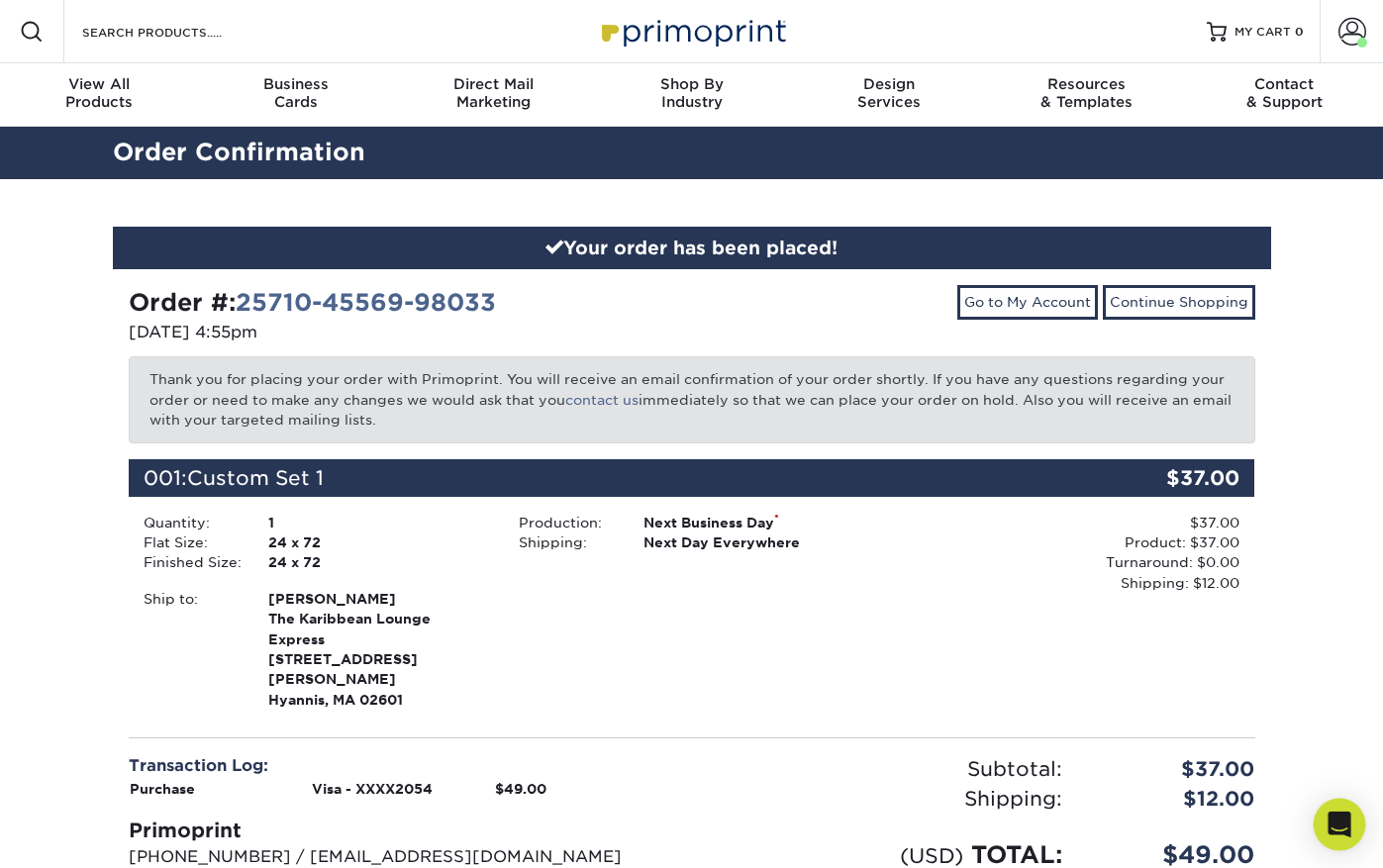 click 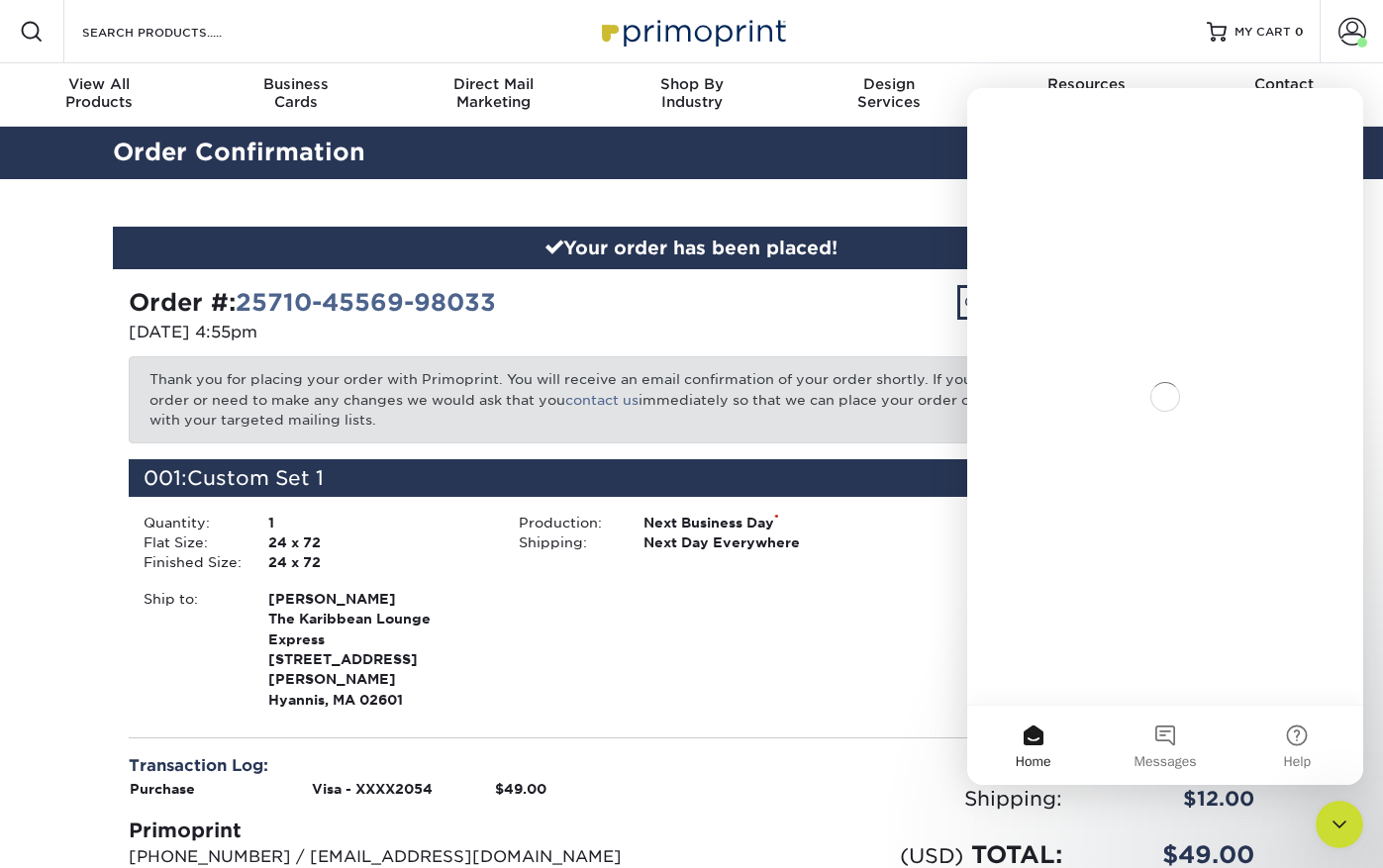 scroll, scrollTop: 0, scrollLeft: 0, axis: both 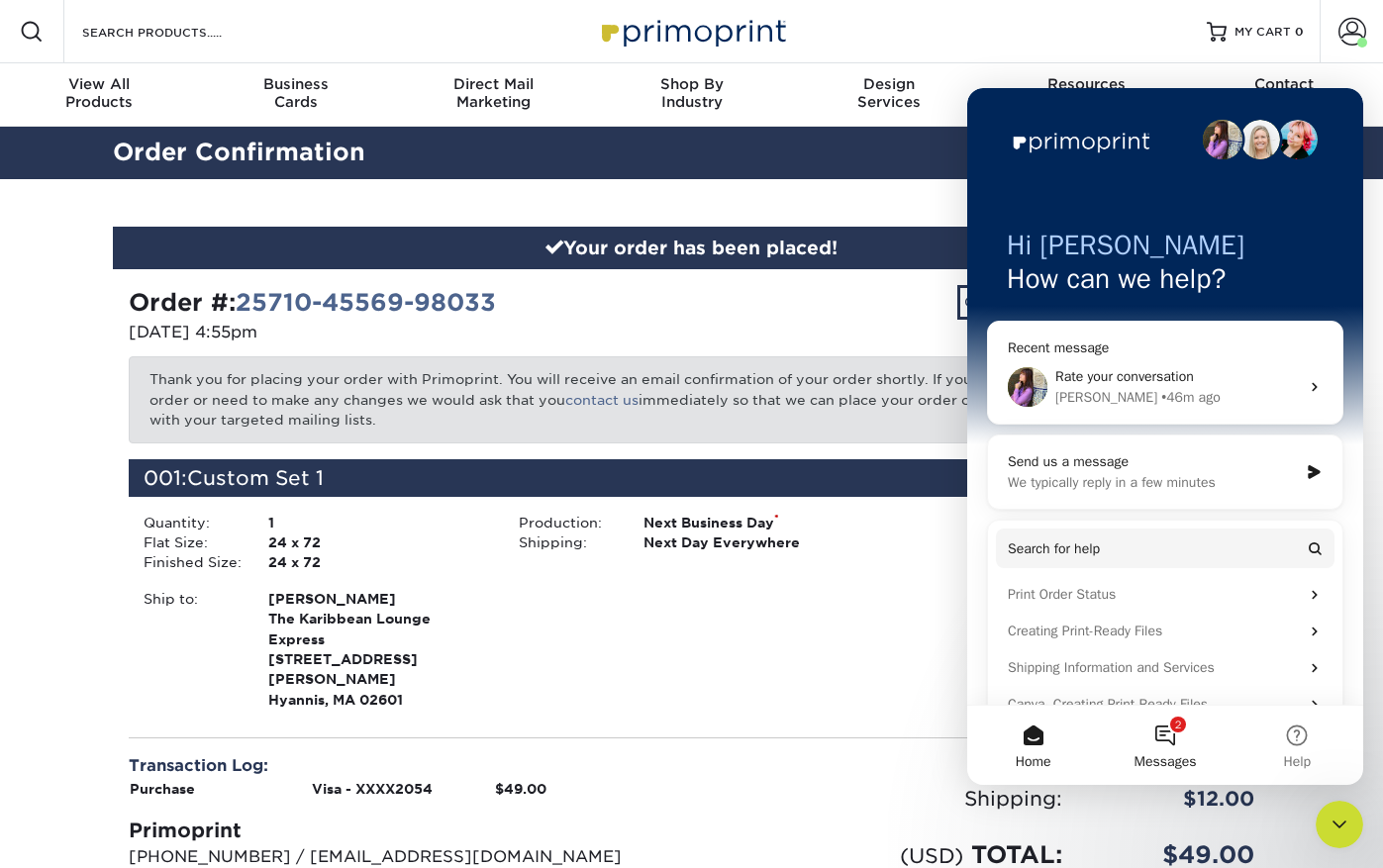 click on "2 Messages" at bounding box center [1164, 745] 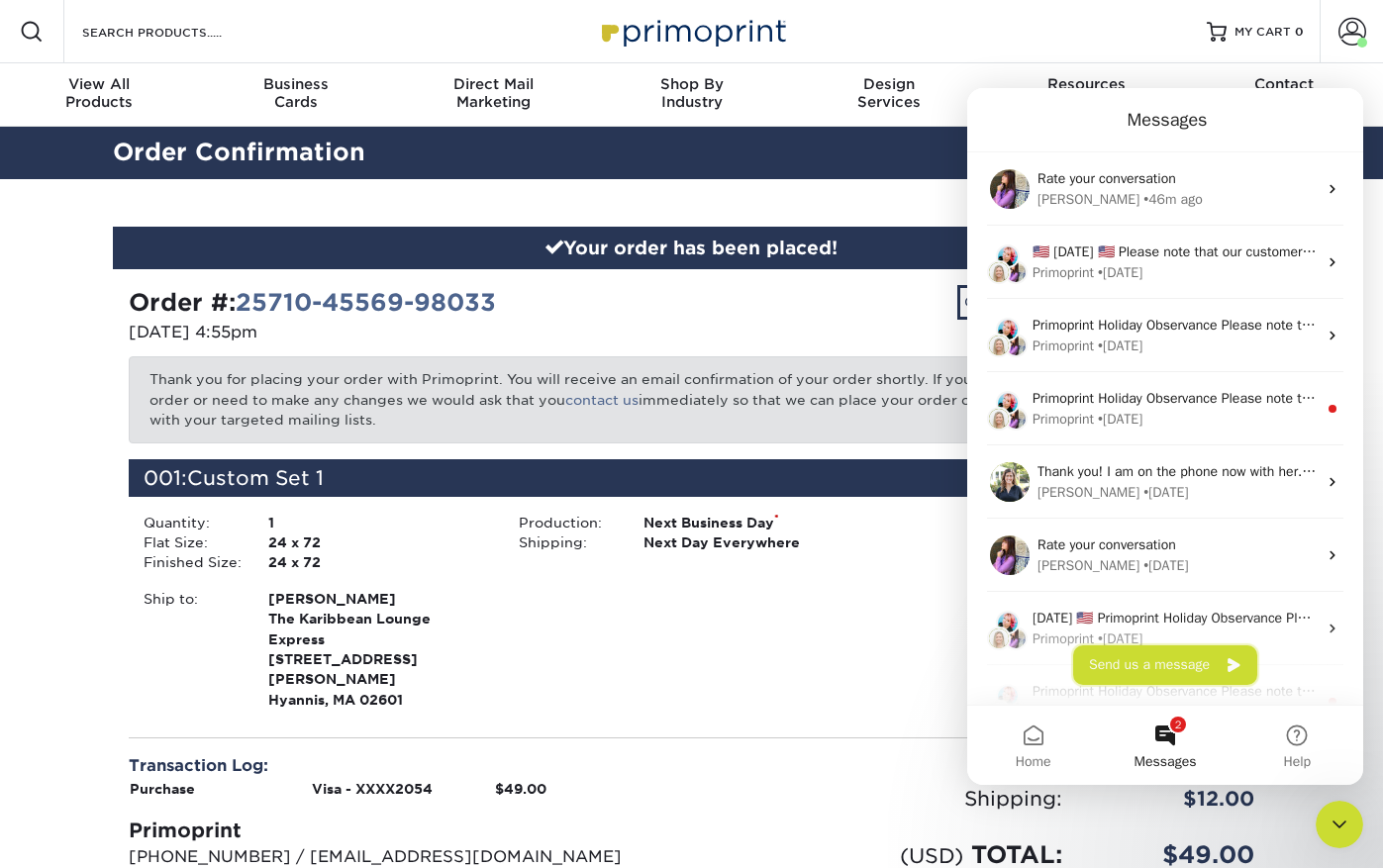 click on "Send us a message" at bounding box center [1165, 665] 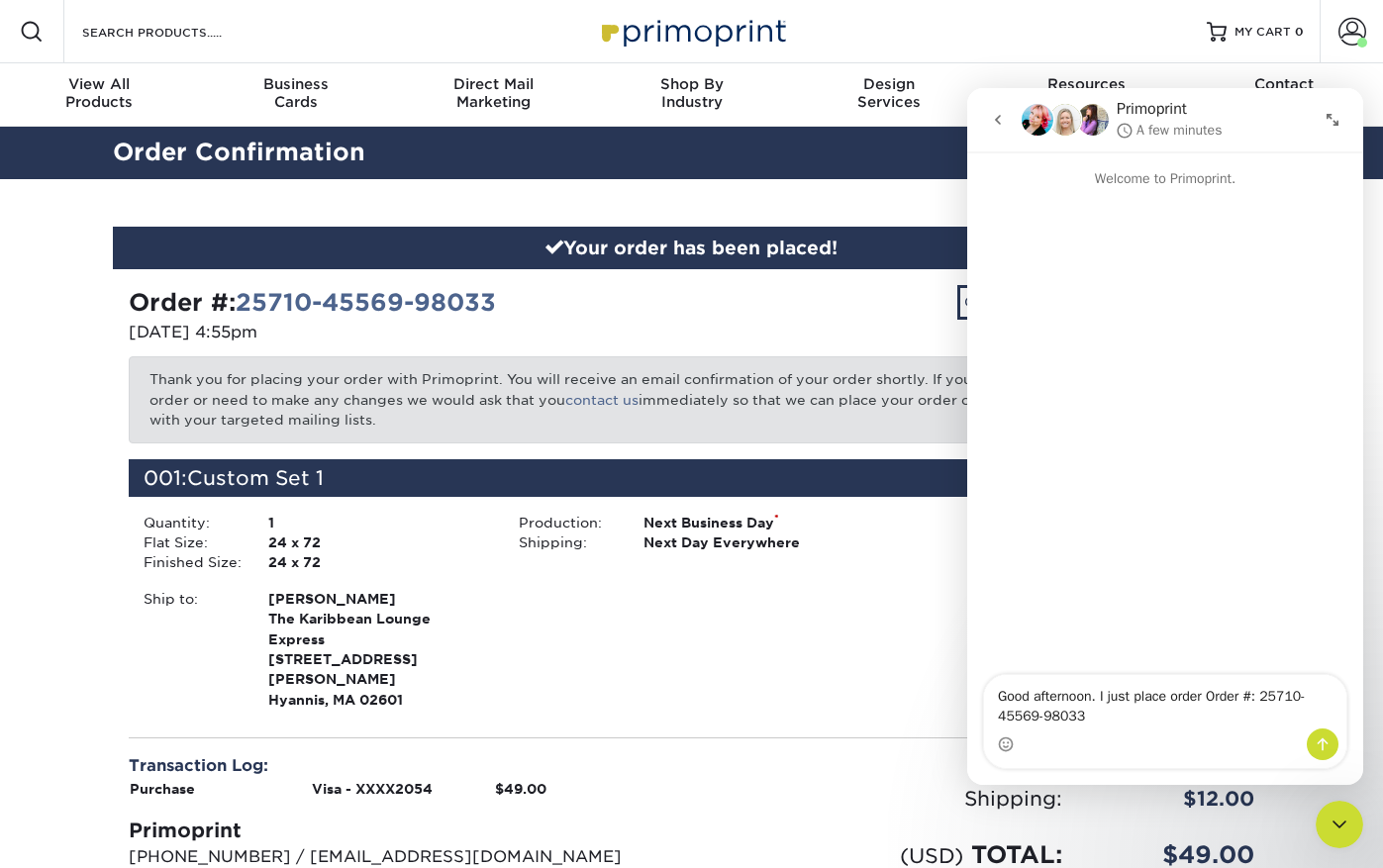 drag, startPoint x: 1216, startPoint y: 698, endPoint x: 1187, endPoint y: 699, distance: 29.017236 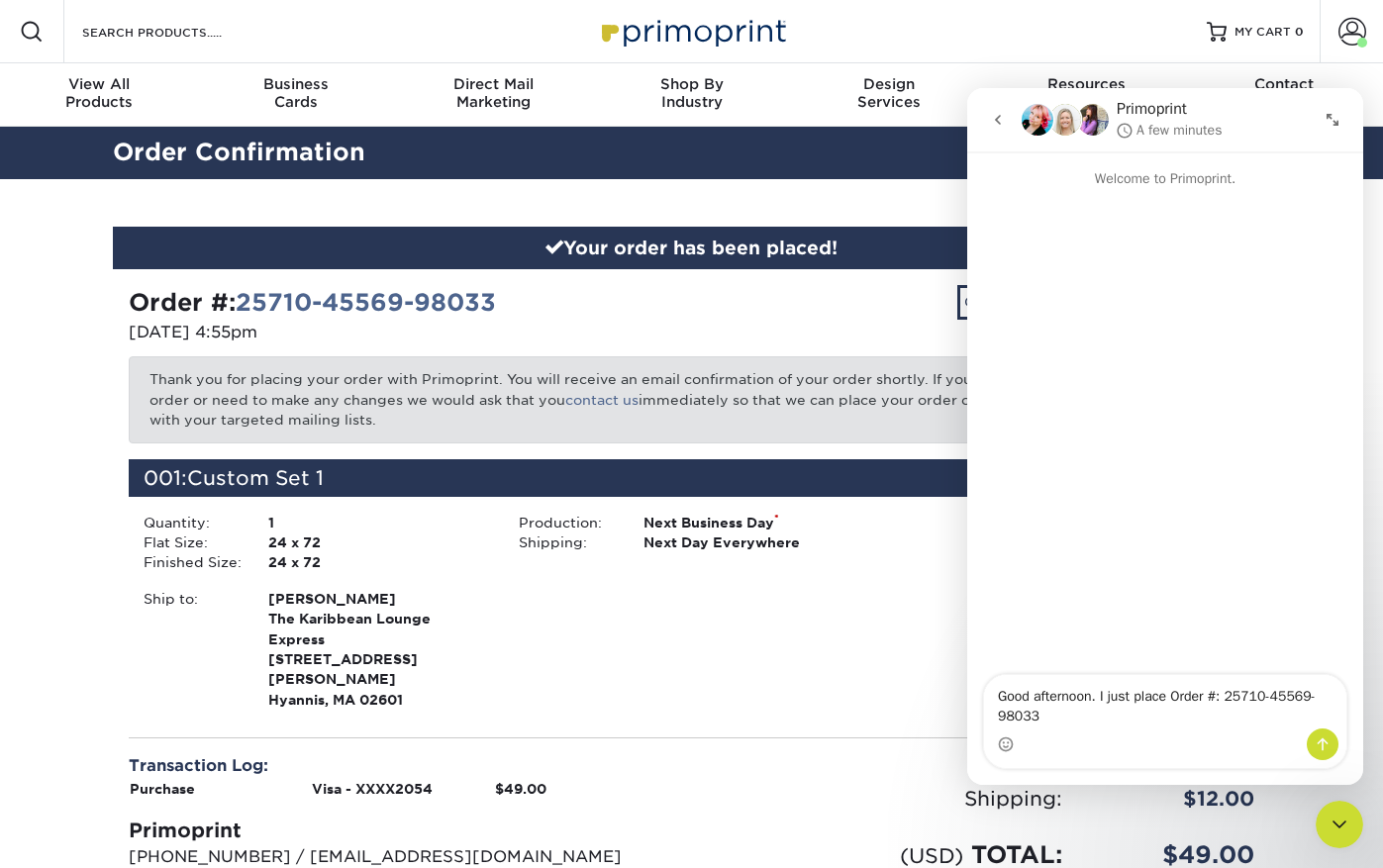 click on "Good afternoon. I just place Order #: 25710-45569-98033" at bounding box center (1165, 702) 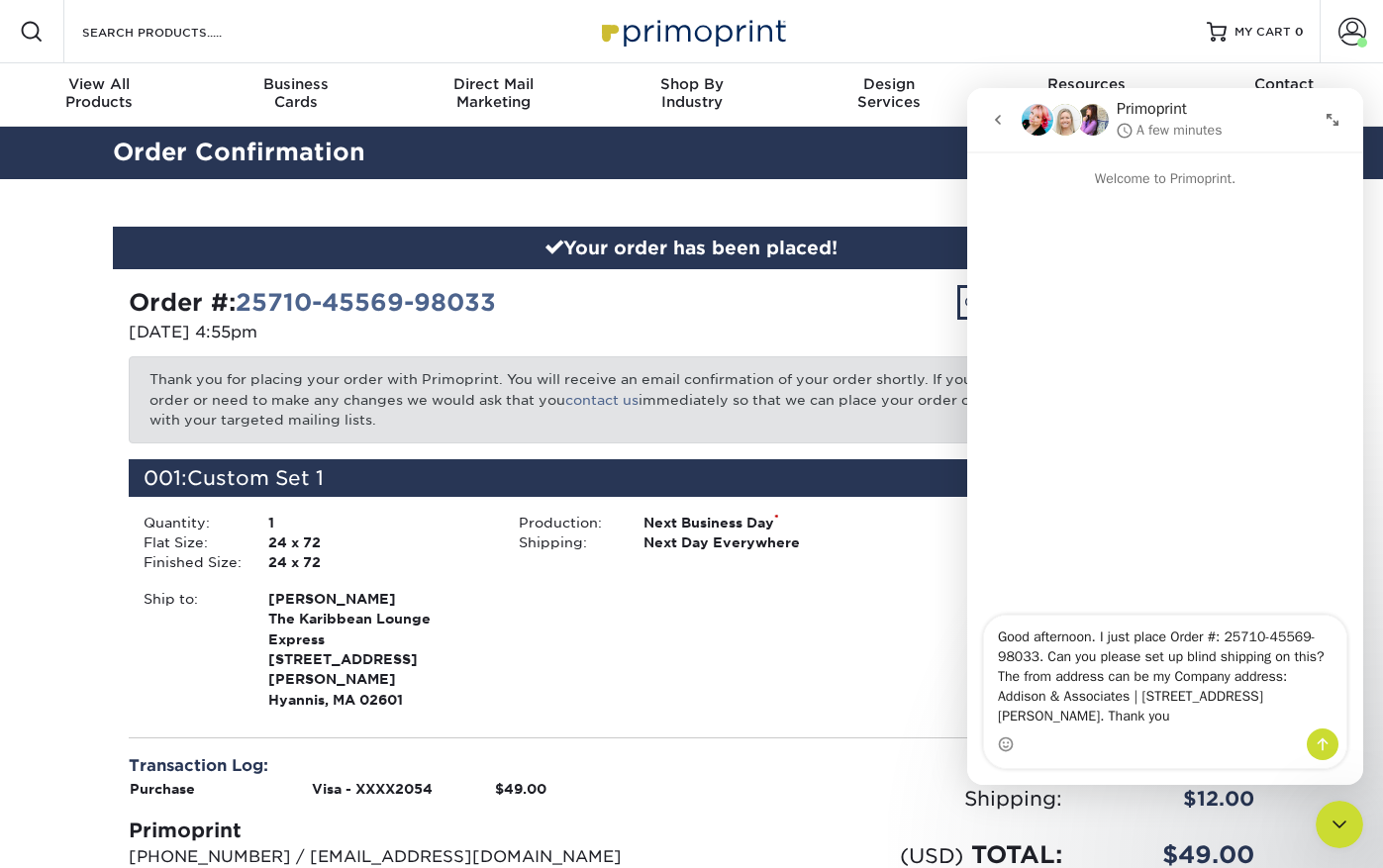 type on "Good afternoon. I just place Order #: 25710-45569-98033. Can you please set up blind shipping on this? The from address can be my Company address: Addison & Associates | [STREET_ADDRESS][PERSON_NAME]. Thank you!" 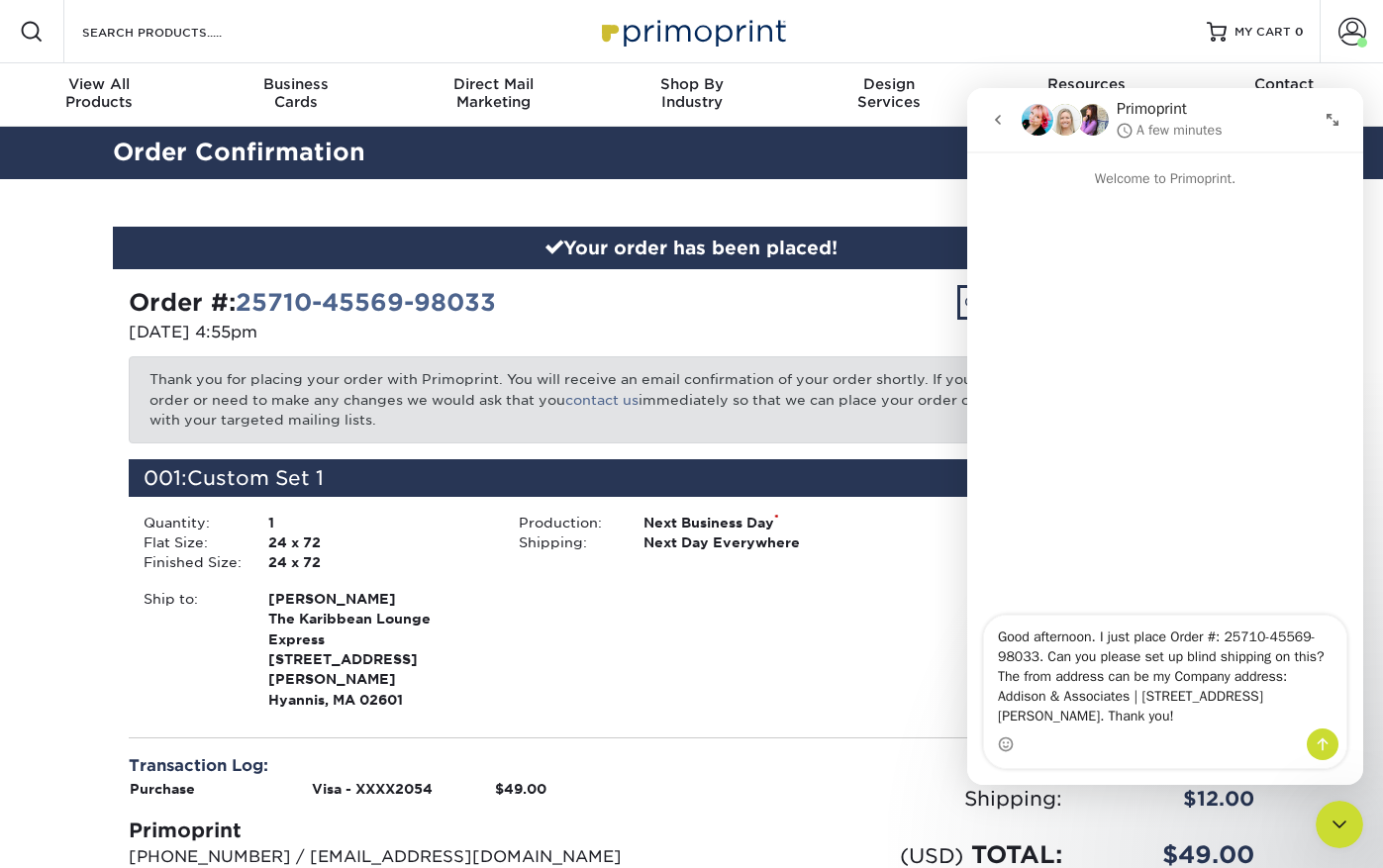 type 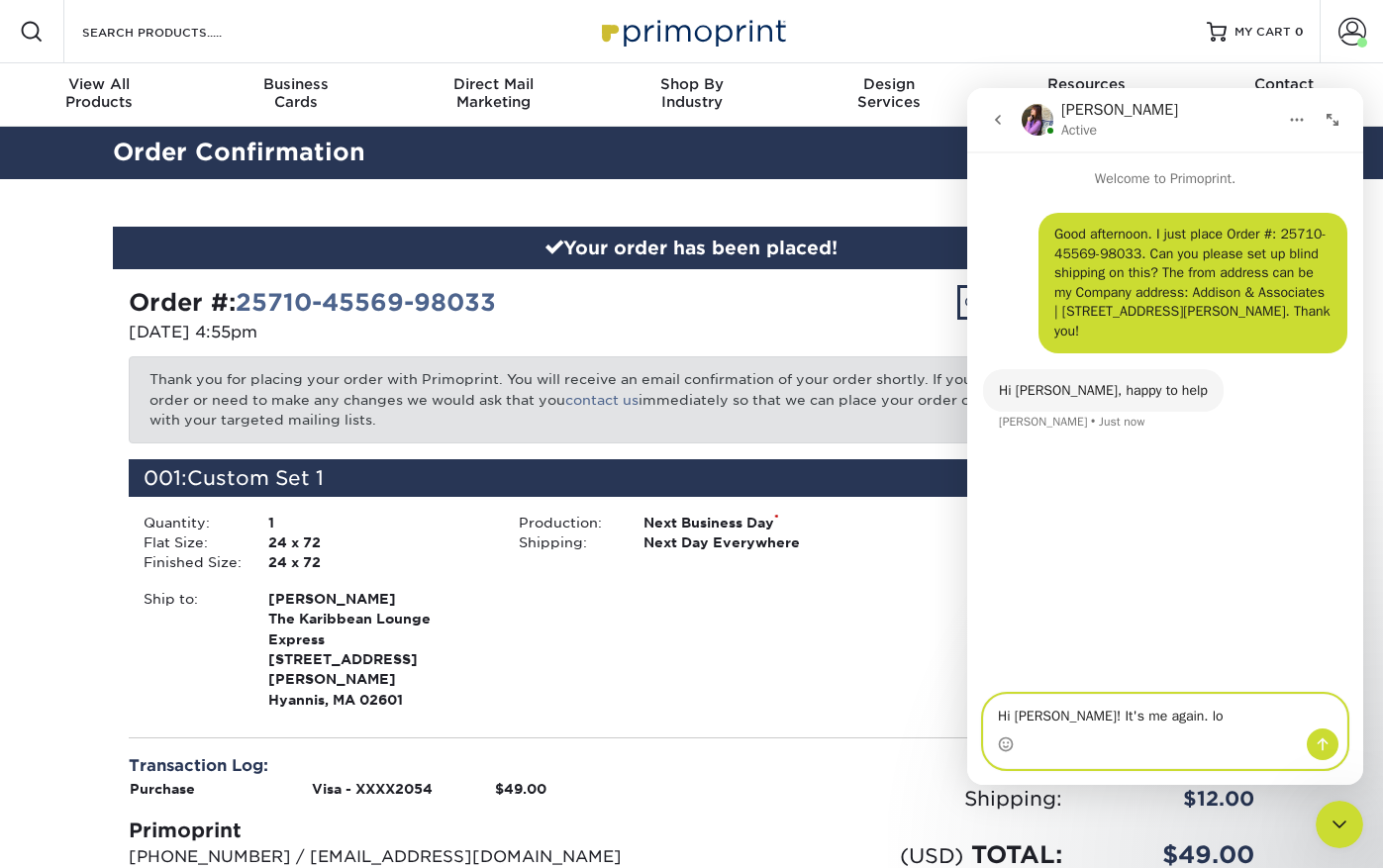 type on "Hi [PERSON_NAME]! It's me again. lol" 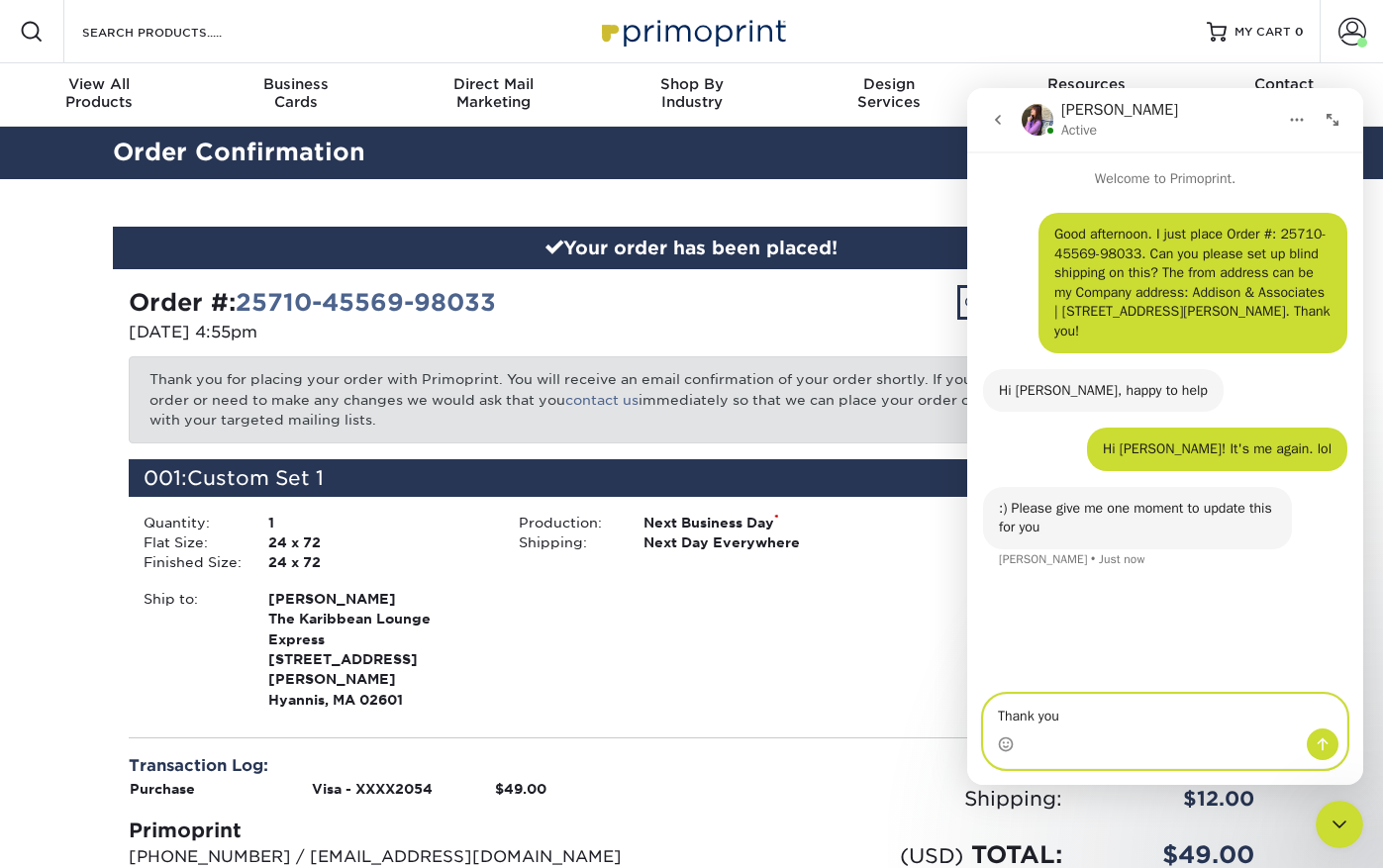 type on "Thank you." 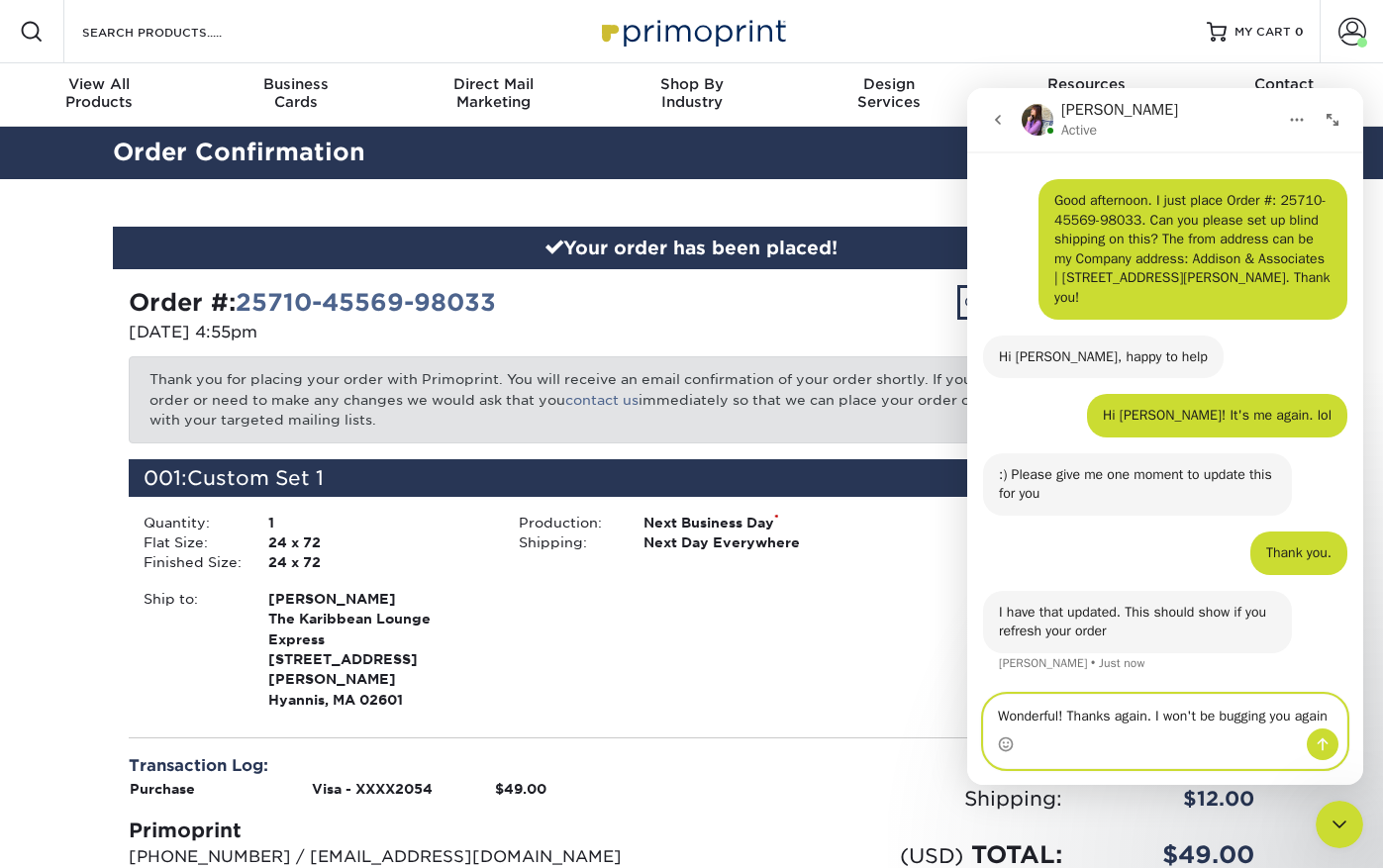 scroll, scrollTop: 64, scrollLeft: 0, axis: vertical 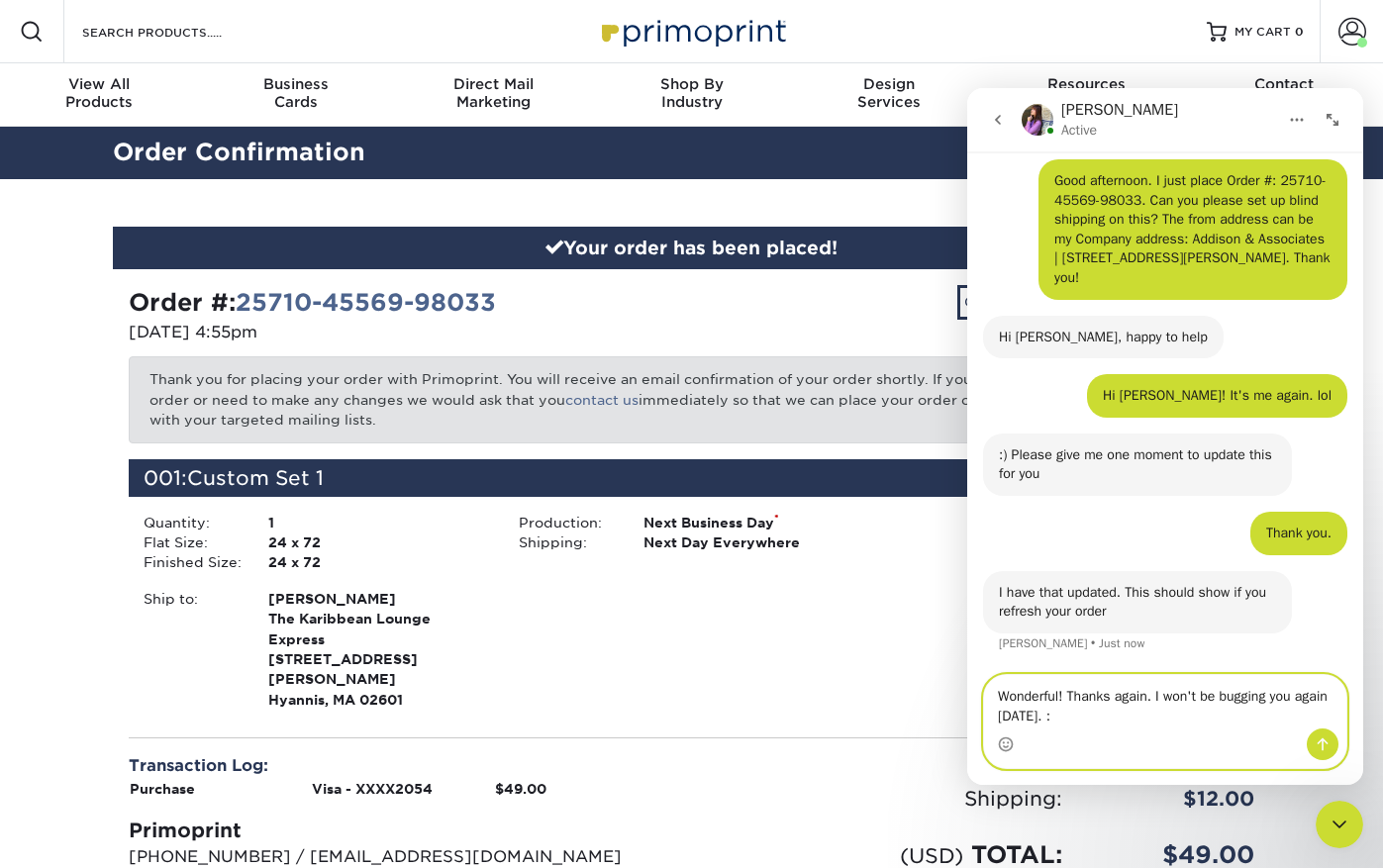type on "Wonderful! Thanks again. I won't be bugging you again [DATE]. :)" 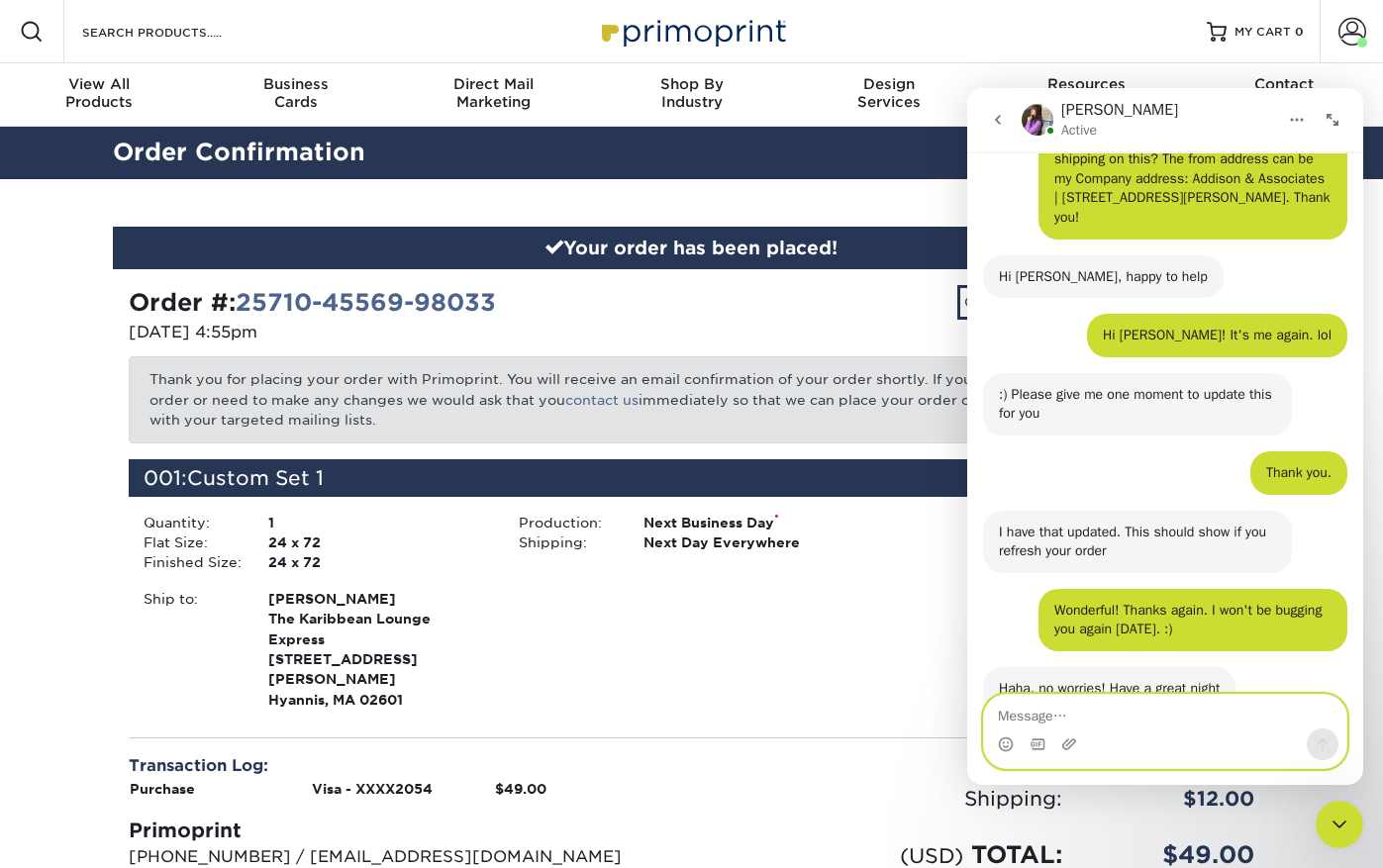 scroll, scrollTop: 180, scrollLeft: 0, axis: vertical 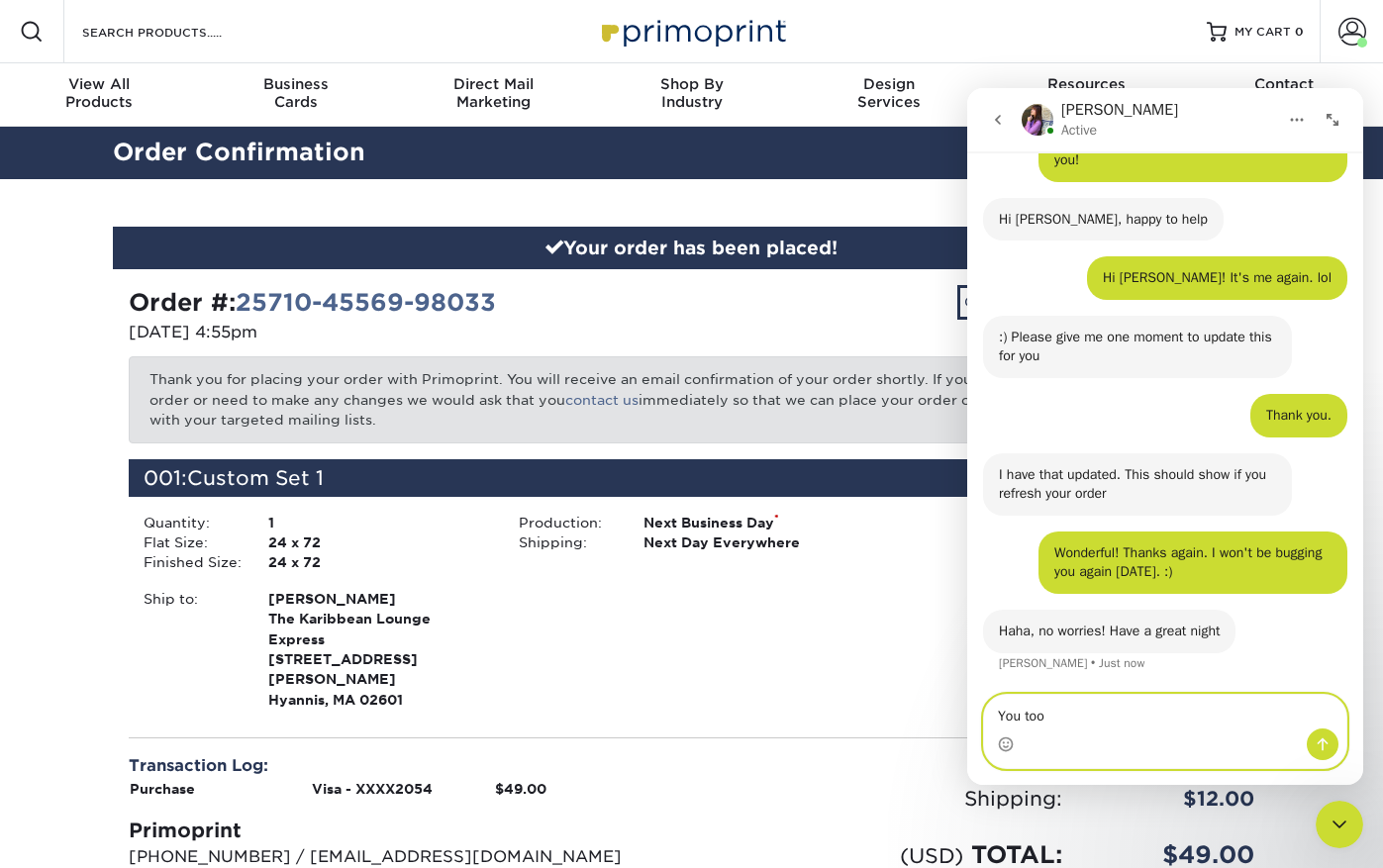 type on "You too!" 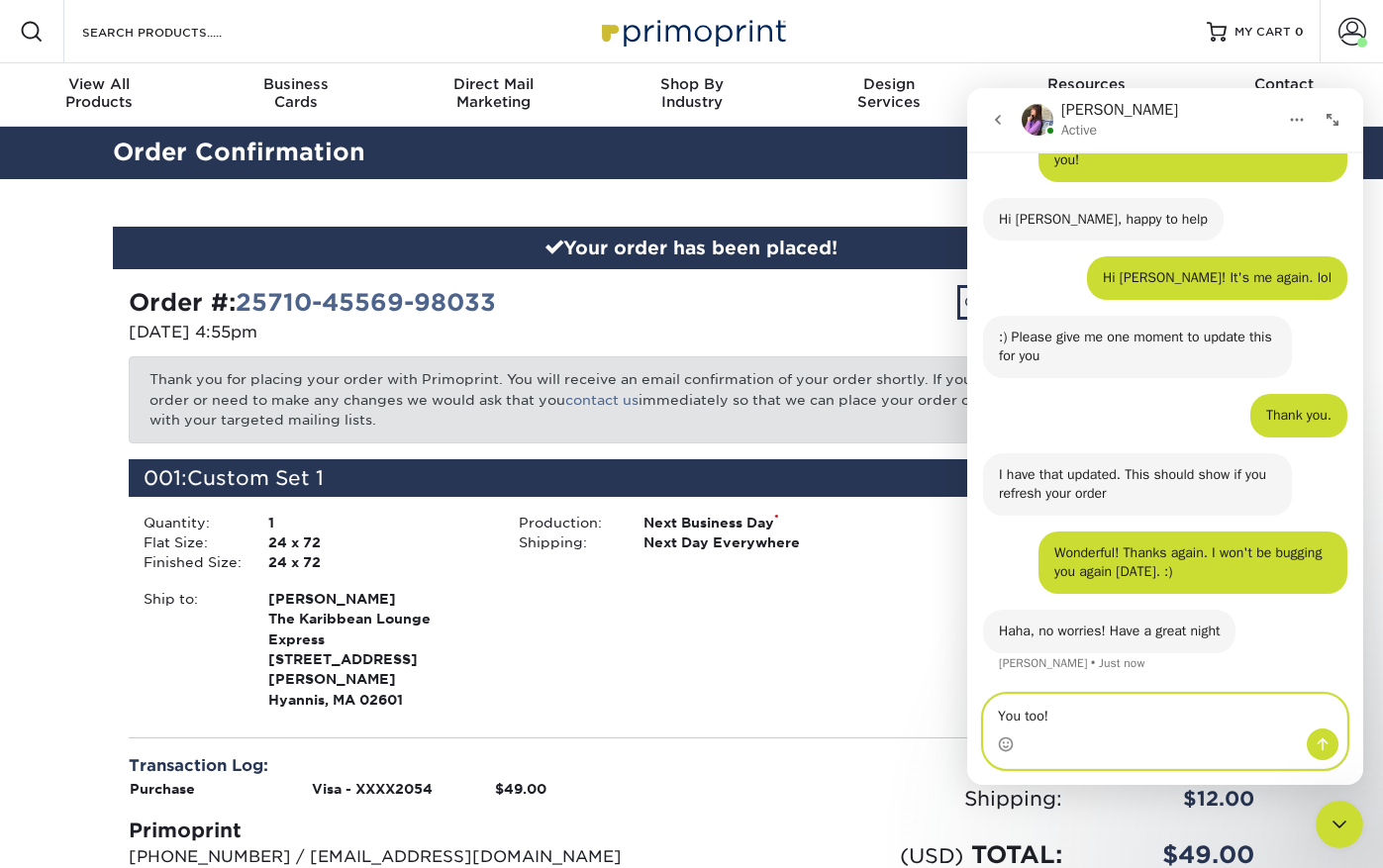 type 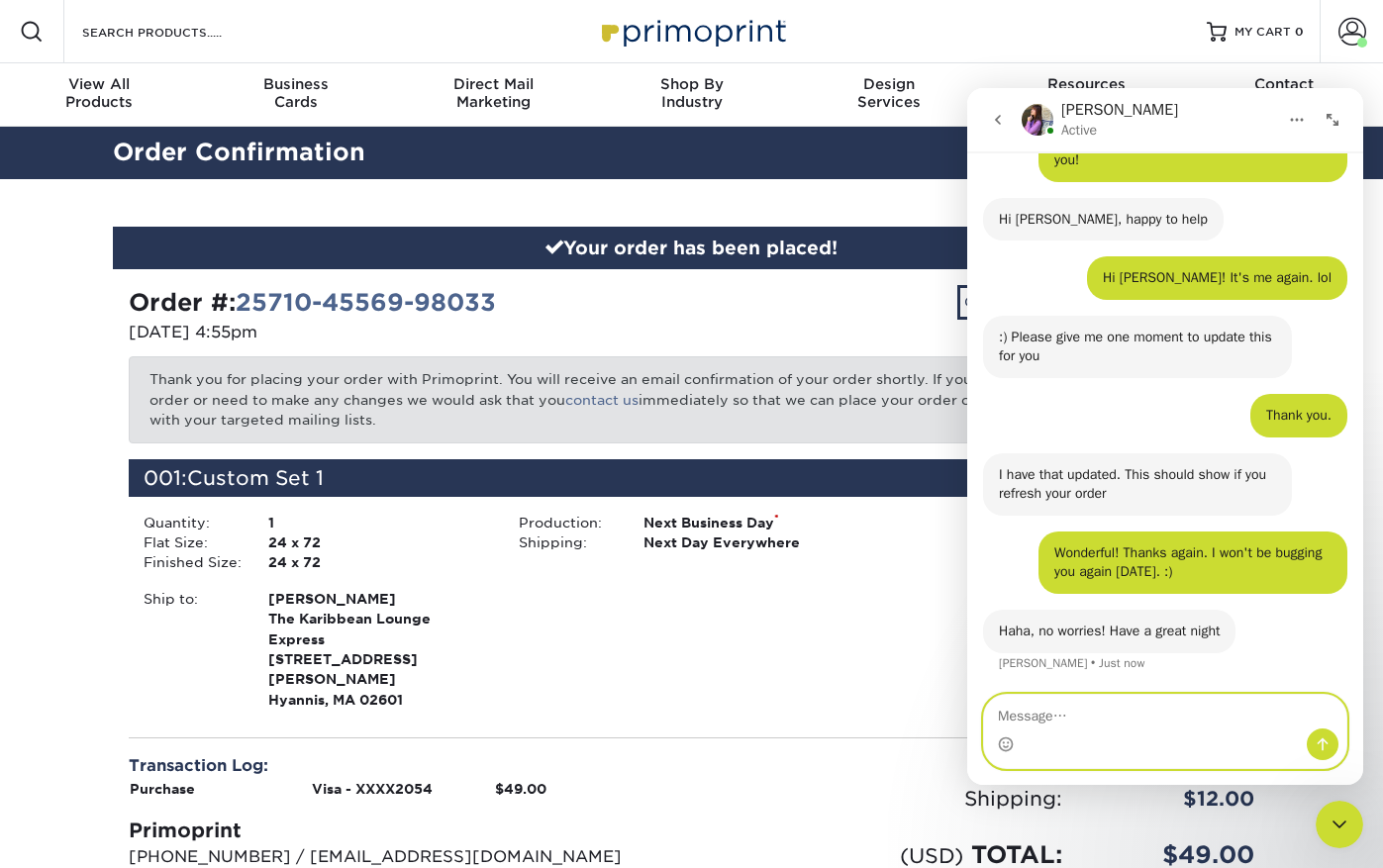 scroll, scrollTop: 239, scrollLeft: 0, axis: vertical 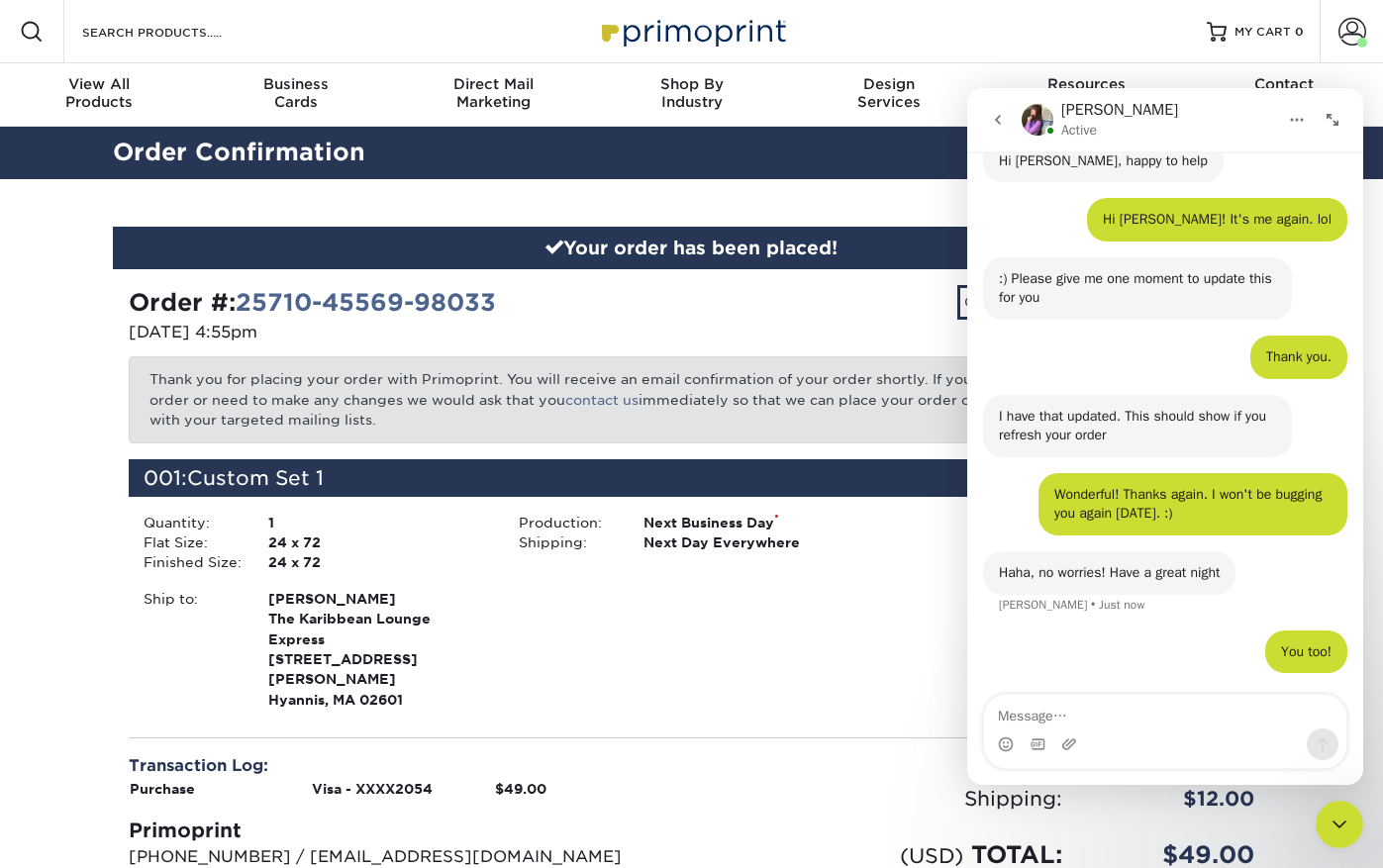 click 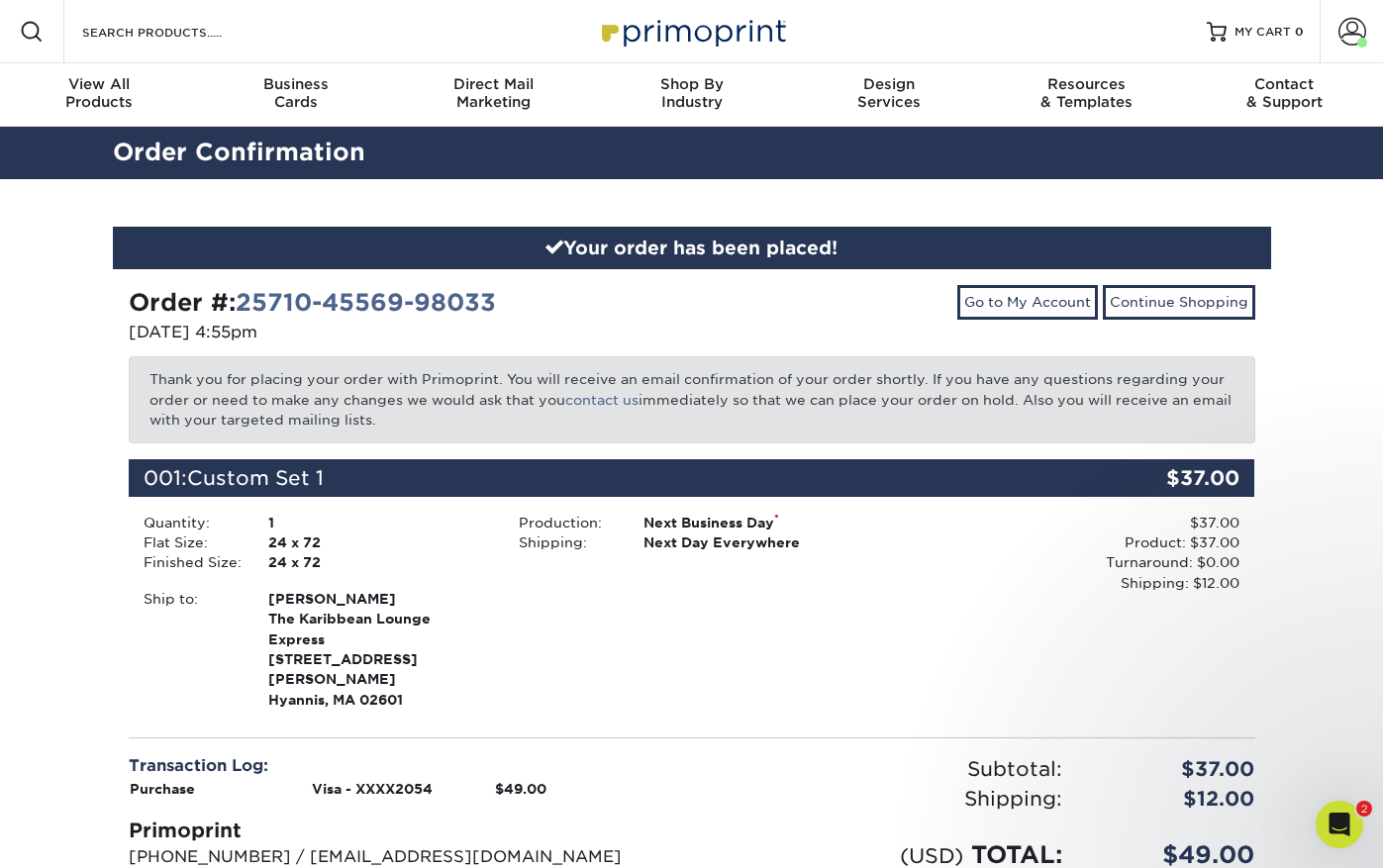 scroll, scrollTop: 0, scrollLeft: 0, axis: both 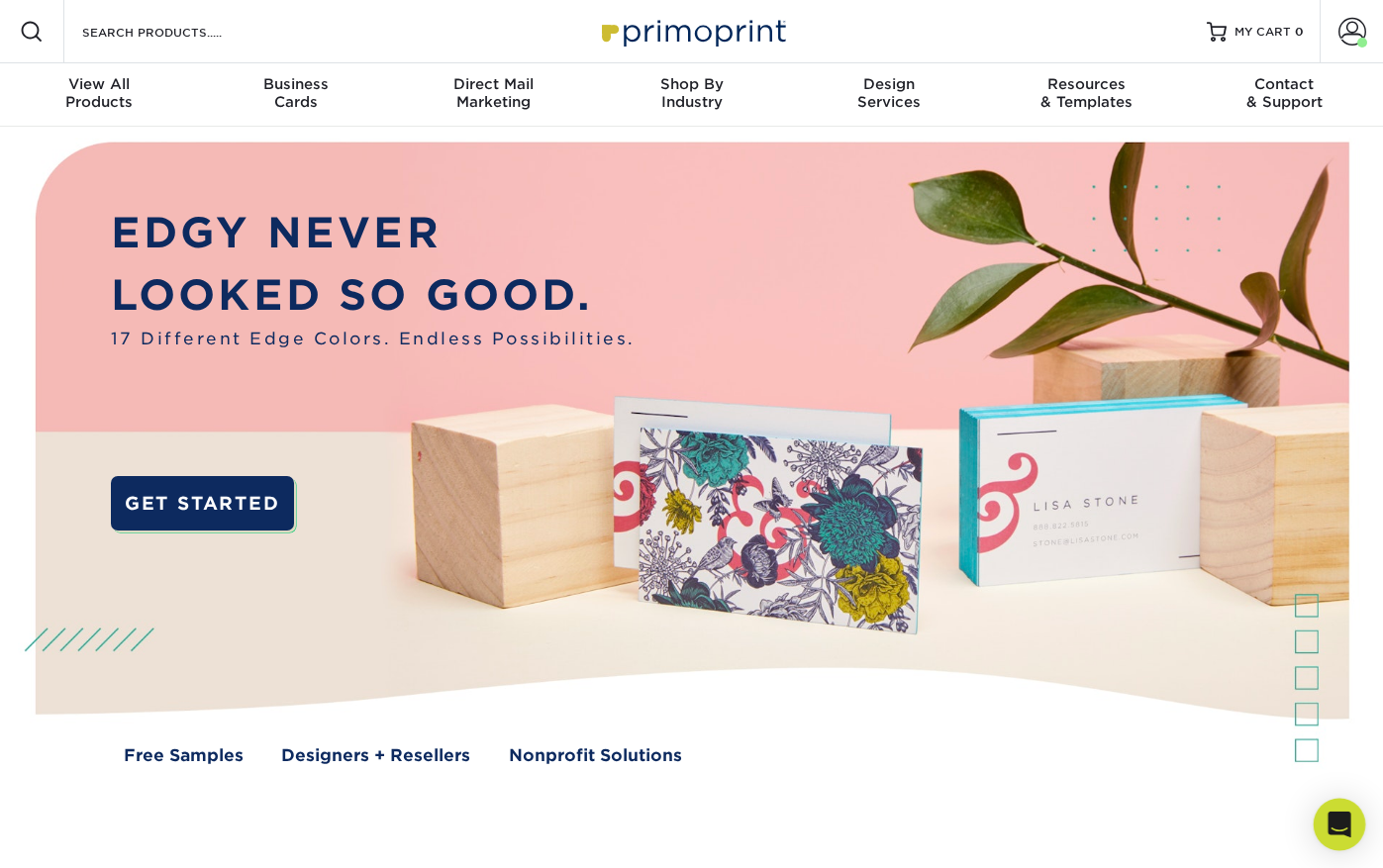 click 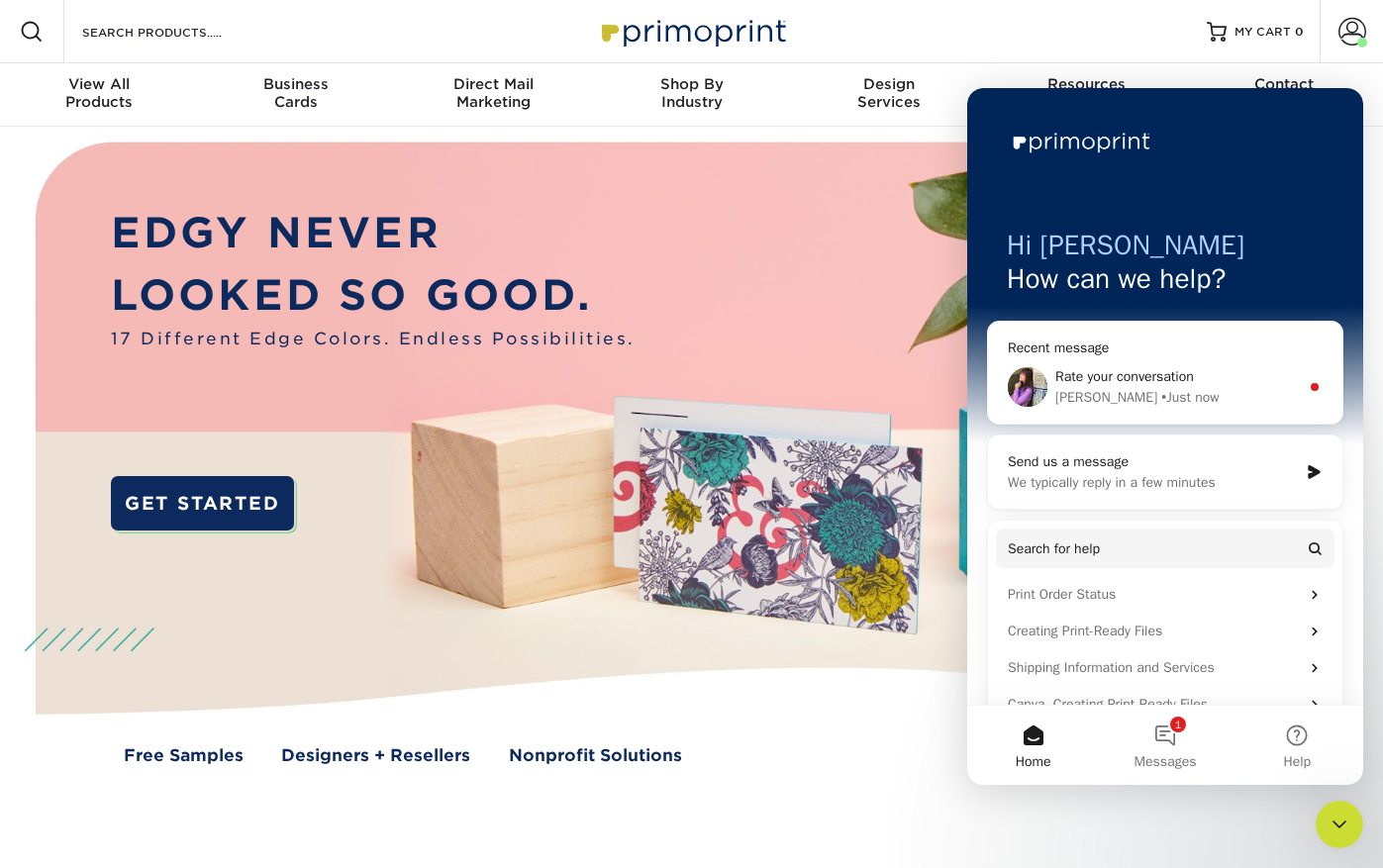 scroll, scrollTop: 0, scrollLeft: 0, axis: both 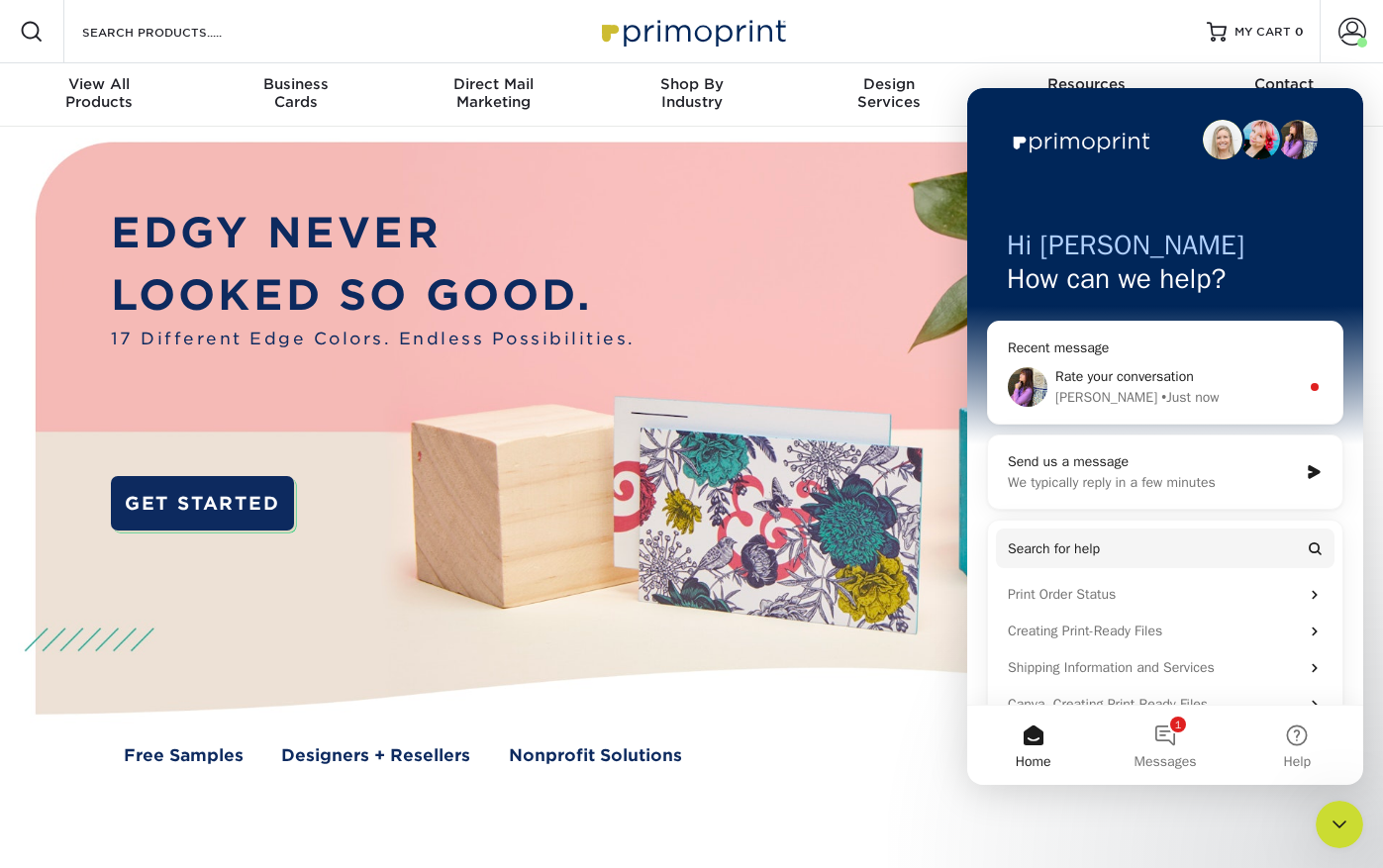 click on "Rate your conversation" at bounding box center [1125, 376] 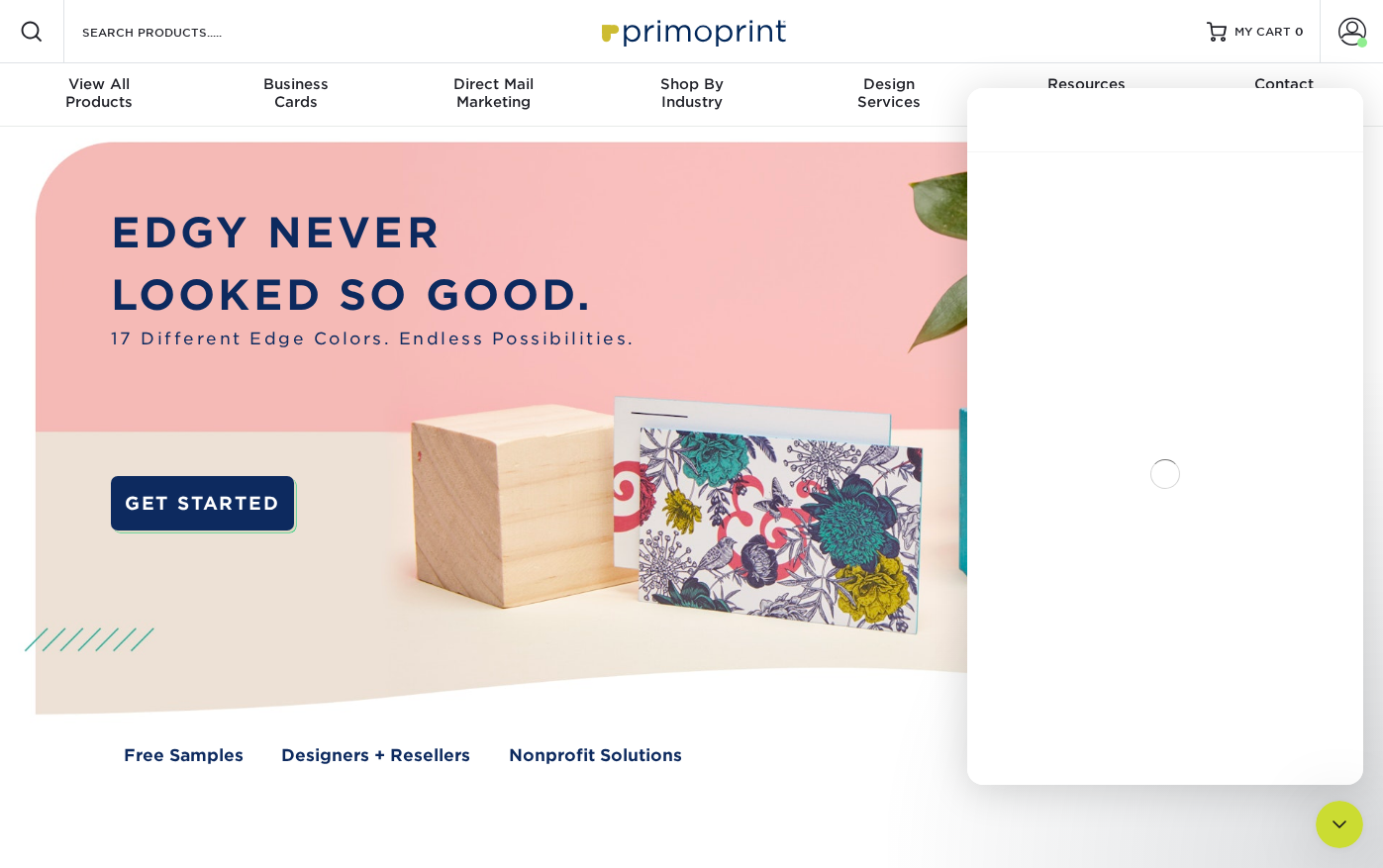 scroll, scrollTop: 236, scrollLeft: 0, axis: vertical 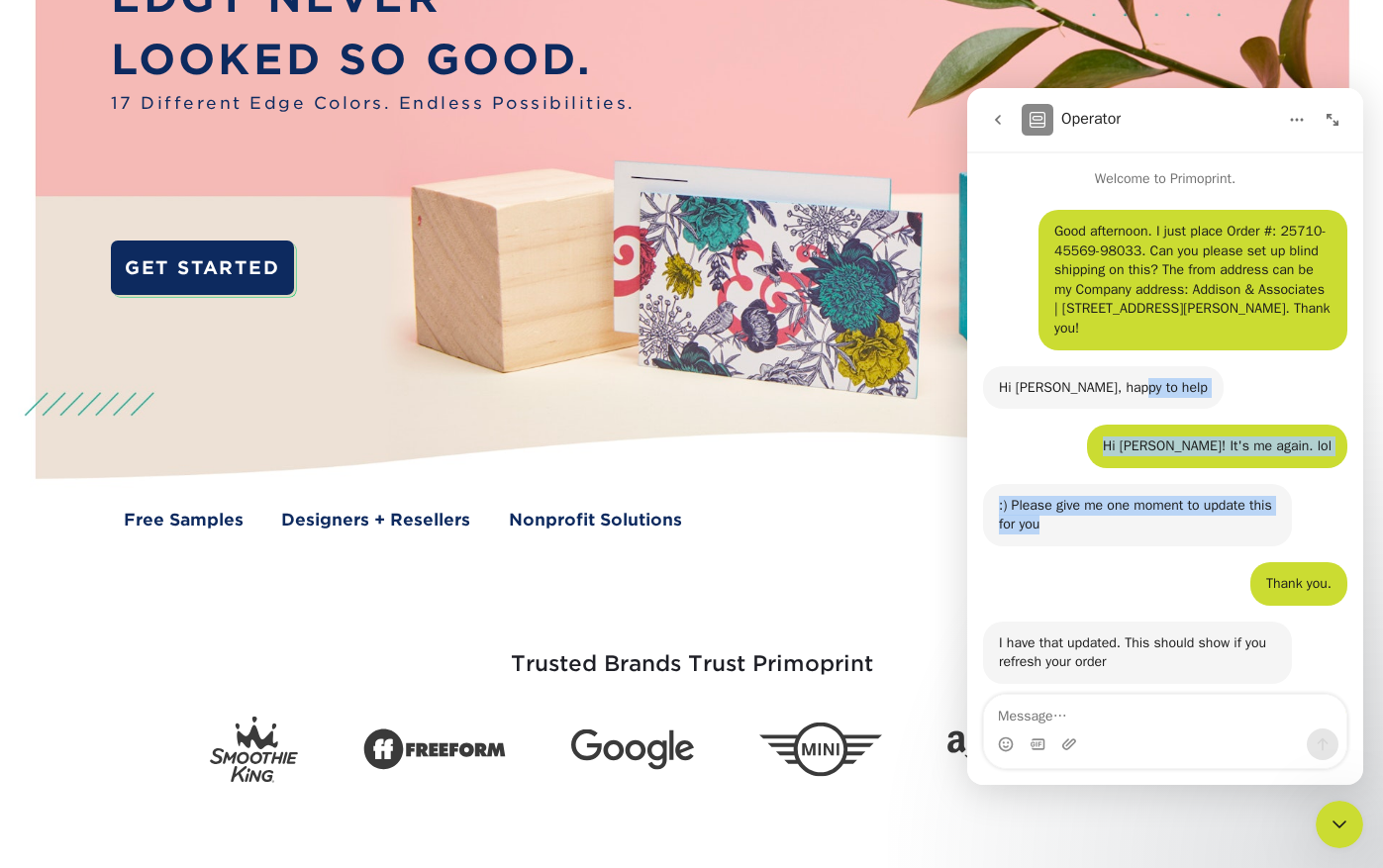 drag, startPoint x: 1357, startPoint y: 433, endPoint x: 1368, endPoint y: 552, distance: 119.50732 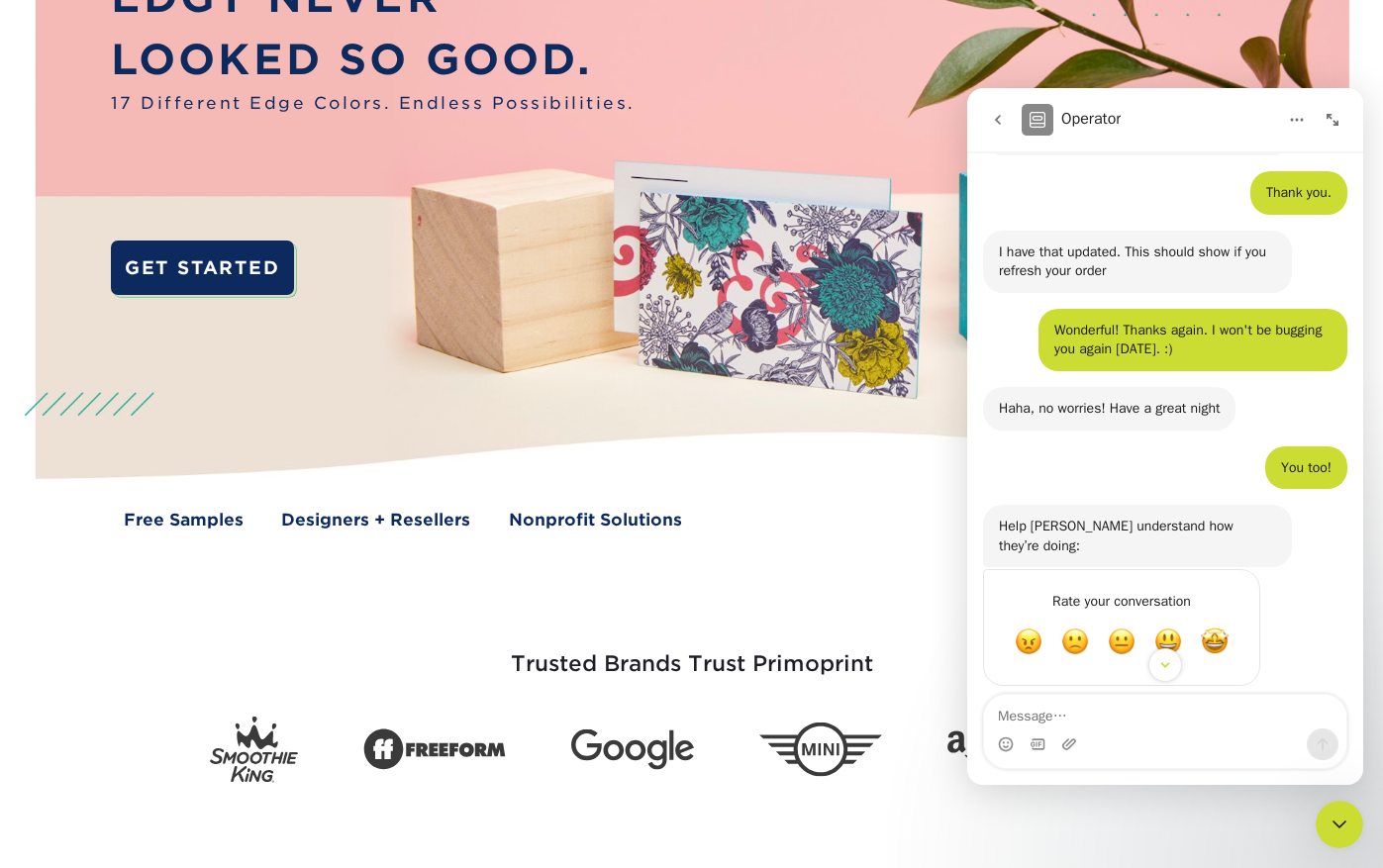 scroll, scrollTop: 396, scrollLeft: 0, axis: vertical 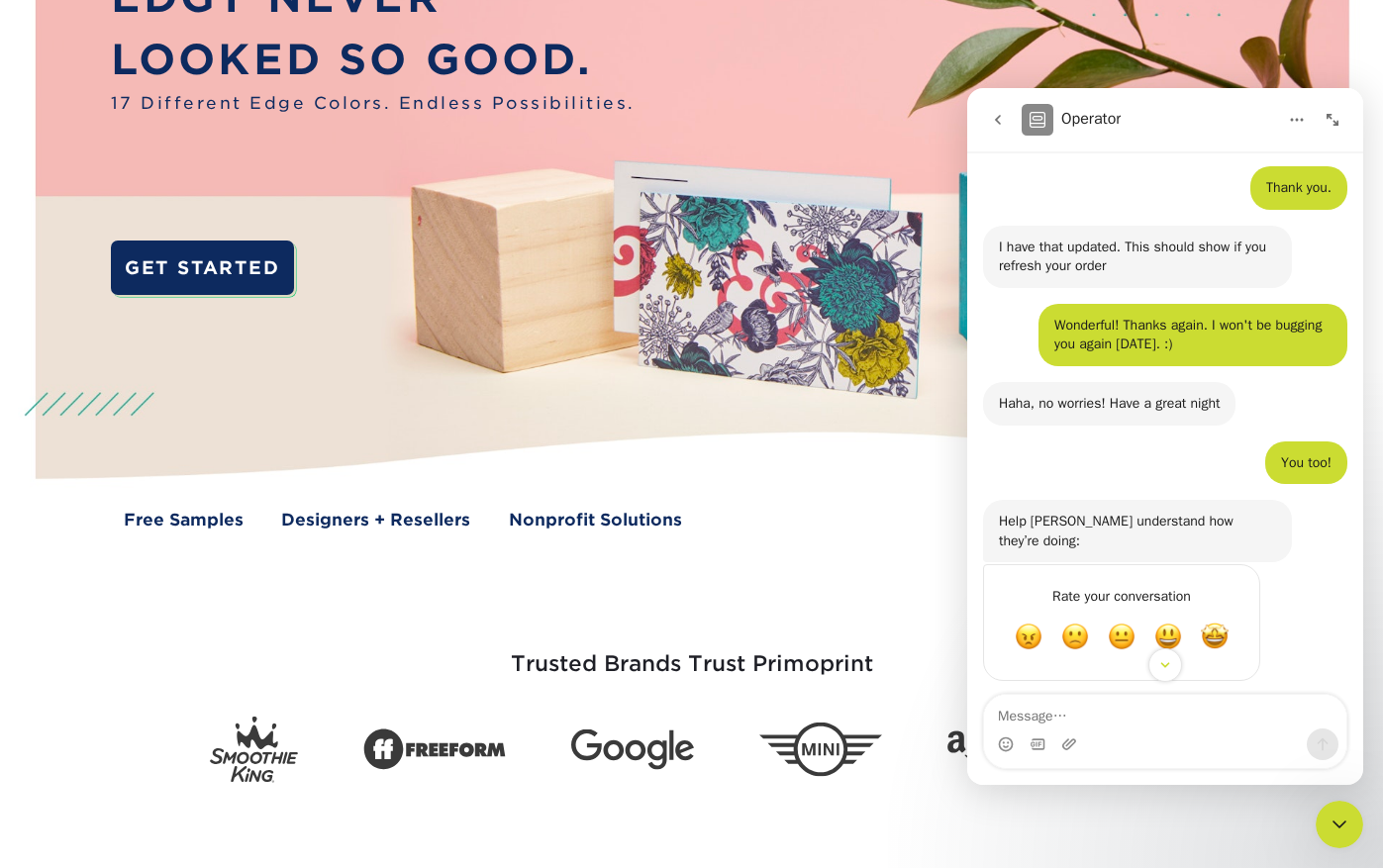 drag, startPoint x: 1358, startPoint y: 465, endPoint x: 2343, endPoint y: 906, distance: 1079.215 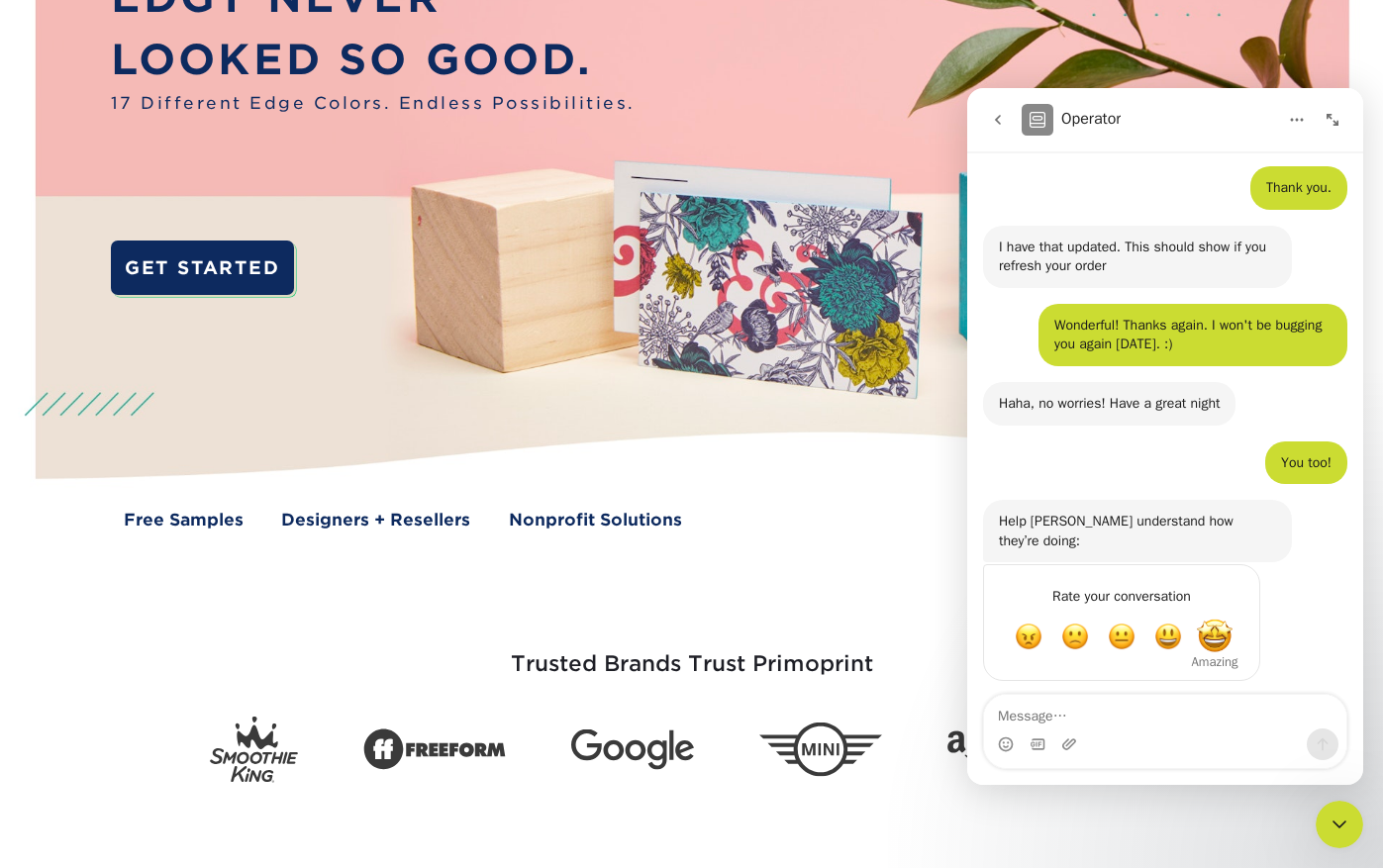 click at bounding box center (1215, 636) 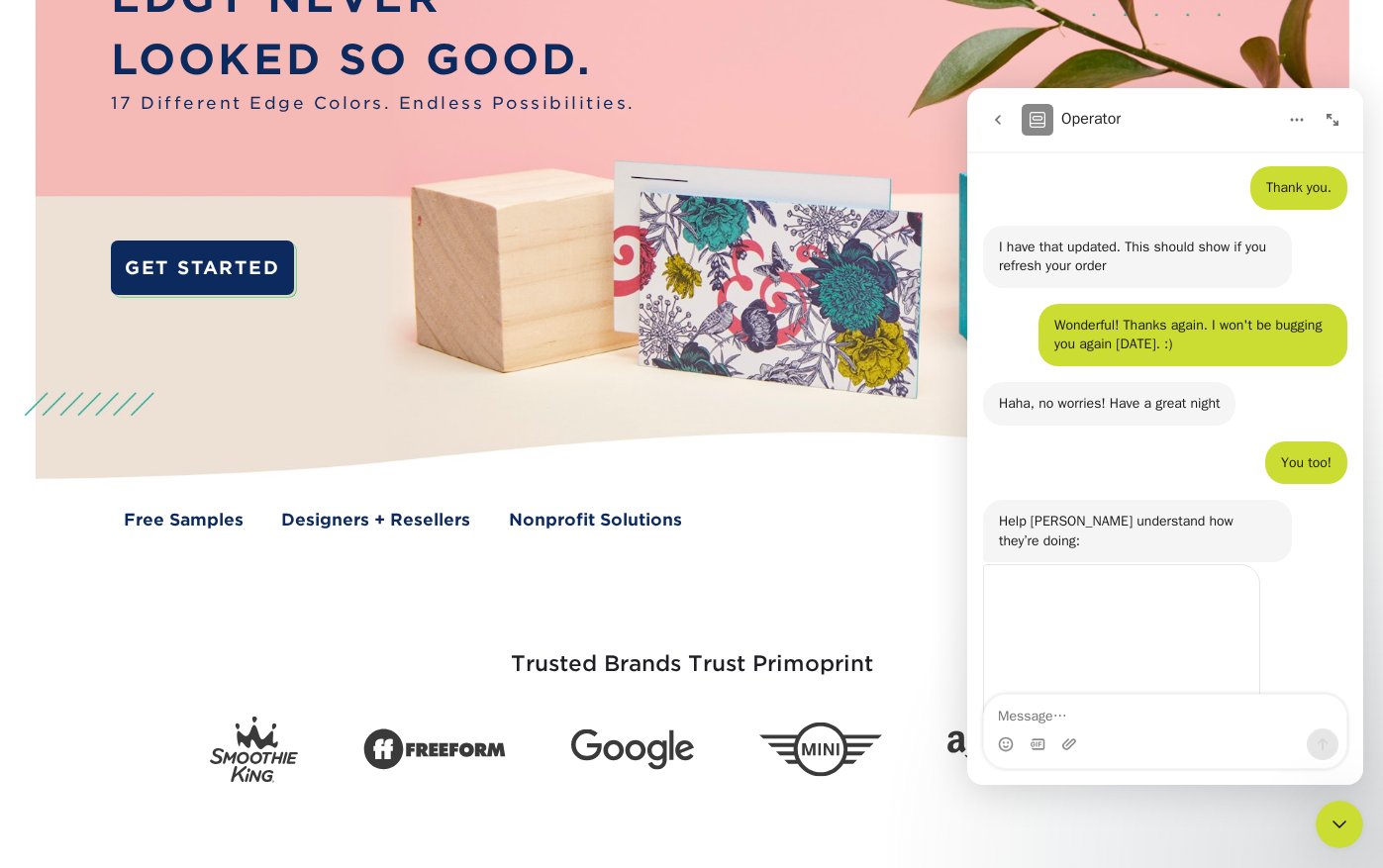 scroll, scrollTop: 372, scrollLeft: 0, axis: vertical 